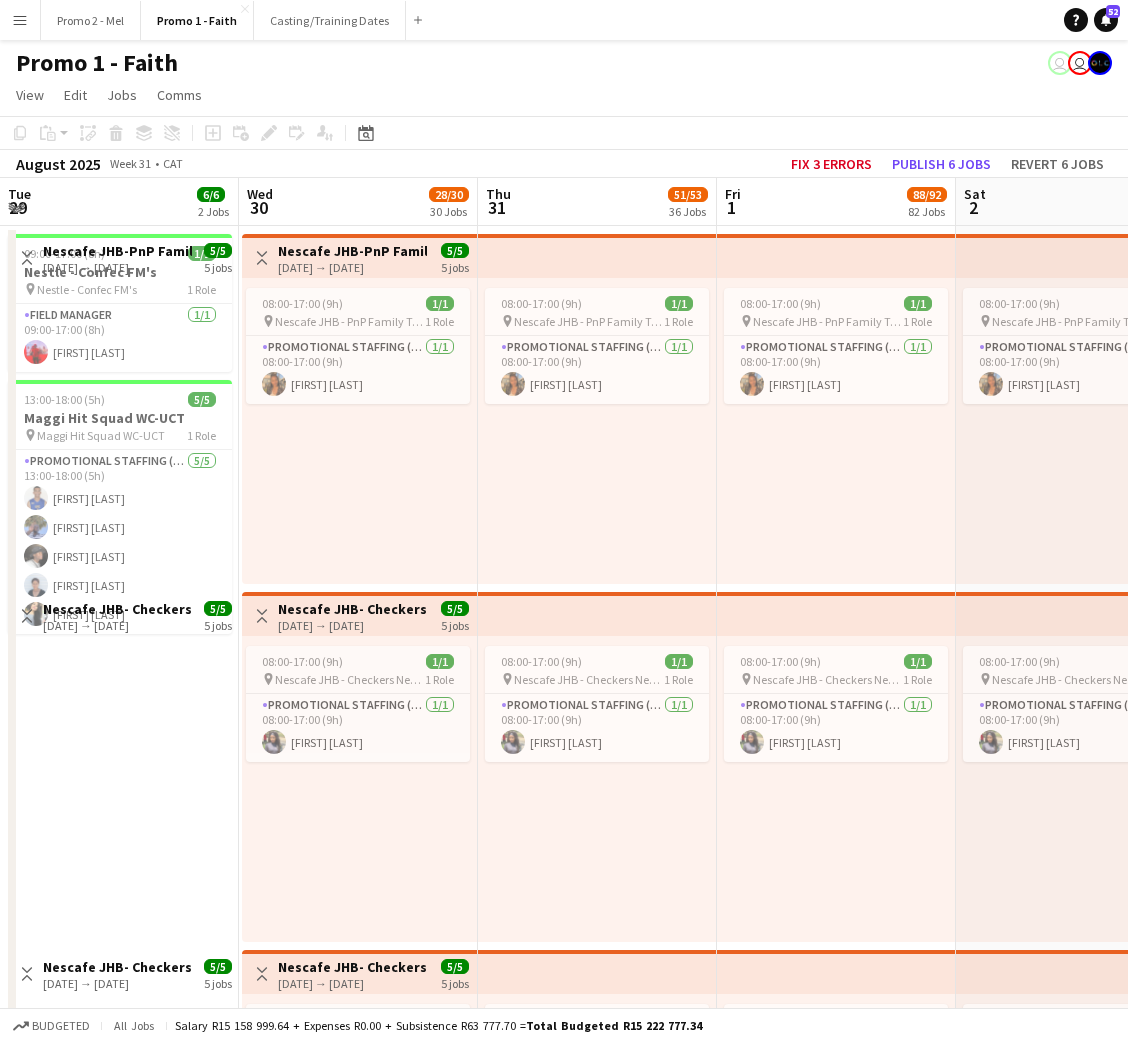 scroll, scrollTop: 0, scrollLeft: 0, axis: both 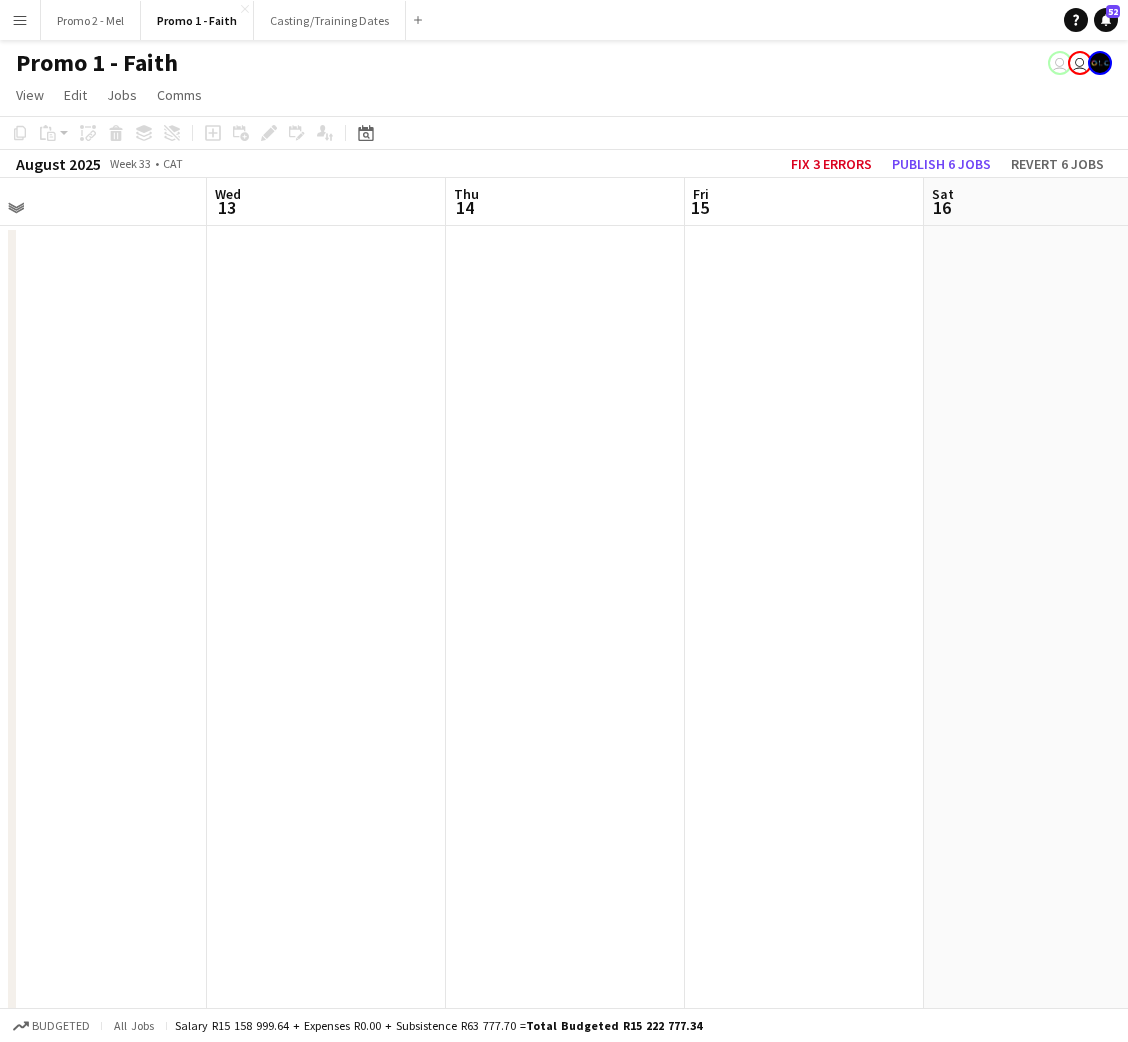 click at bounding box center [804, 13163] 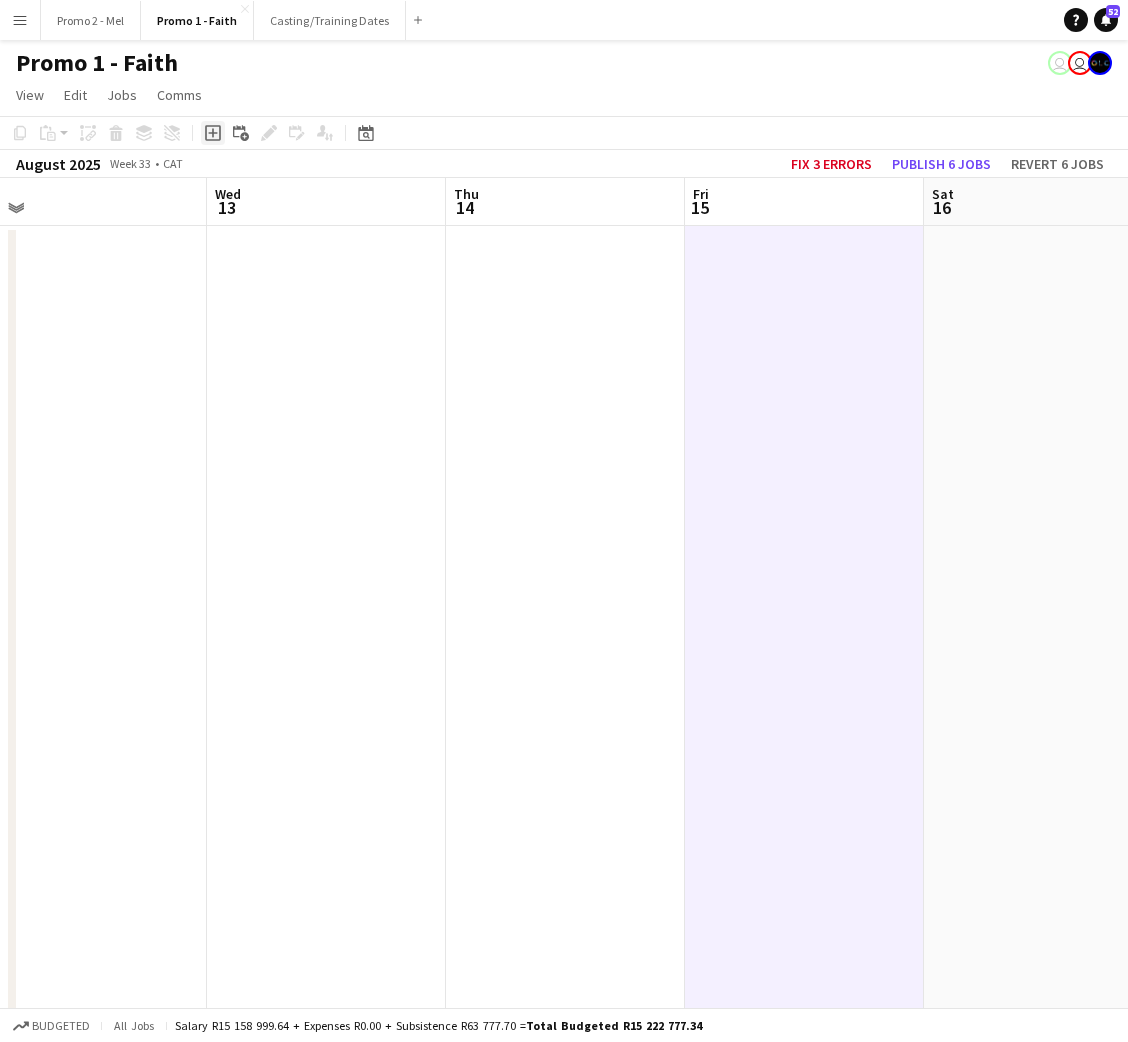 click on "Add job" at bounding box center [213, 133] 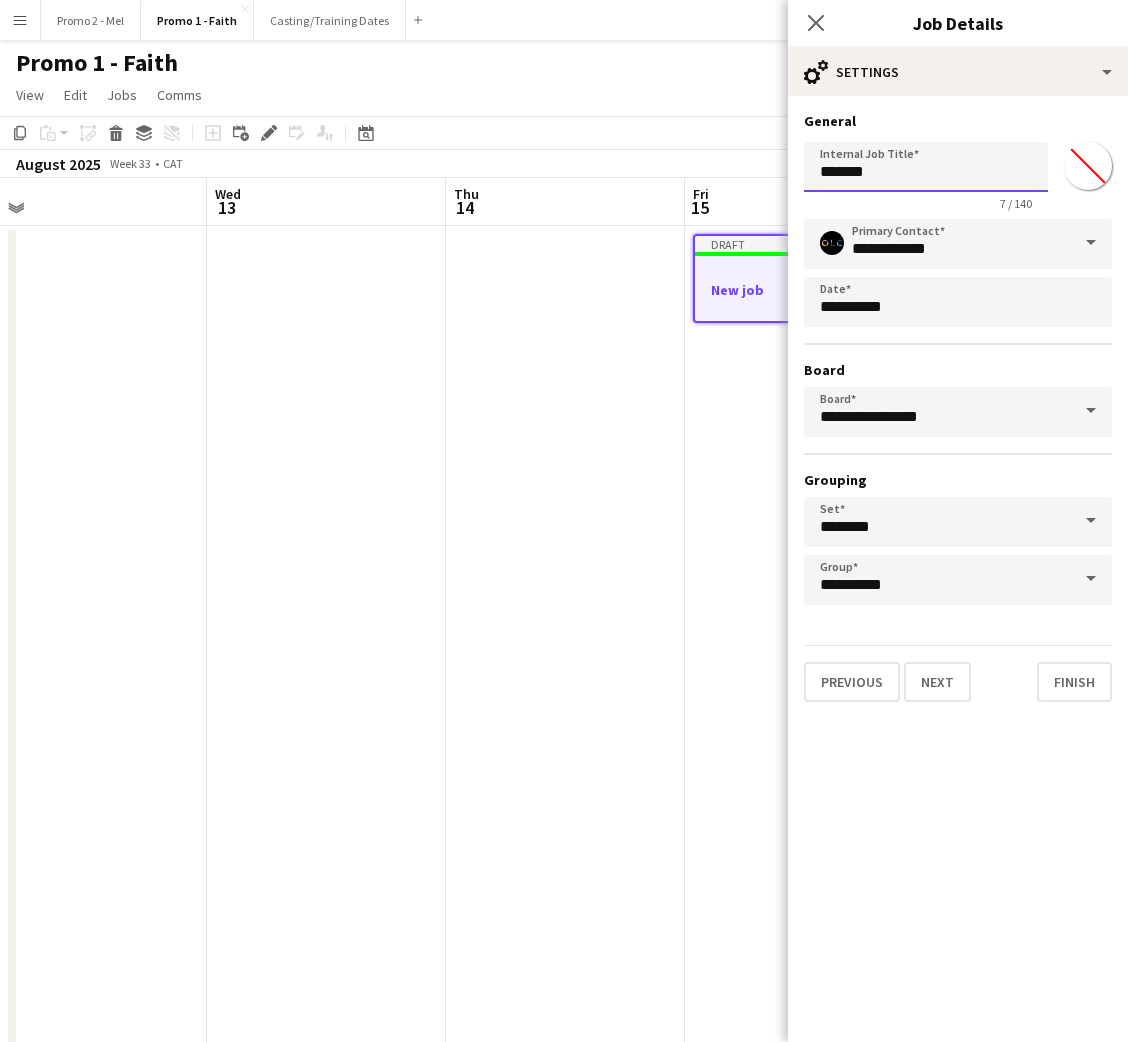 click on "*******" at bounding box center (926, 167) 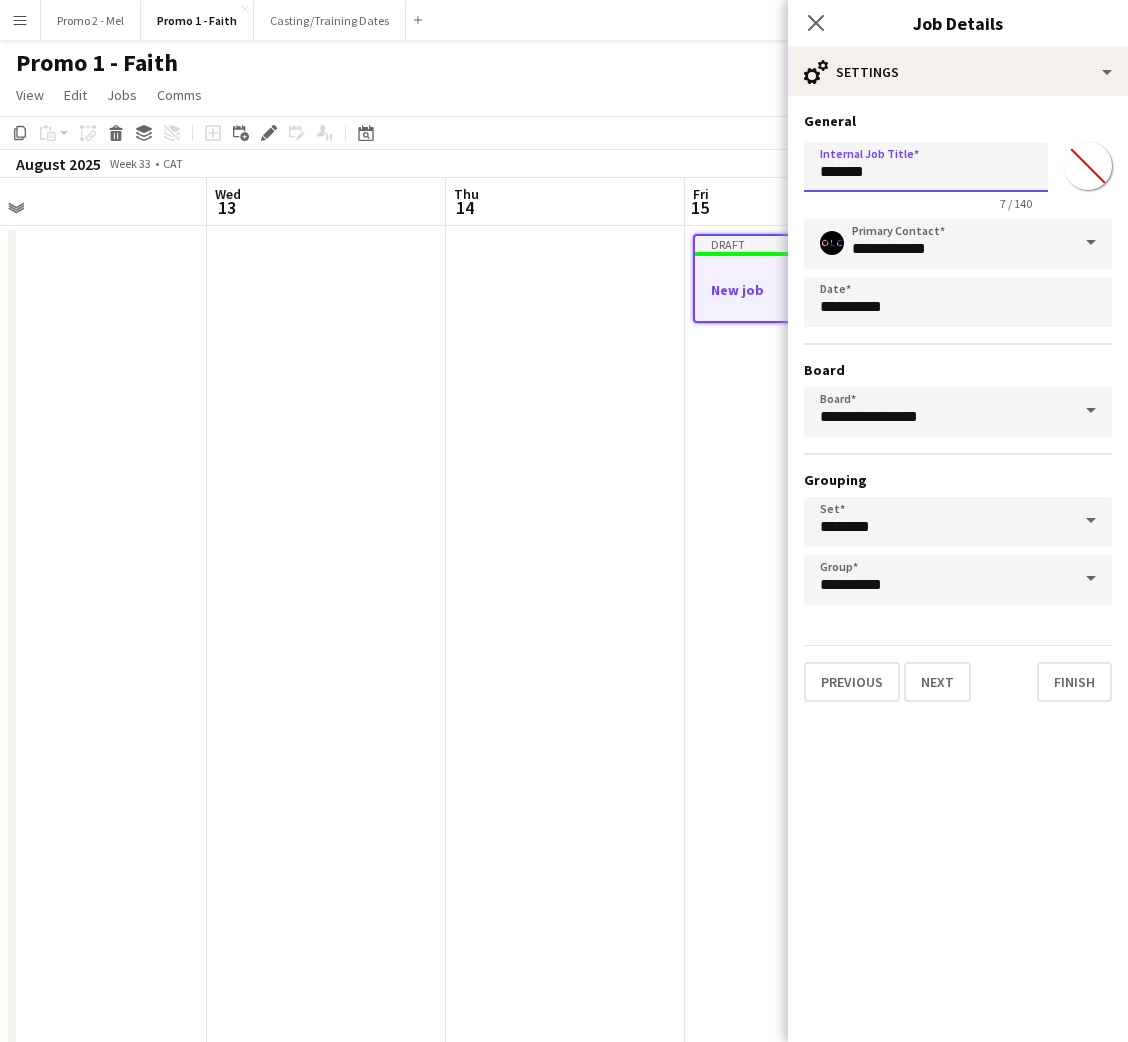 click on "*******" at bounding box center (926, 167) 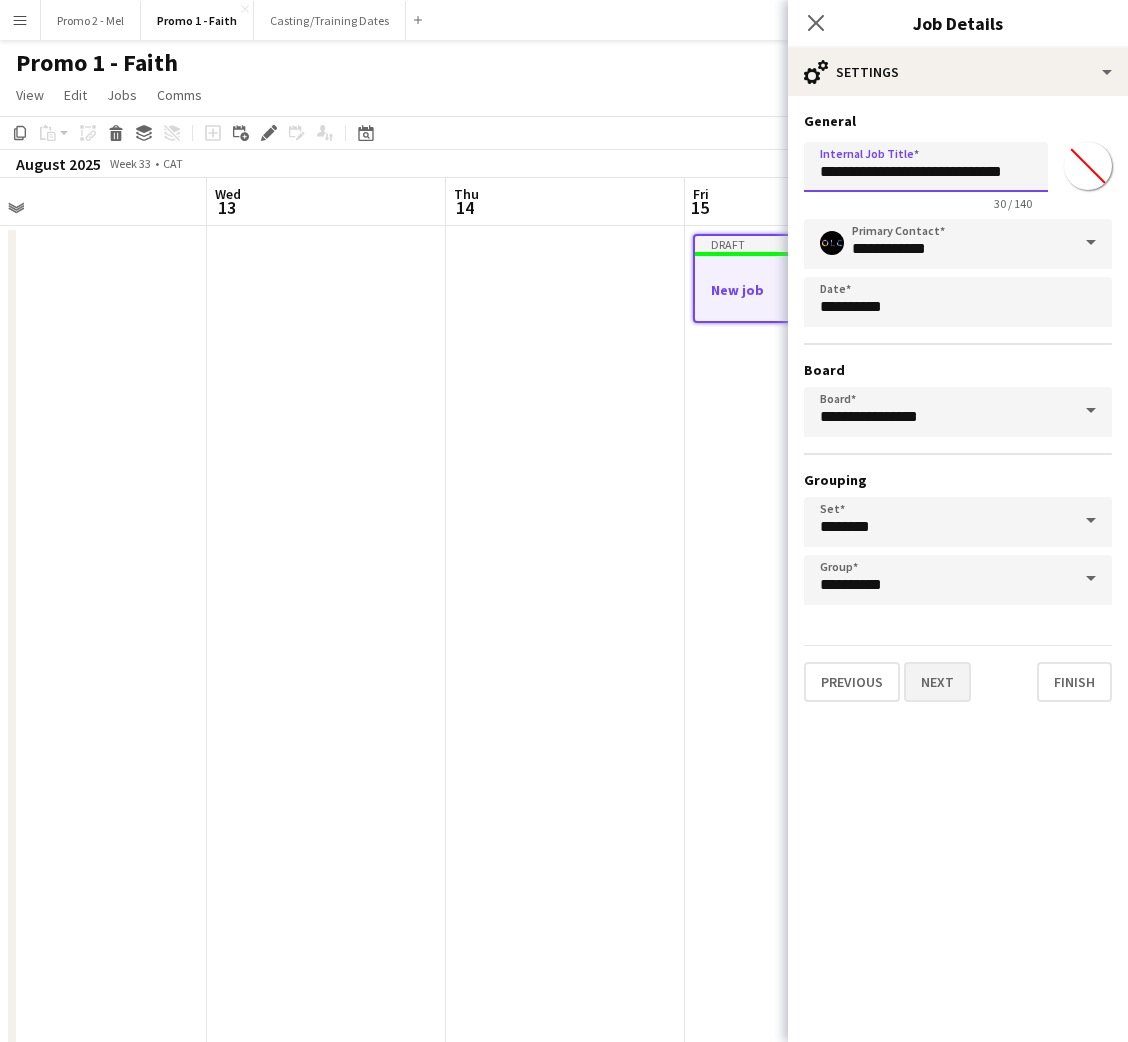 type on "**********" 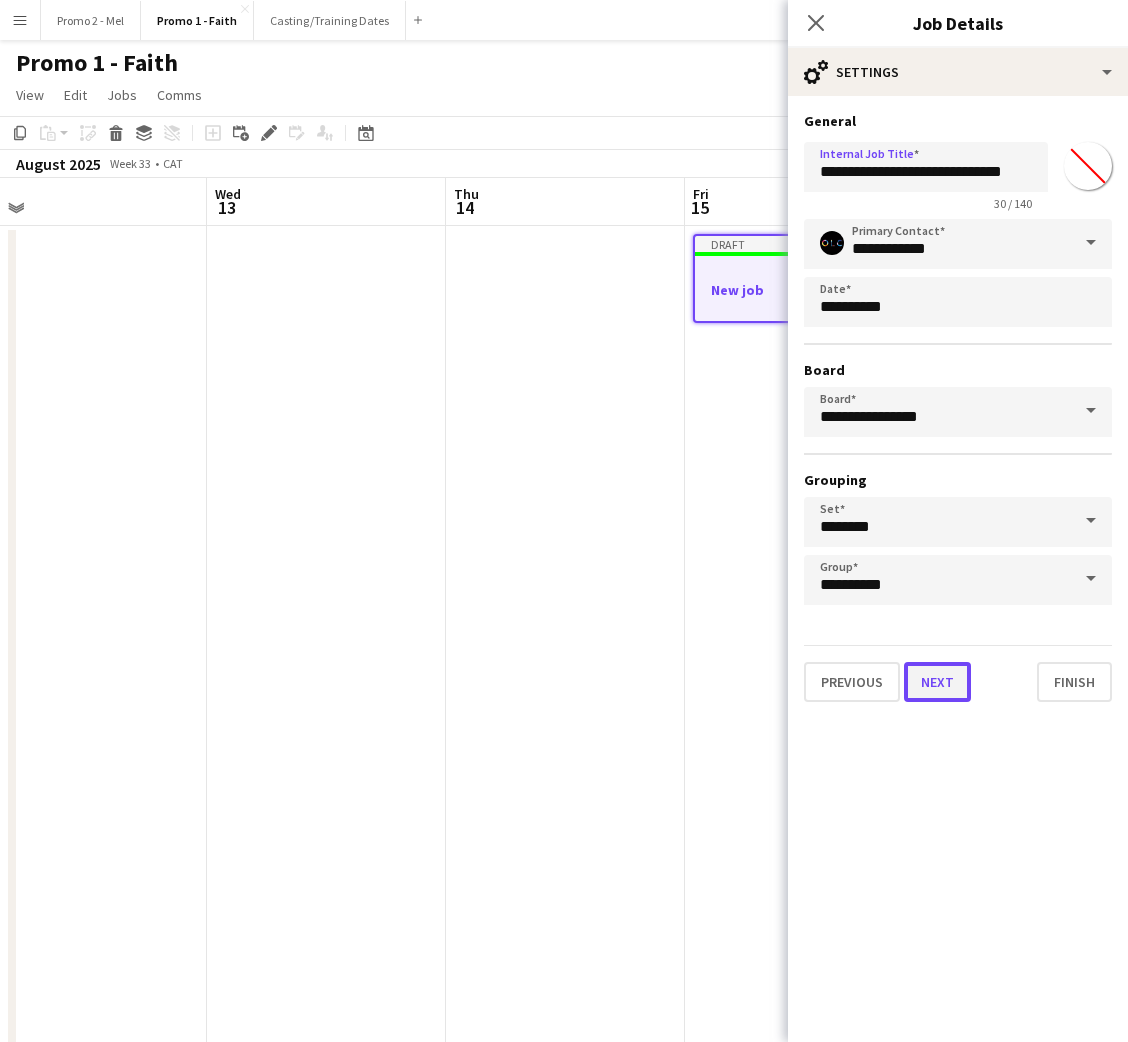 click on "Next" at bounding box center [937, 682] 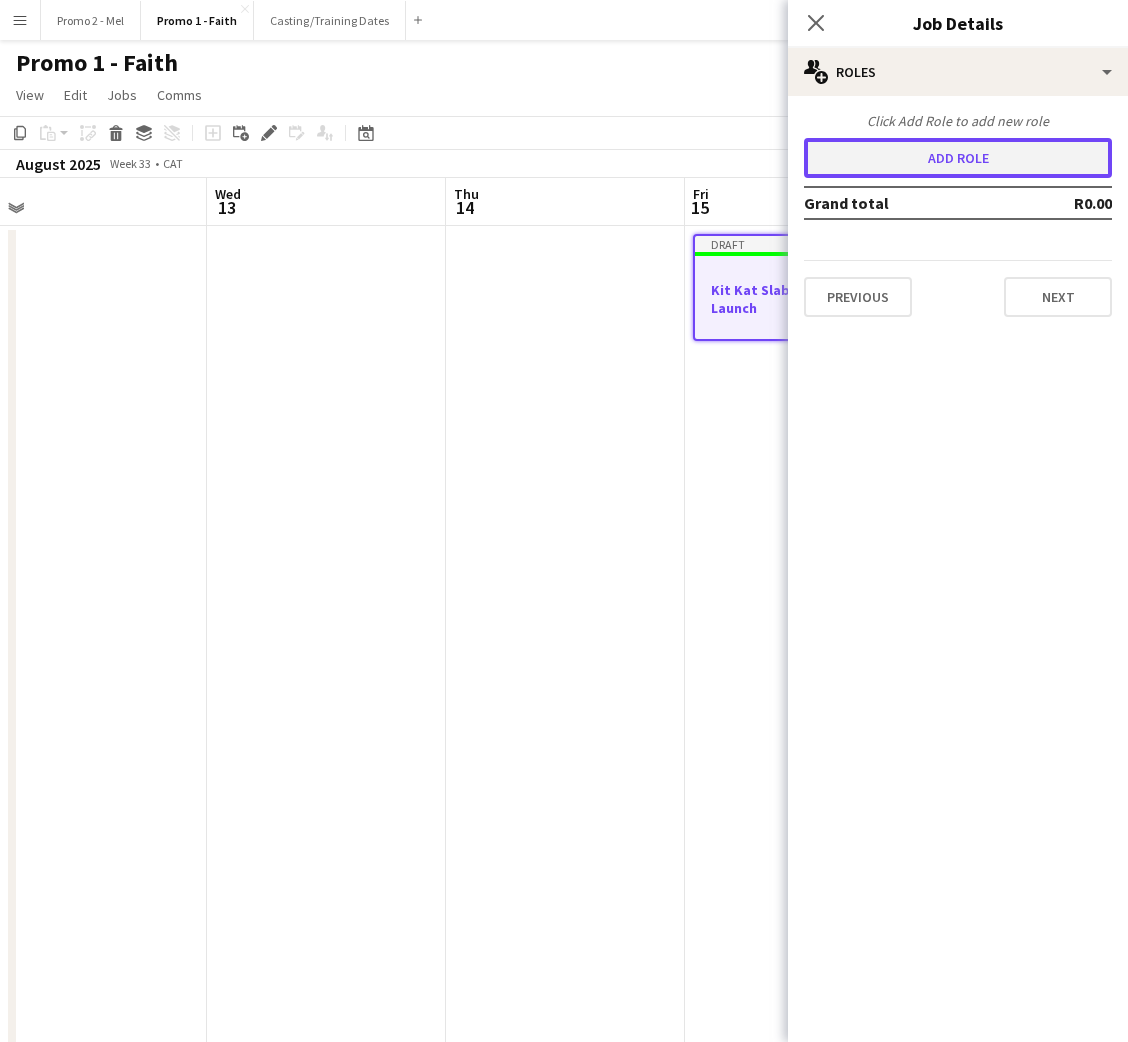 click on "Add role" at bounding box center [958, 158] 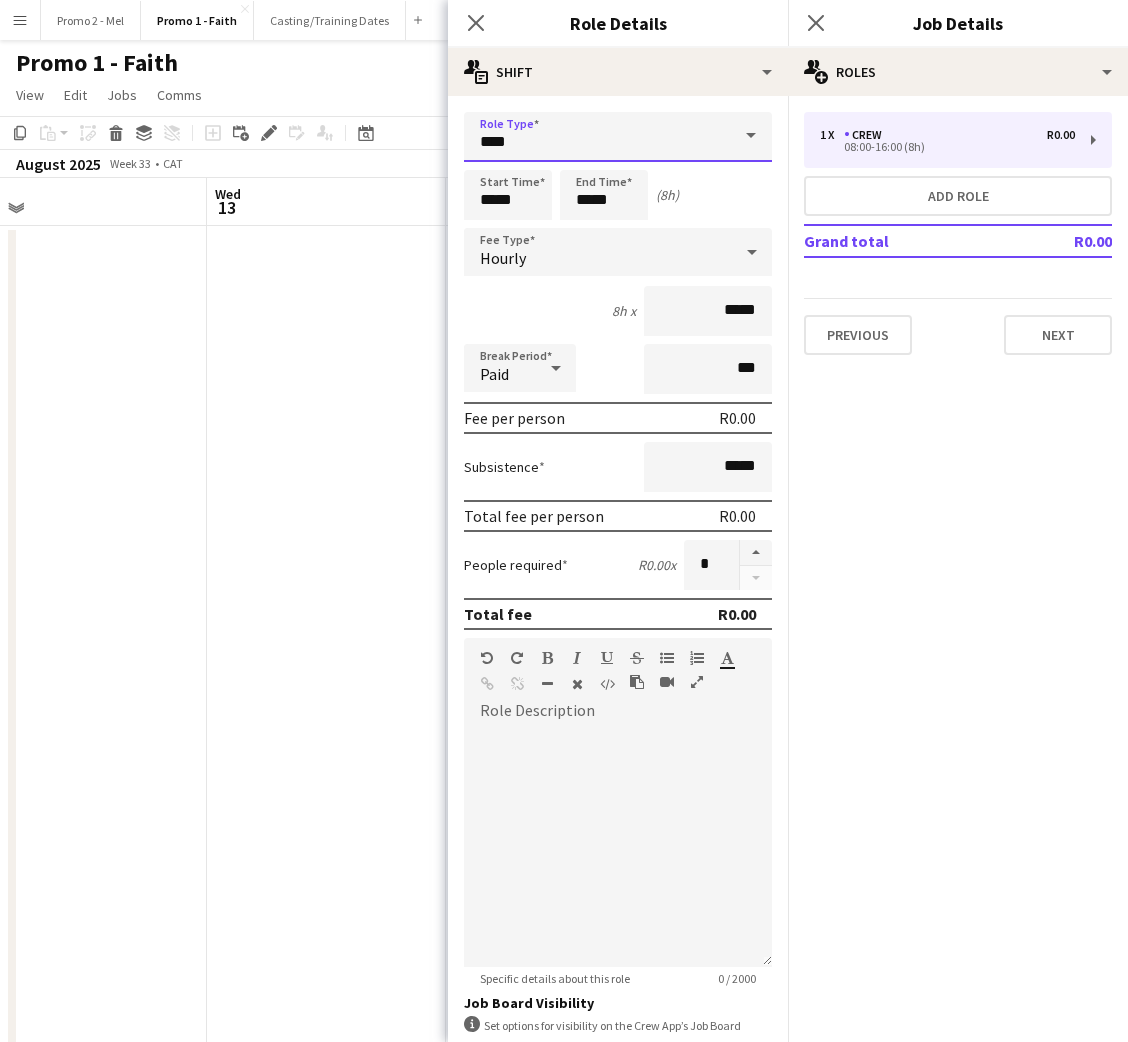click on "****" at bounding box center (618, 137) 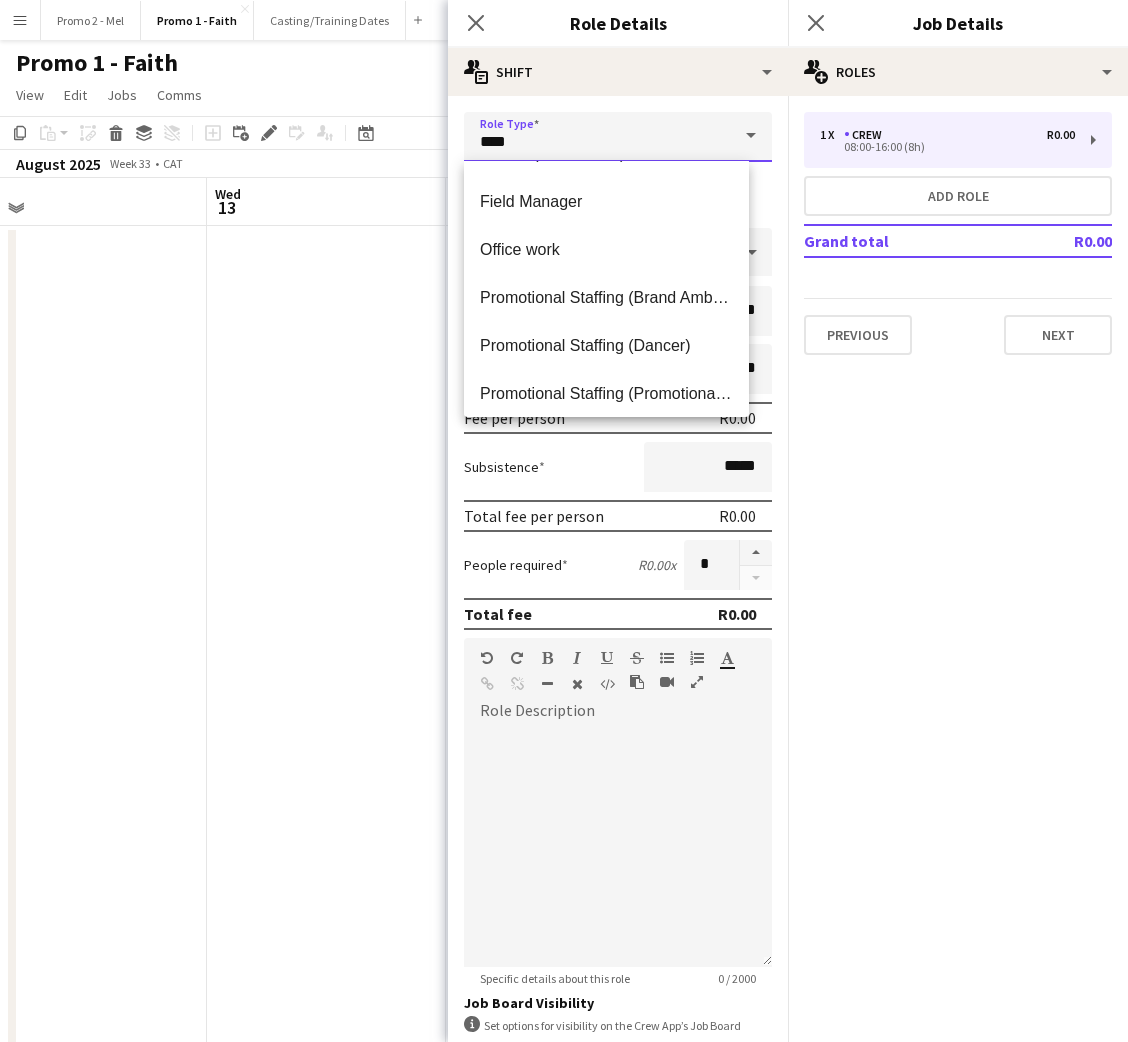 scroll, scrollTop: 340, scrollLeft: 0, axis: vertical 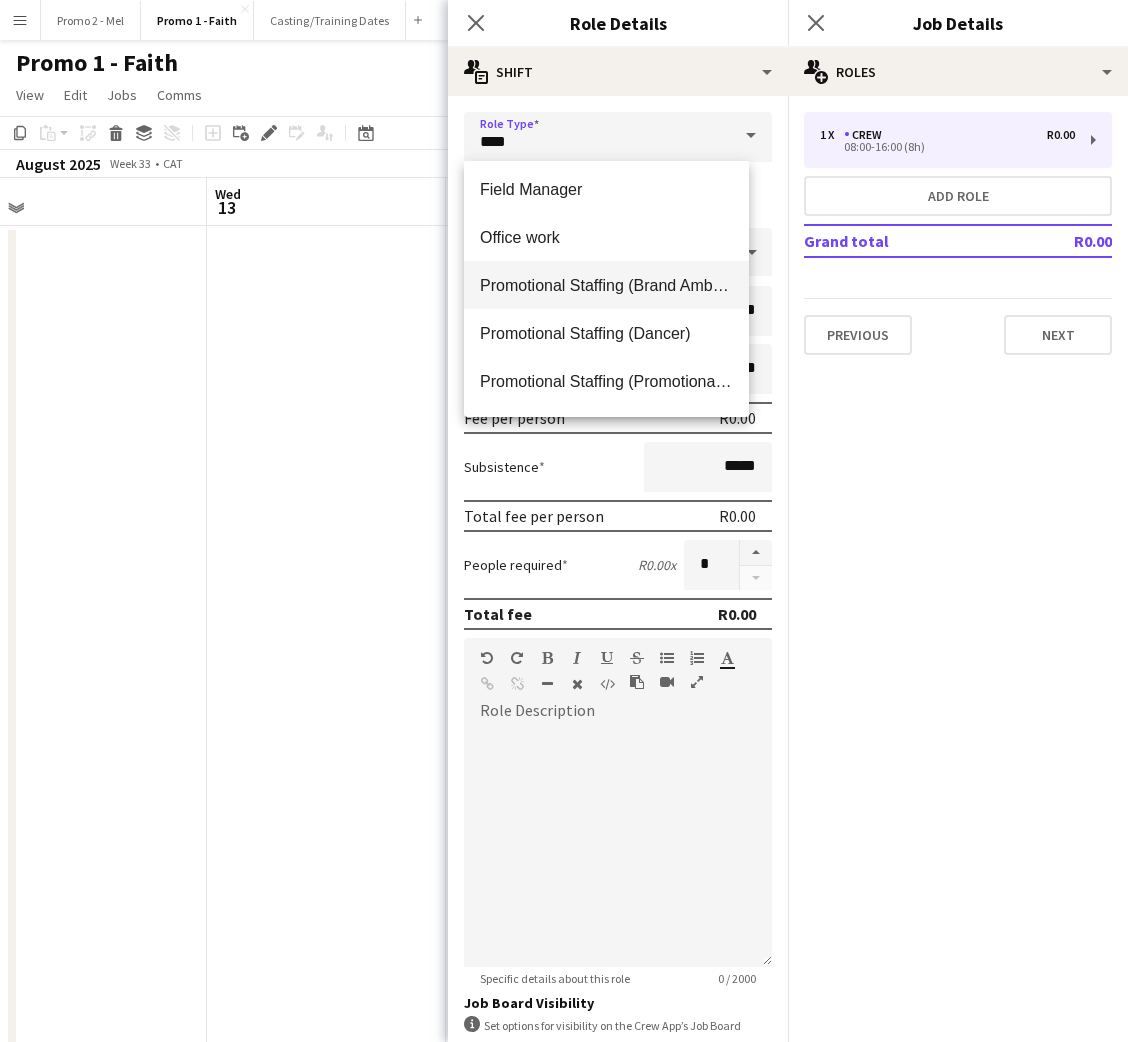 click on "Promotional Staffing (Brand Ambassadors)" at bounding box center (606, 285) 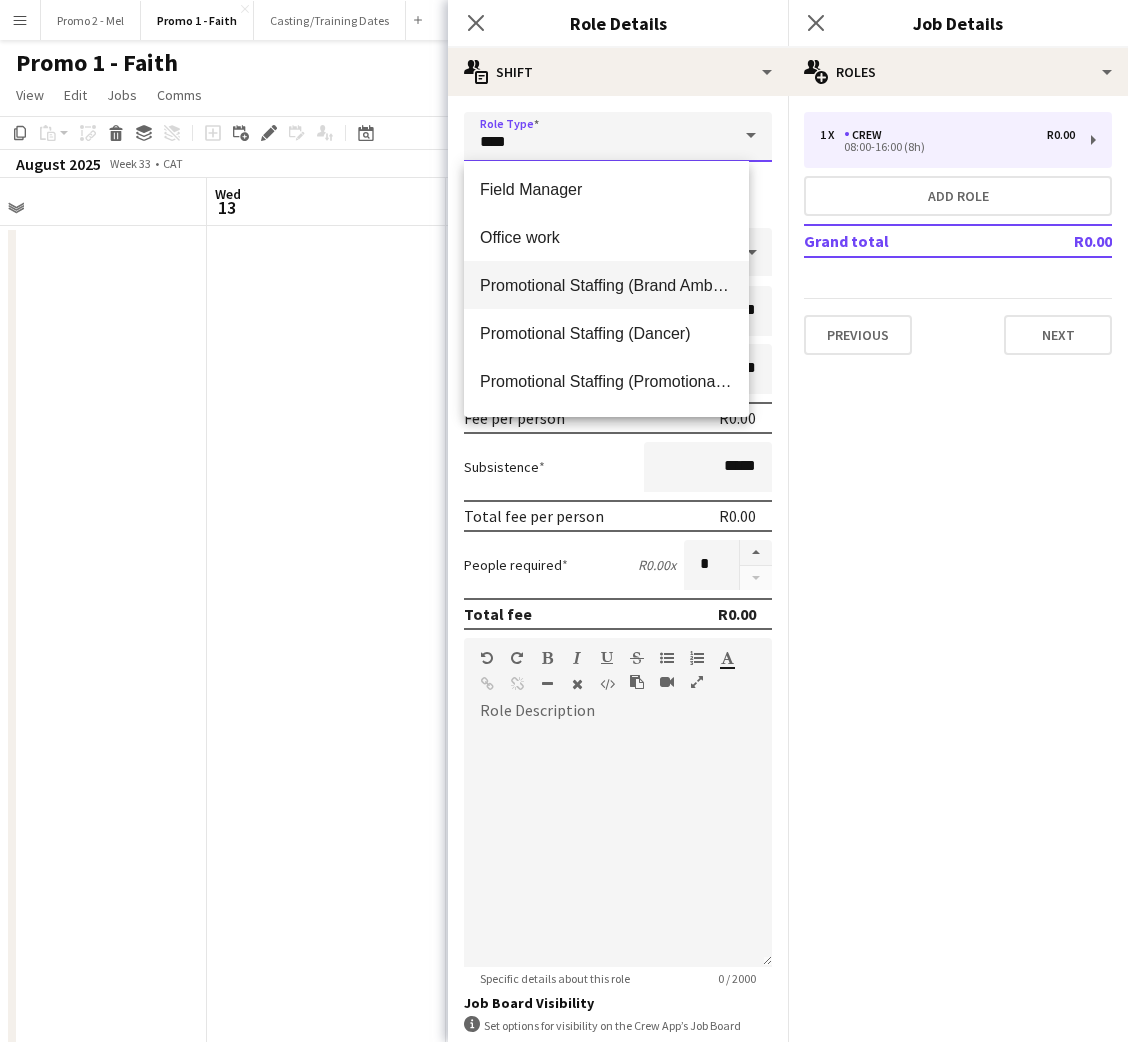 type on "**********" 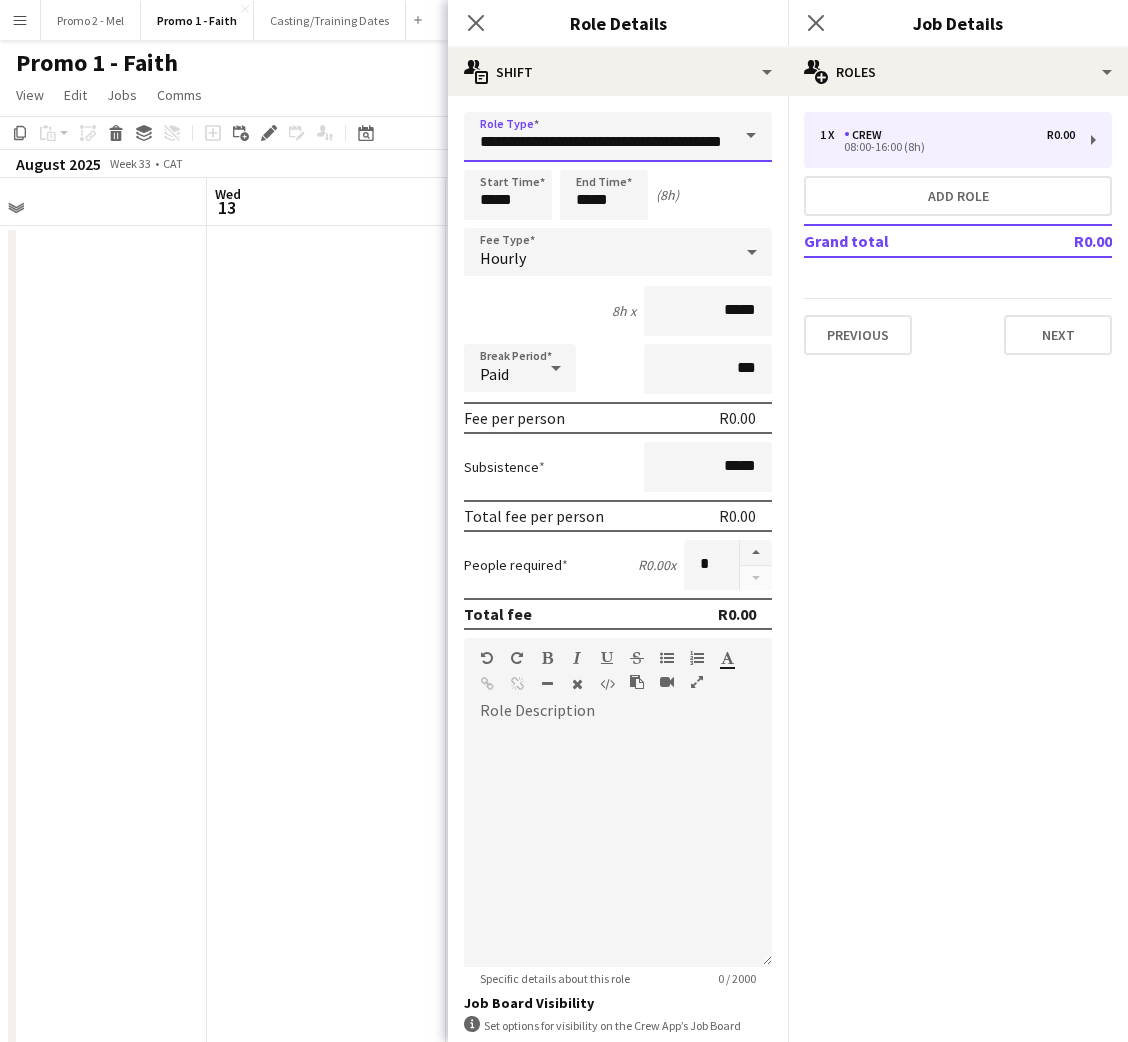 scroll, scrollTop: 0, scrollLeft: 57, axis: horizontal 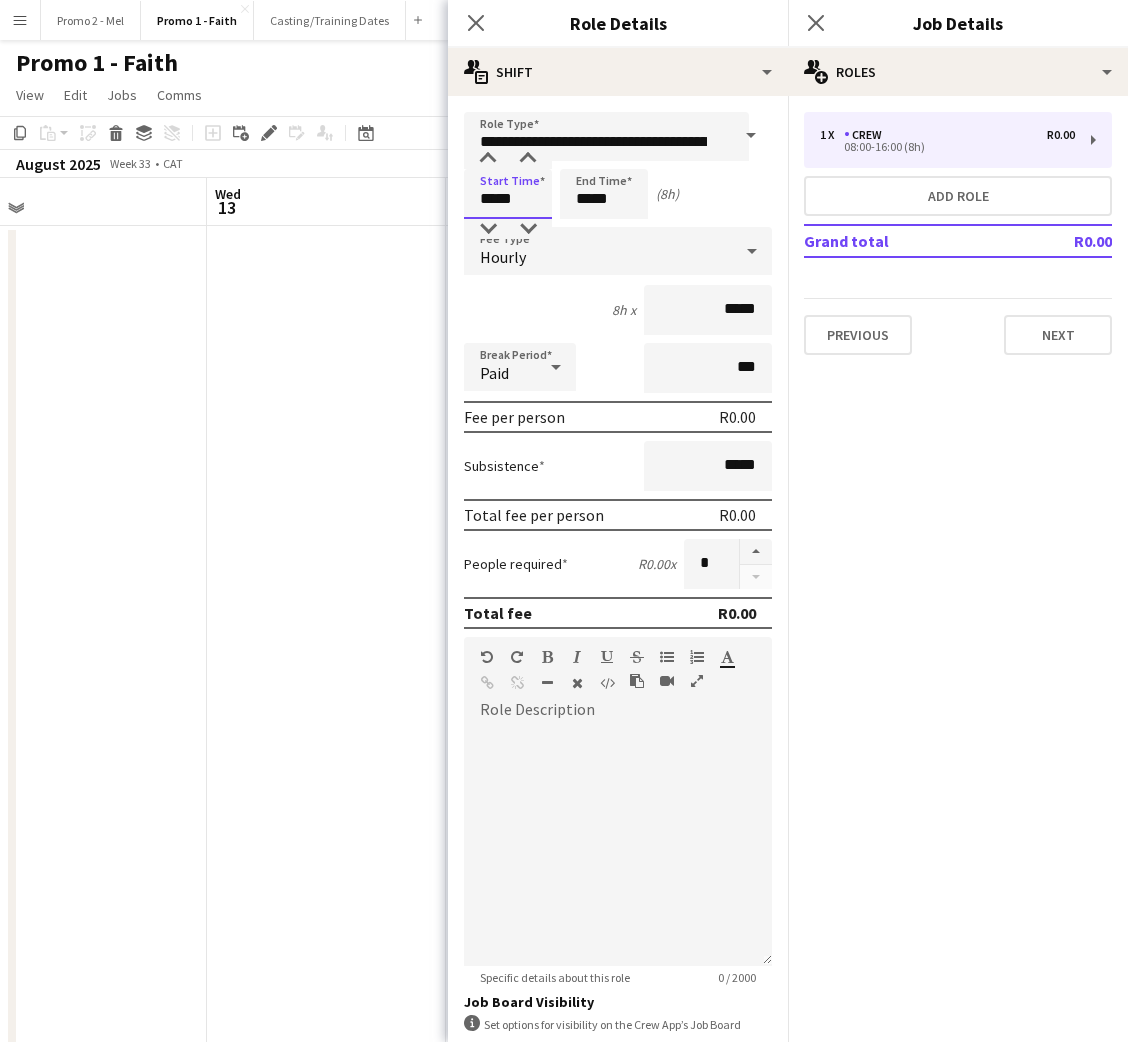 click on "*****" at bounding box center (508, 194) 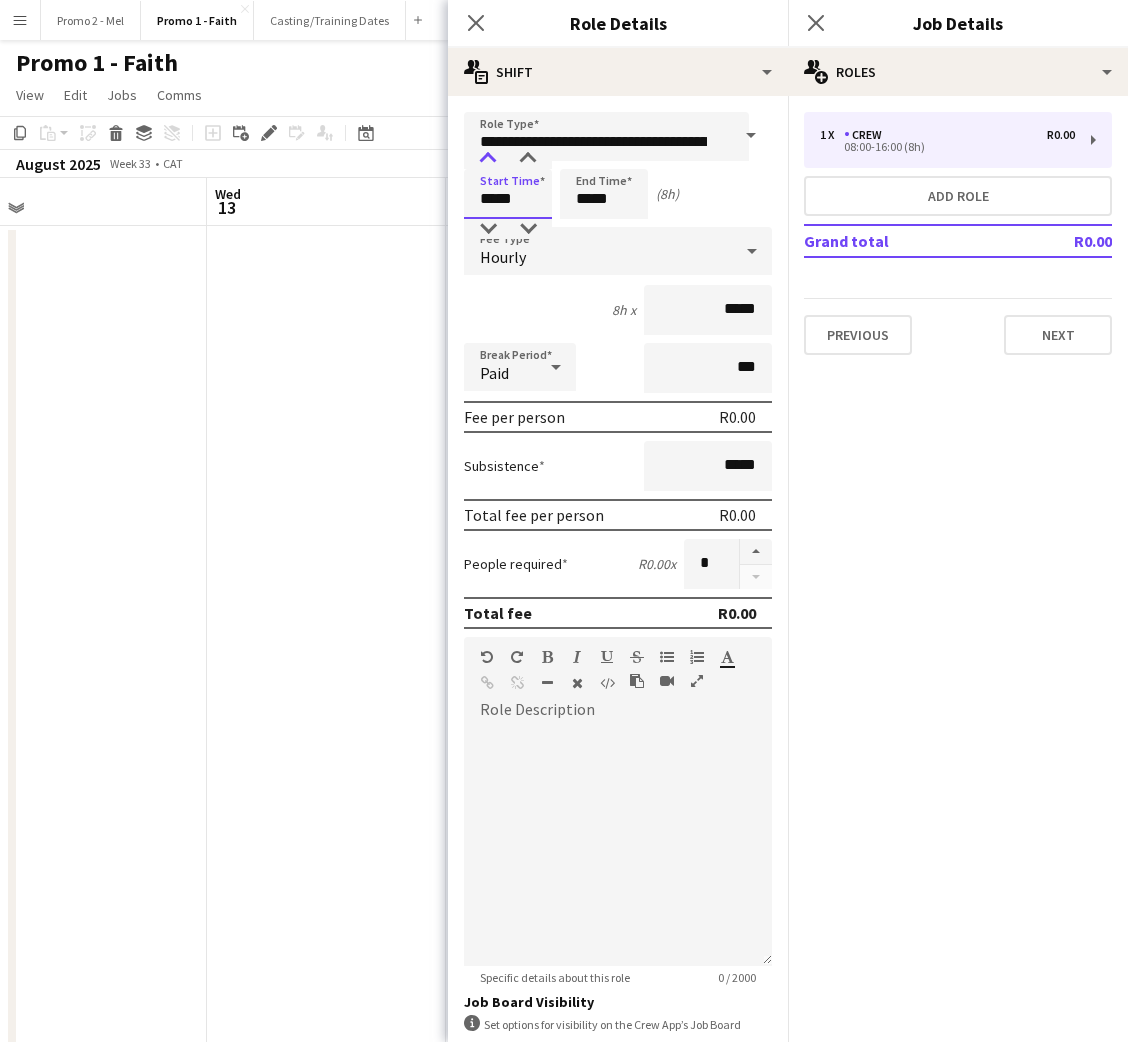click at bounding box center (488, 159) 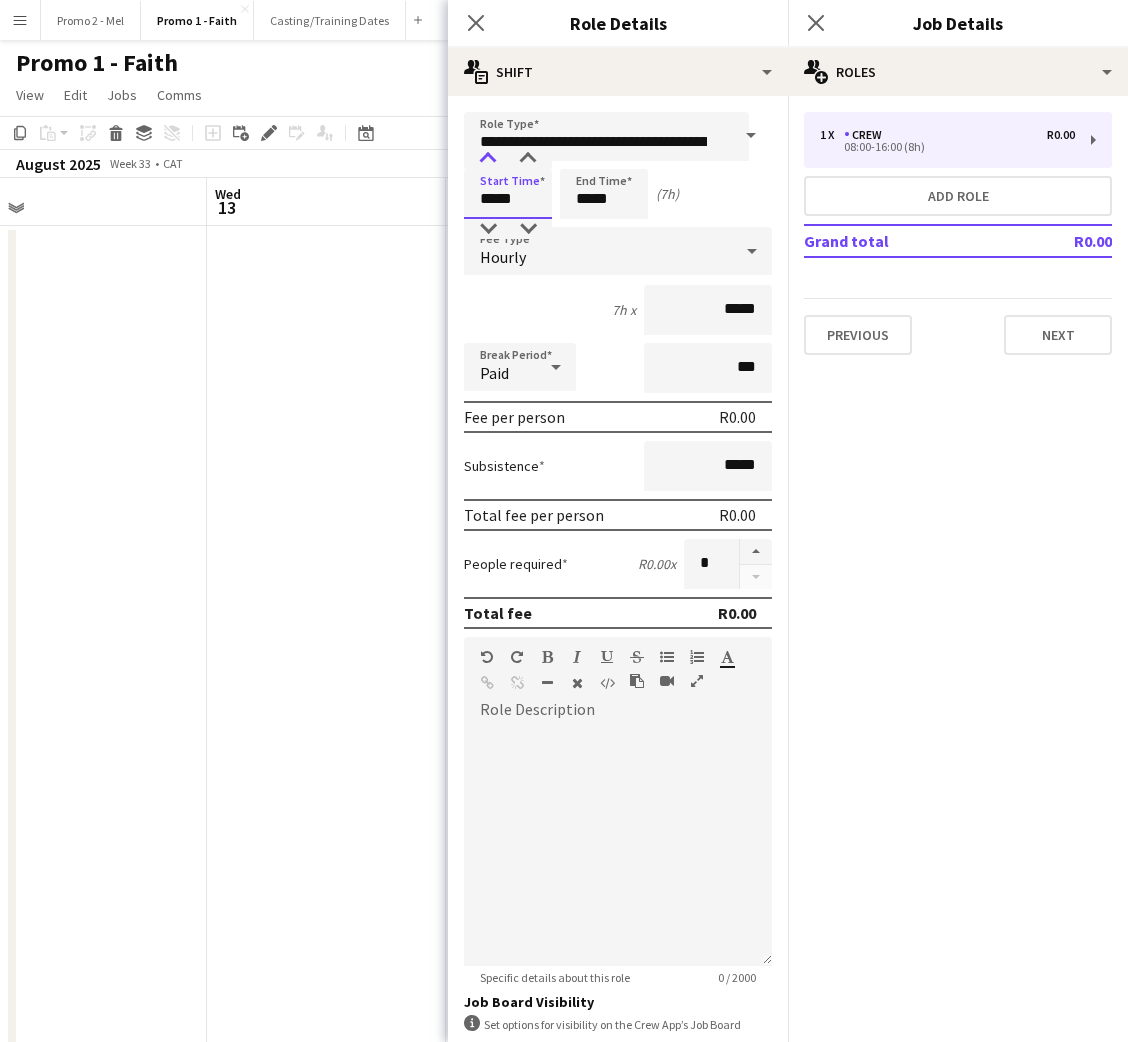 type on "*****" 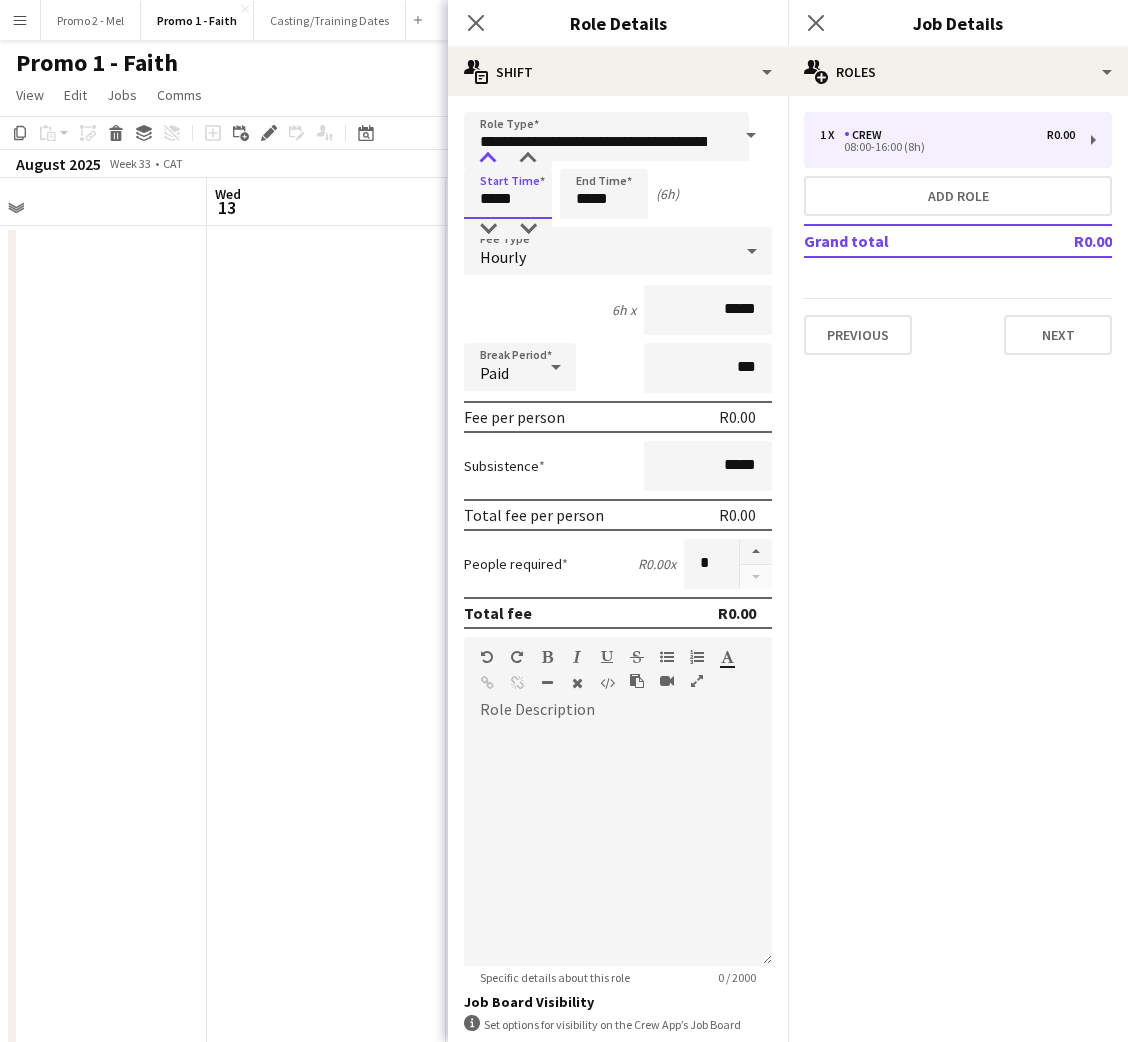 click at bounding box center [488, 159] 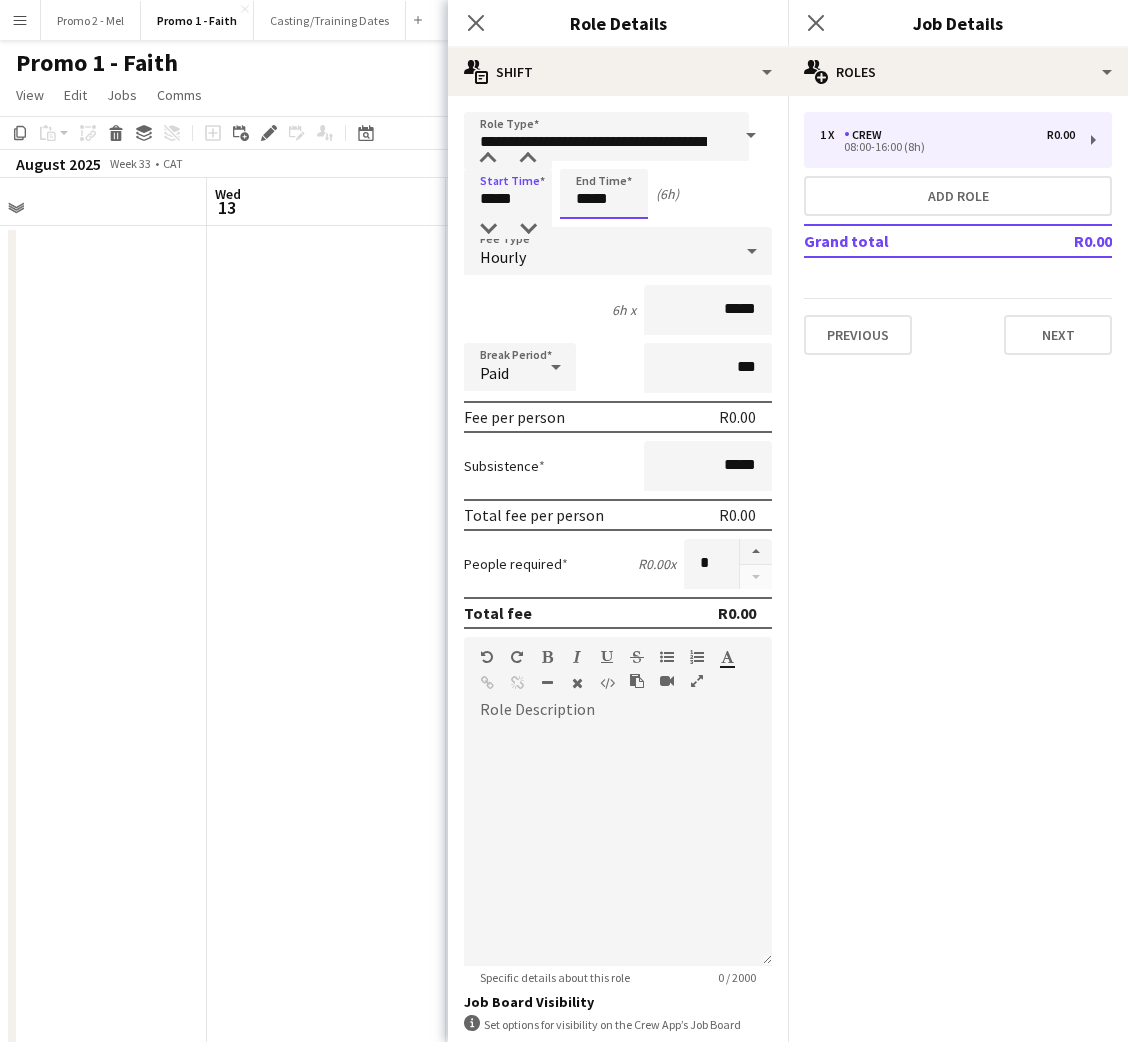 click on "*****" at bounding box center [604, 194] 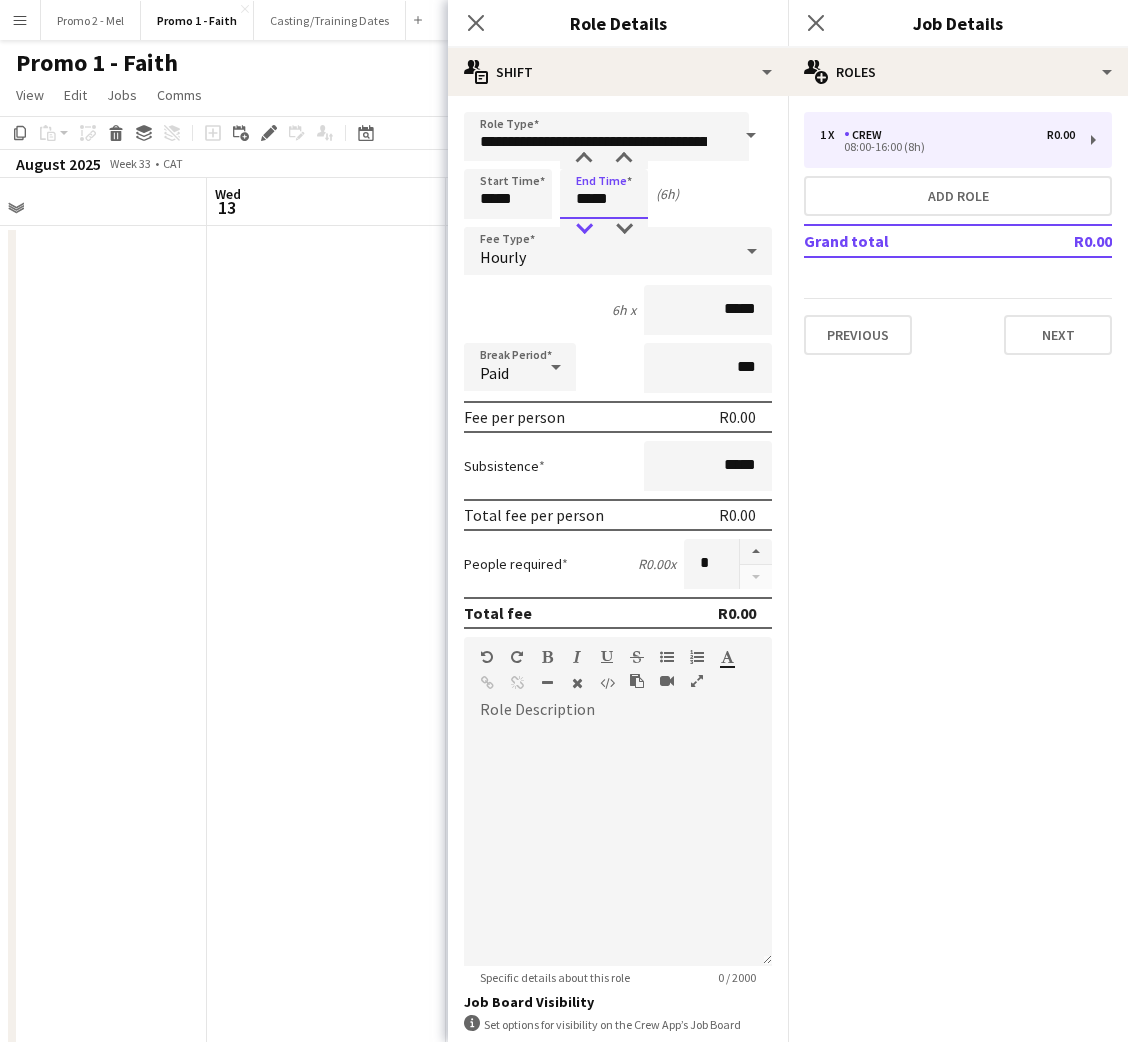 click at bounding box center [584, 229] 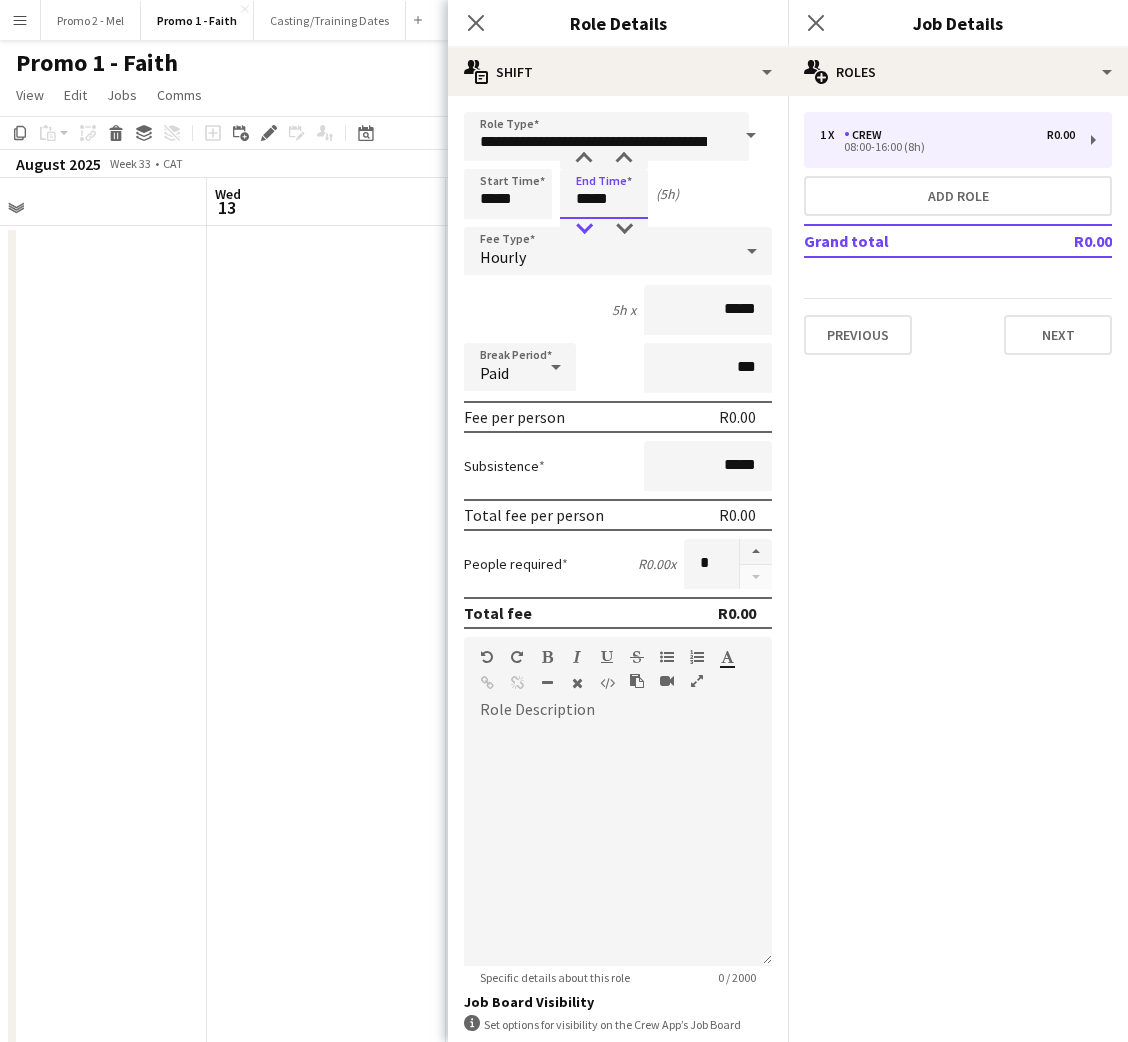 type on "*****" 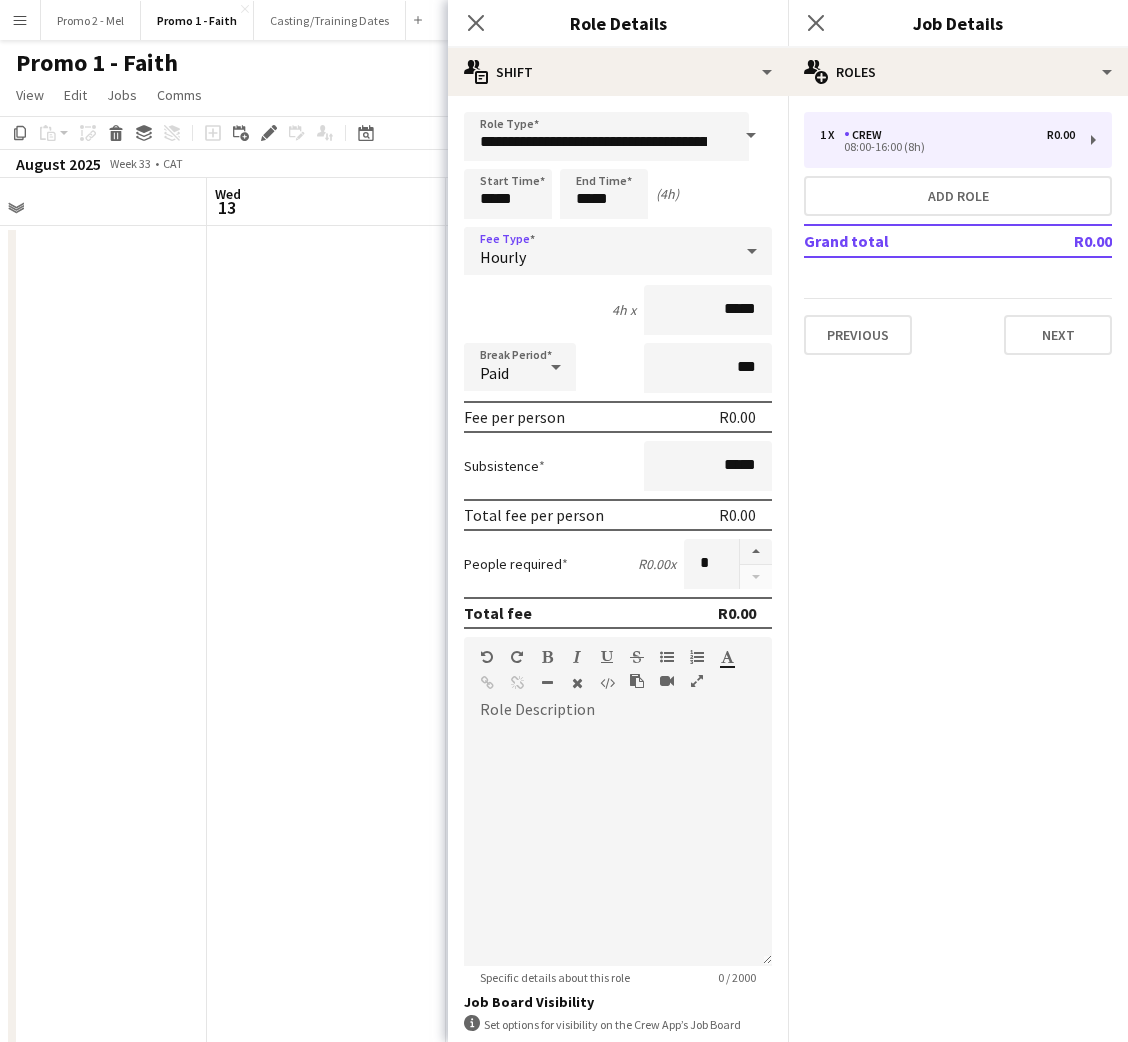 click on "Hourly" at bounding box center (598, 251) 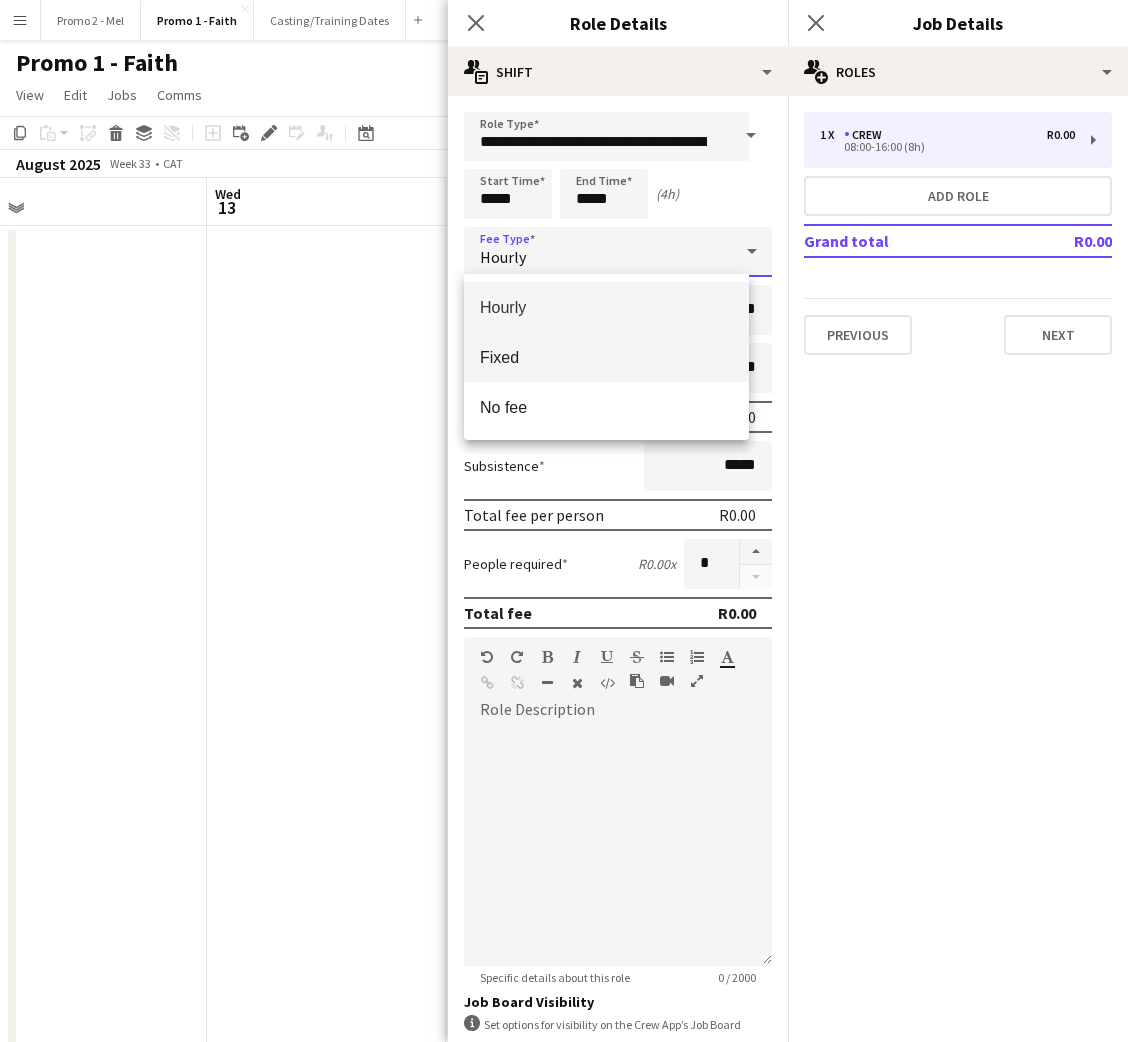 click on "Fixed" at bounding box center [606, 357] 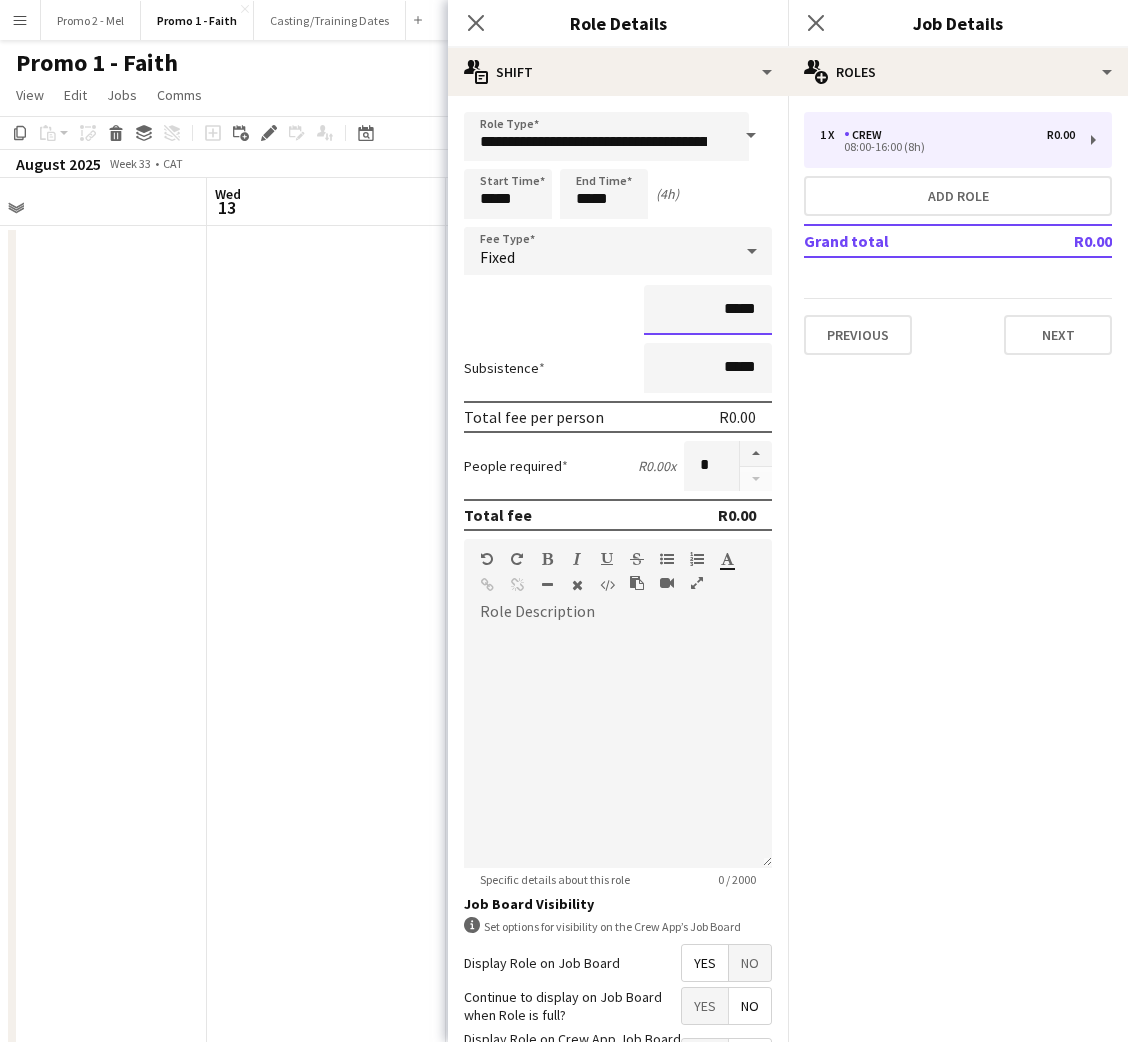 click on "*****" at bounding box center (708, 310) 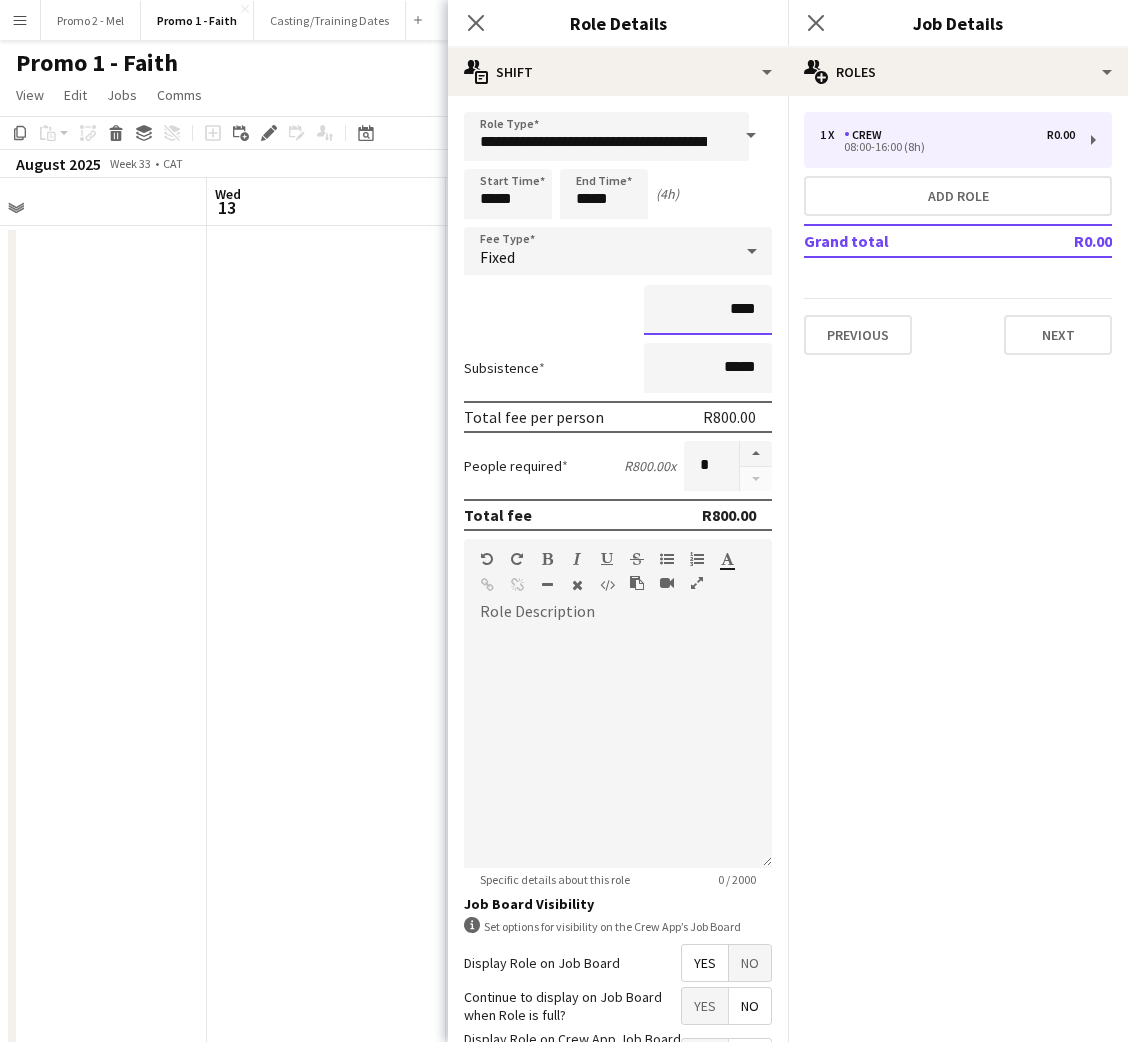 type on "*******" 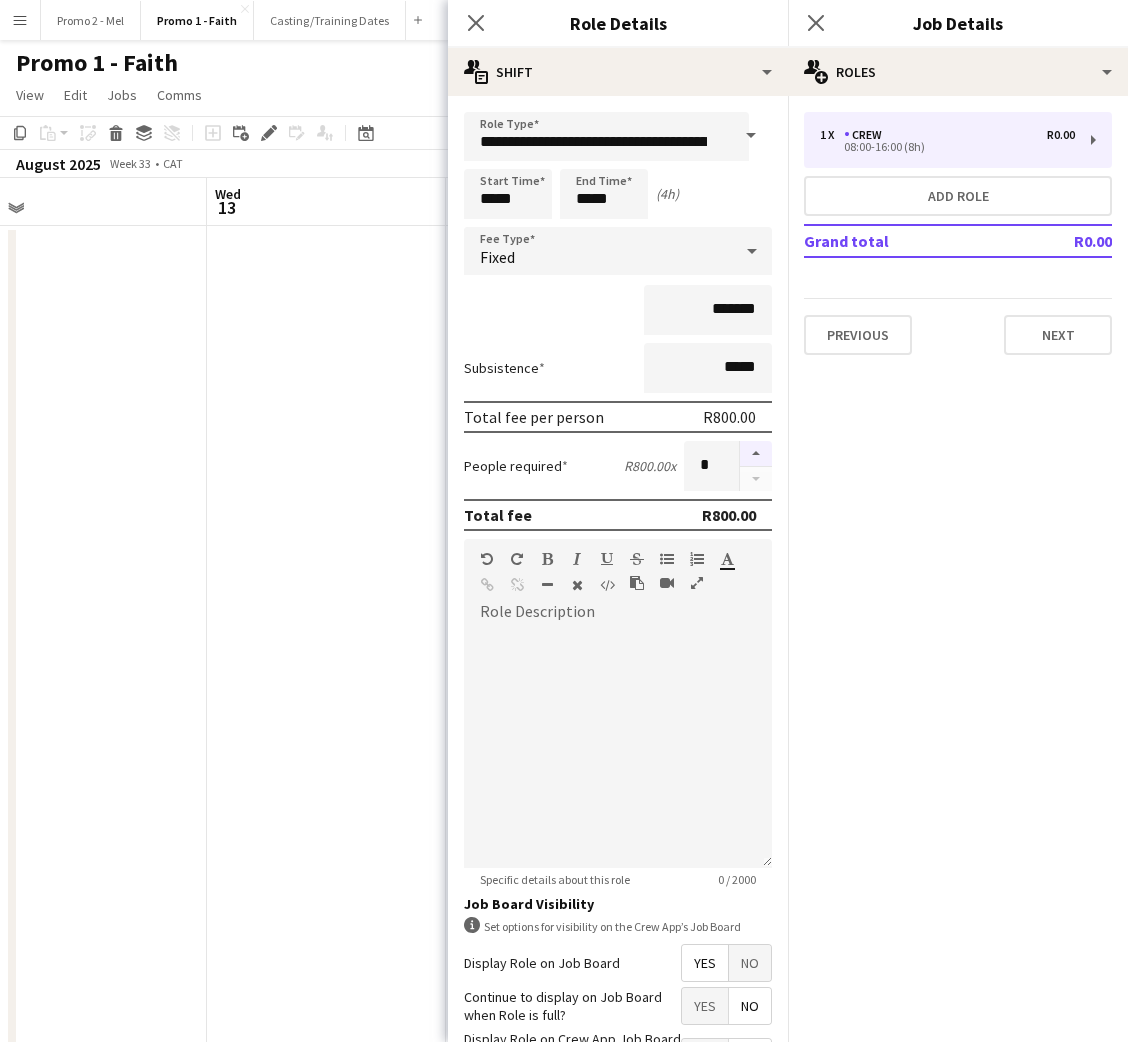 click at bounding box center (756, 454) 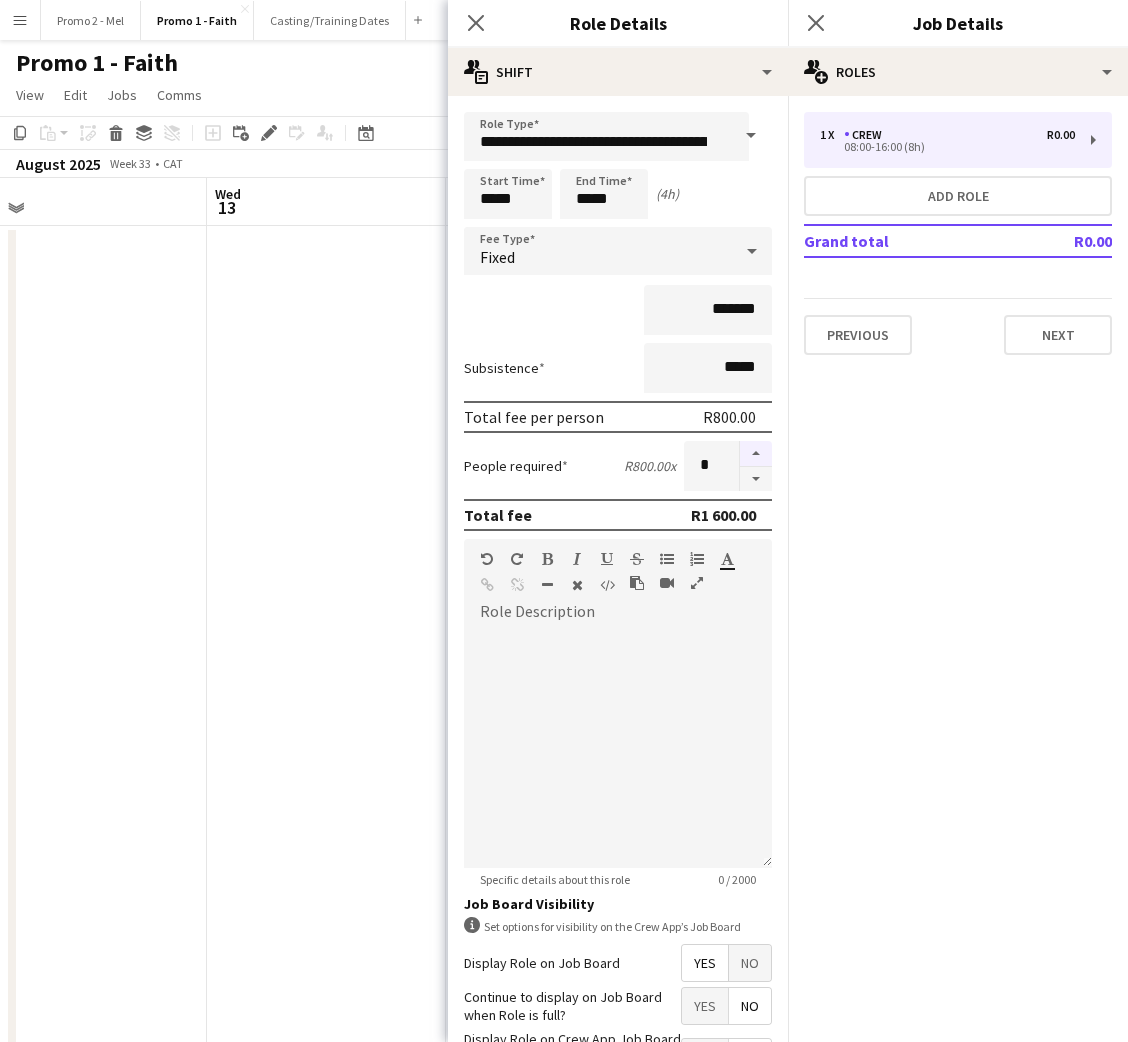 click at bounding box center [756, 454] 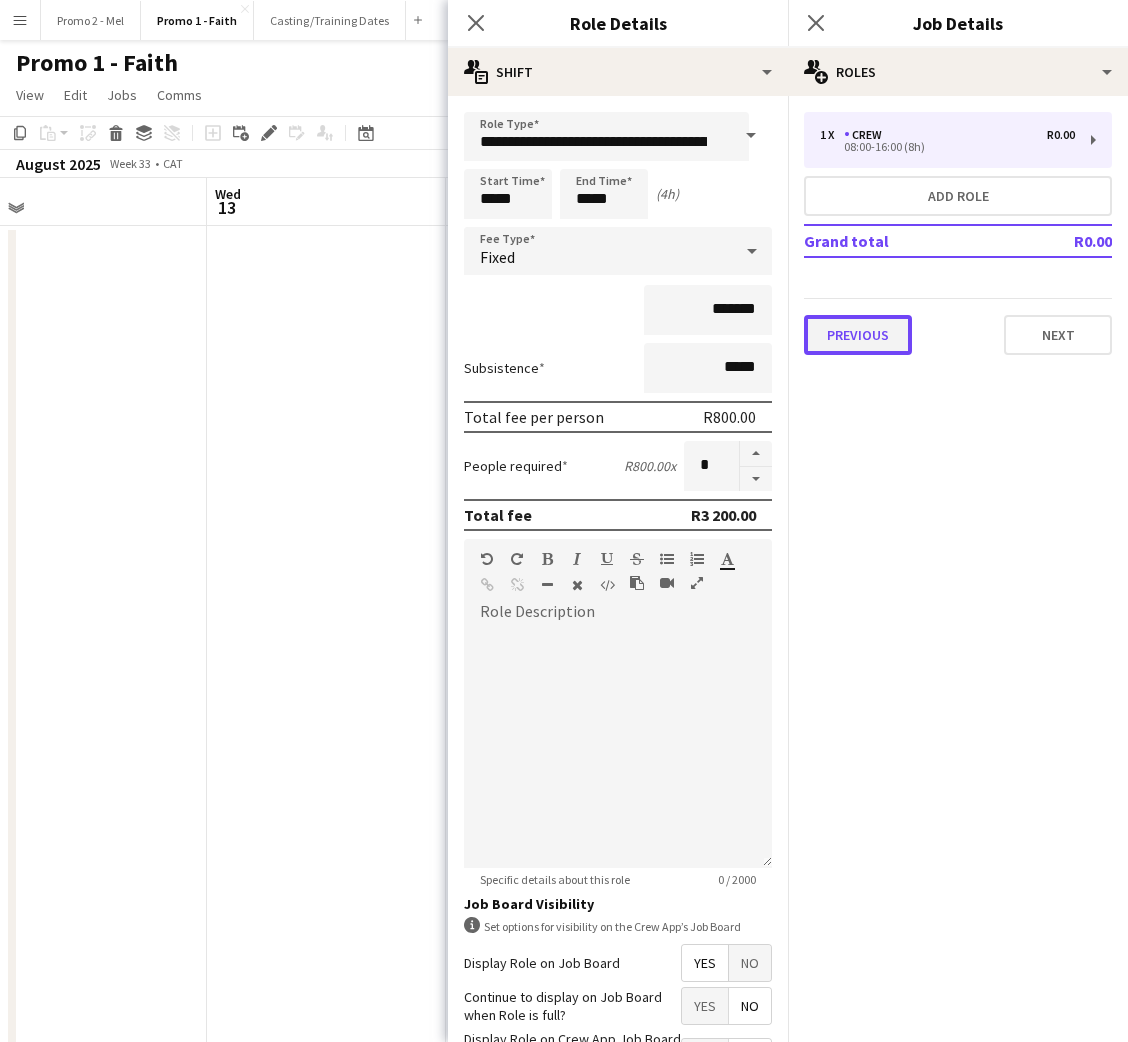click on "Previous" at bounding box center [858, 335] 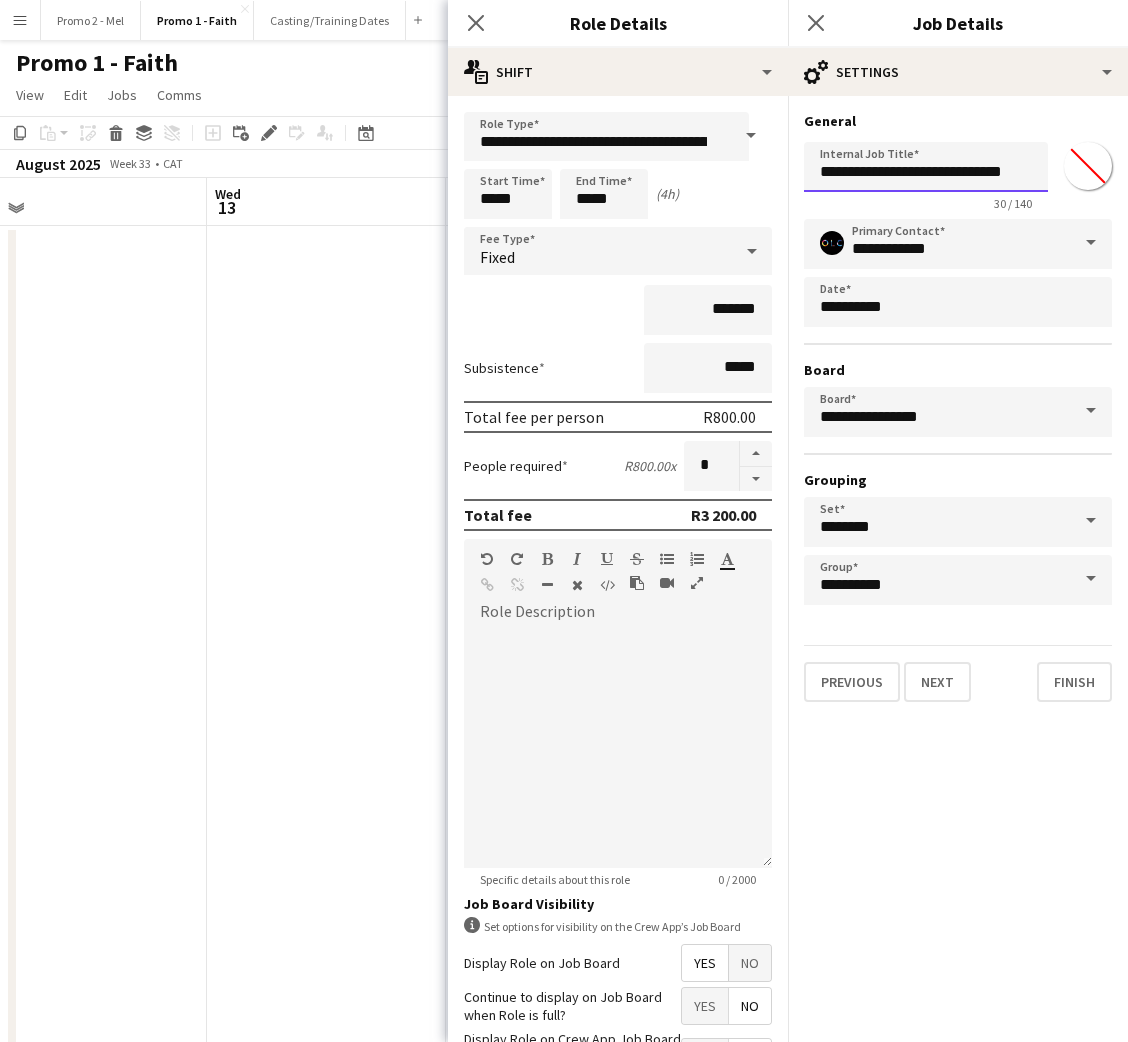 click on "**********" at bounding box center [926, 167] 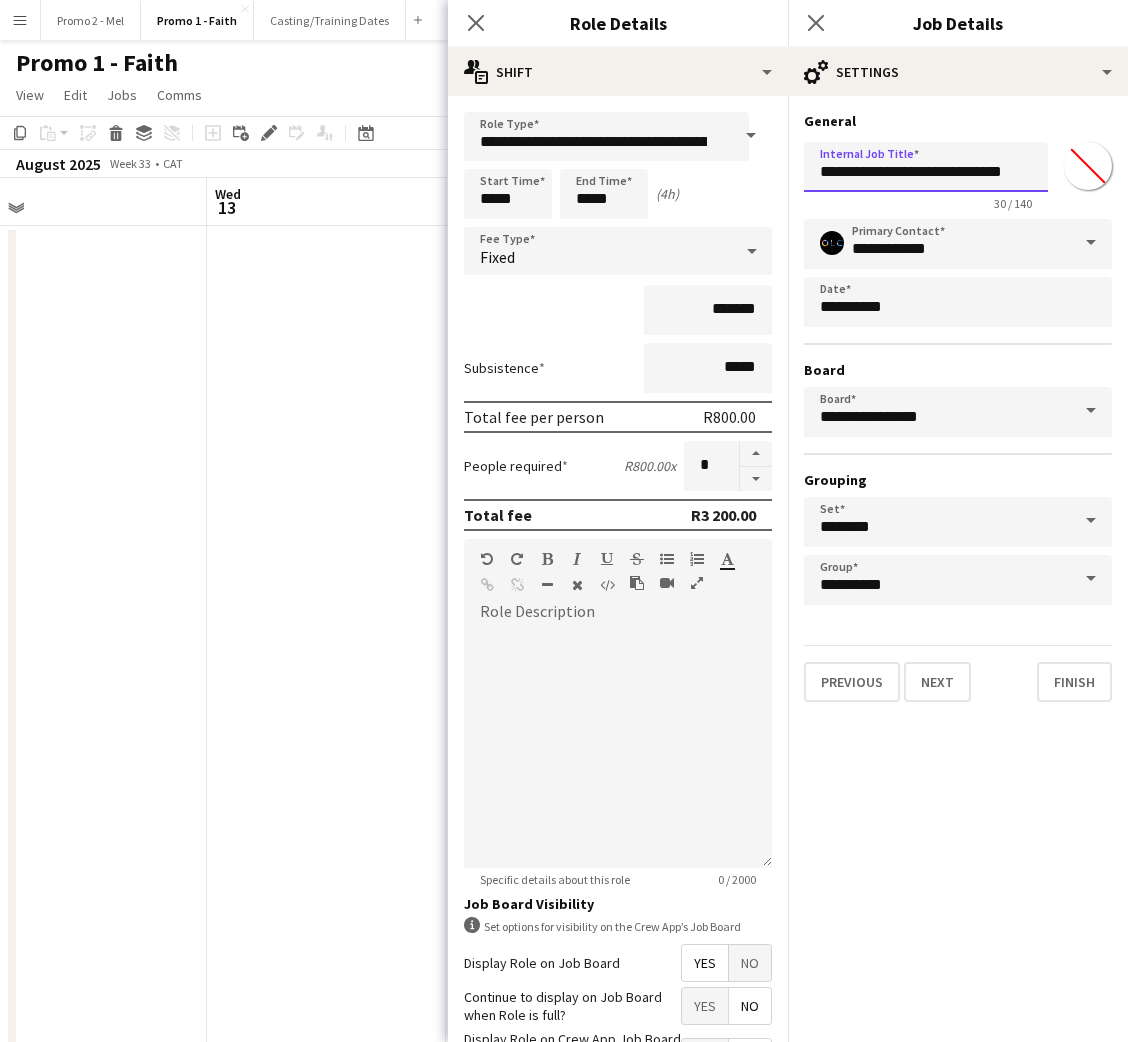 click on "**********" at bounding box center [926, 167] 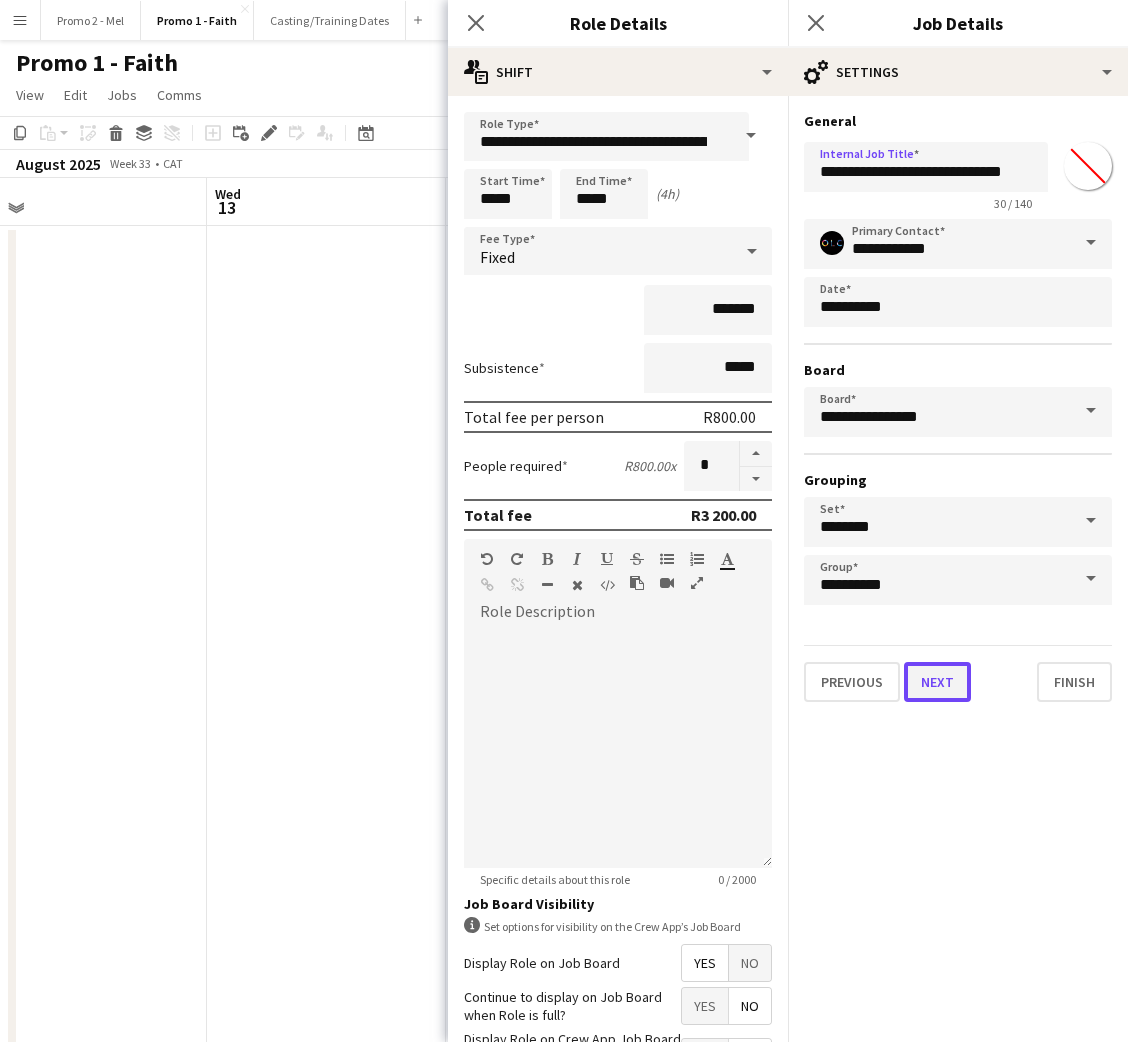 click on "Next" at bounding box center [937, 682] 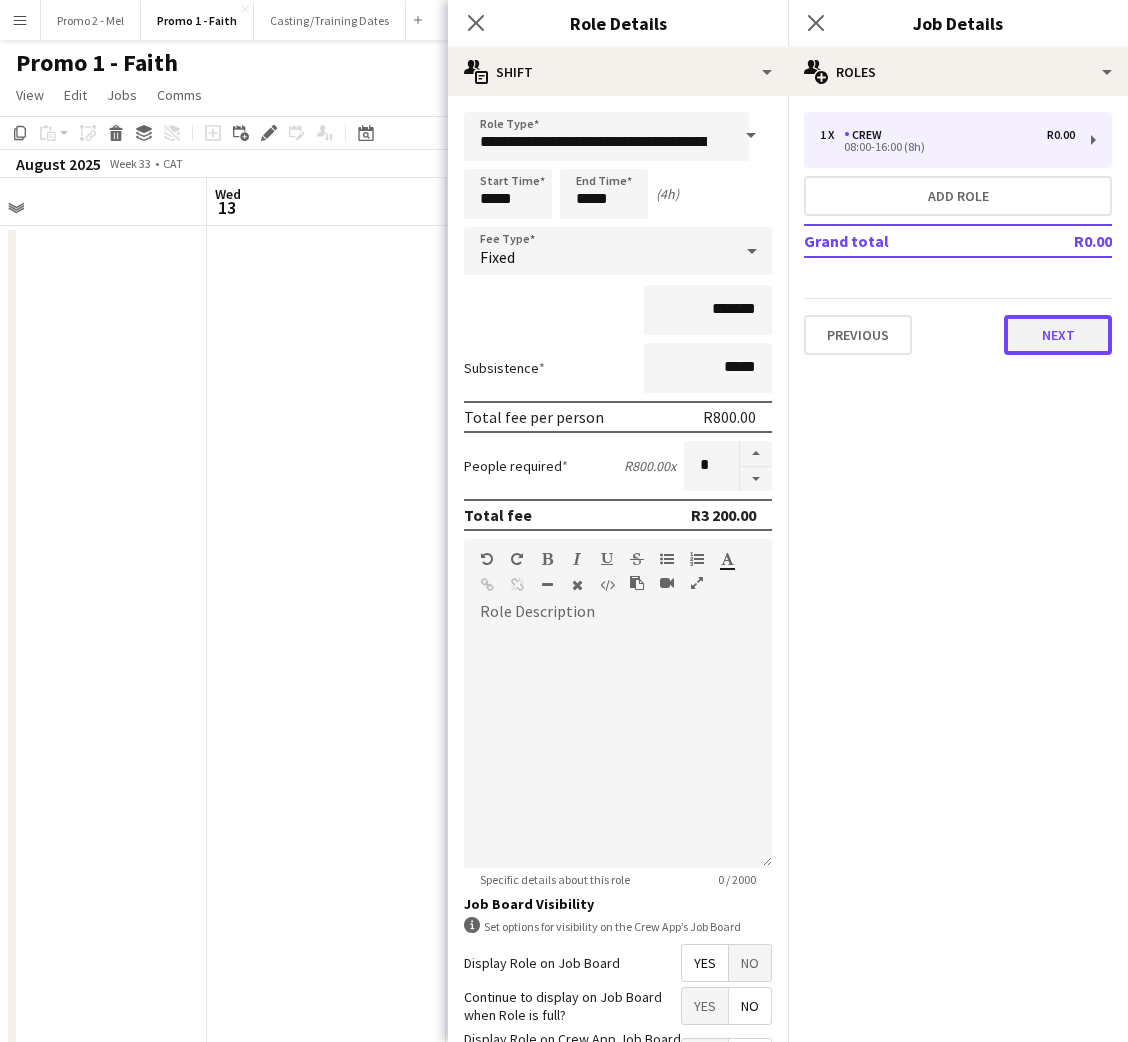click on "Next" at bounding box center (1058, 335) 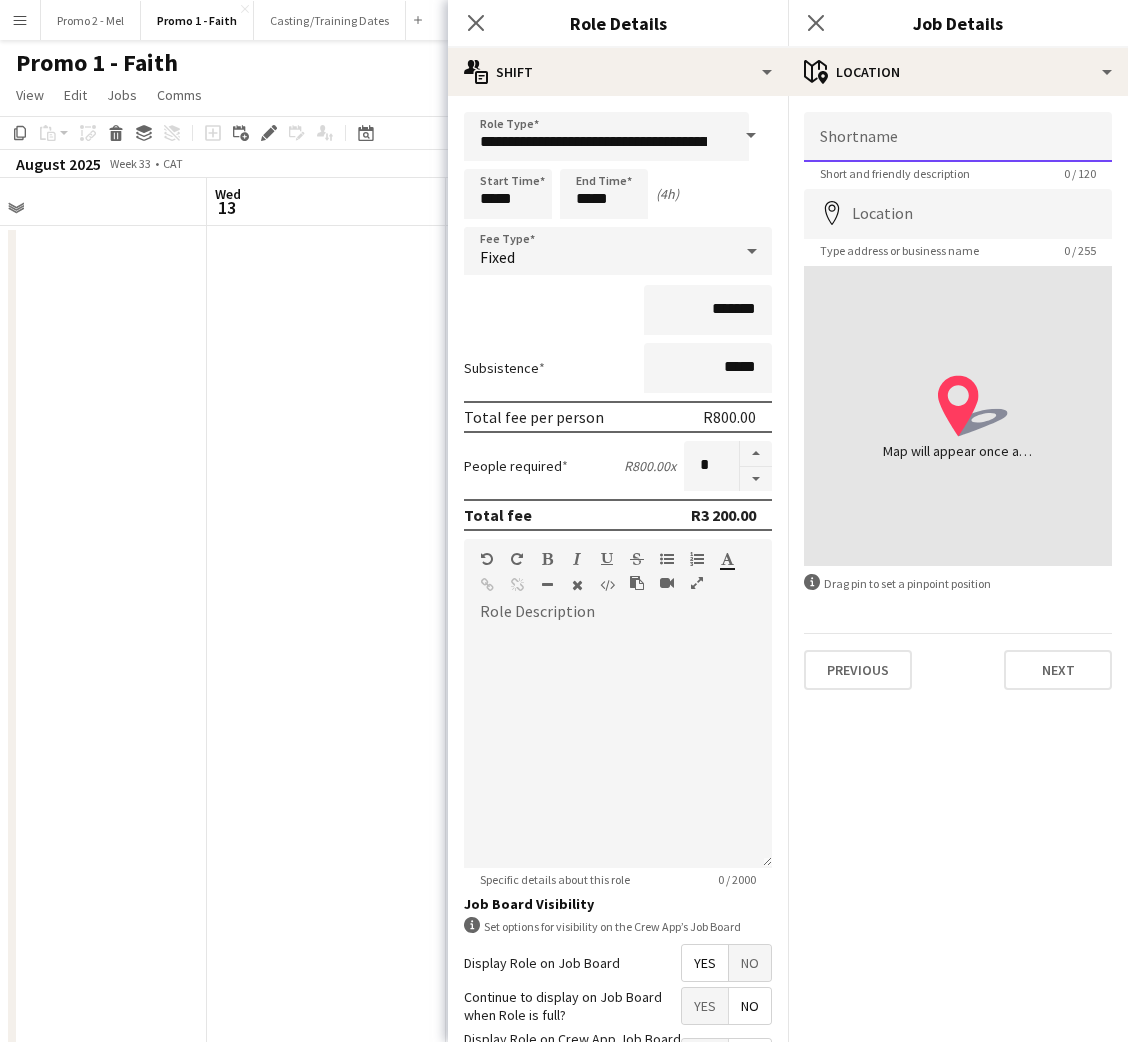 click on "Shortname" at bounding box center (958, 137) 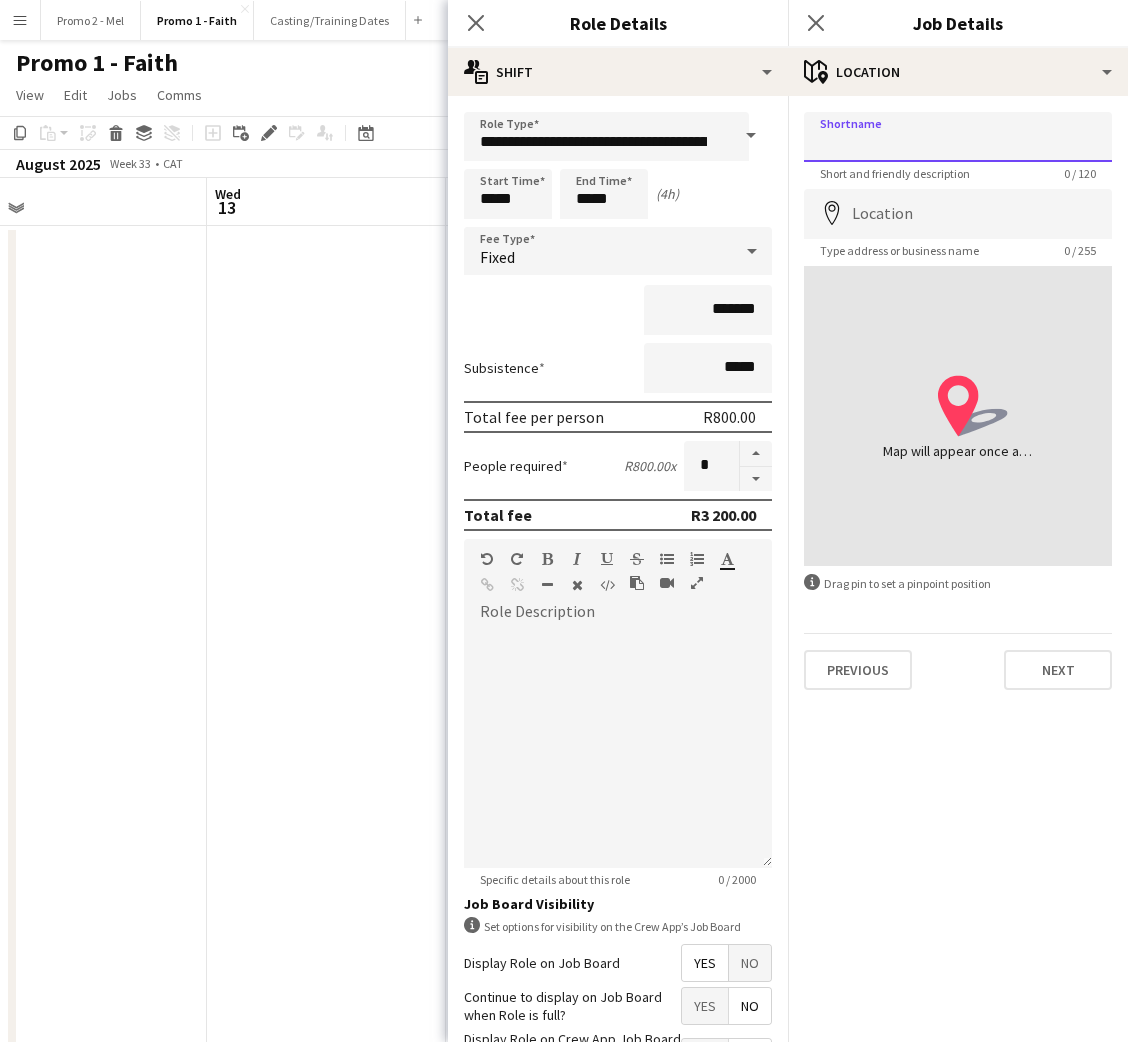 paste on "**********" 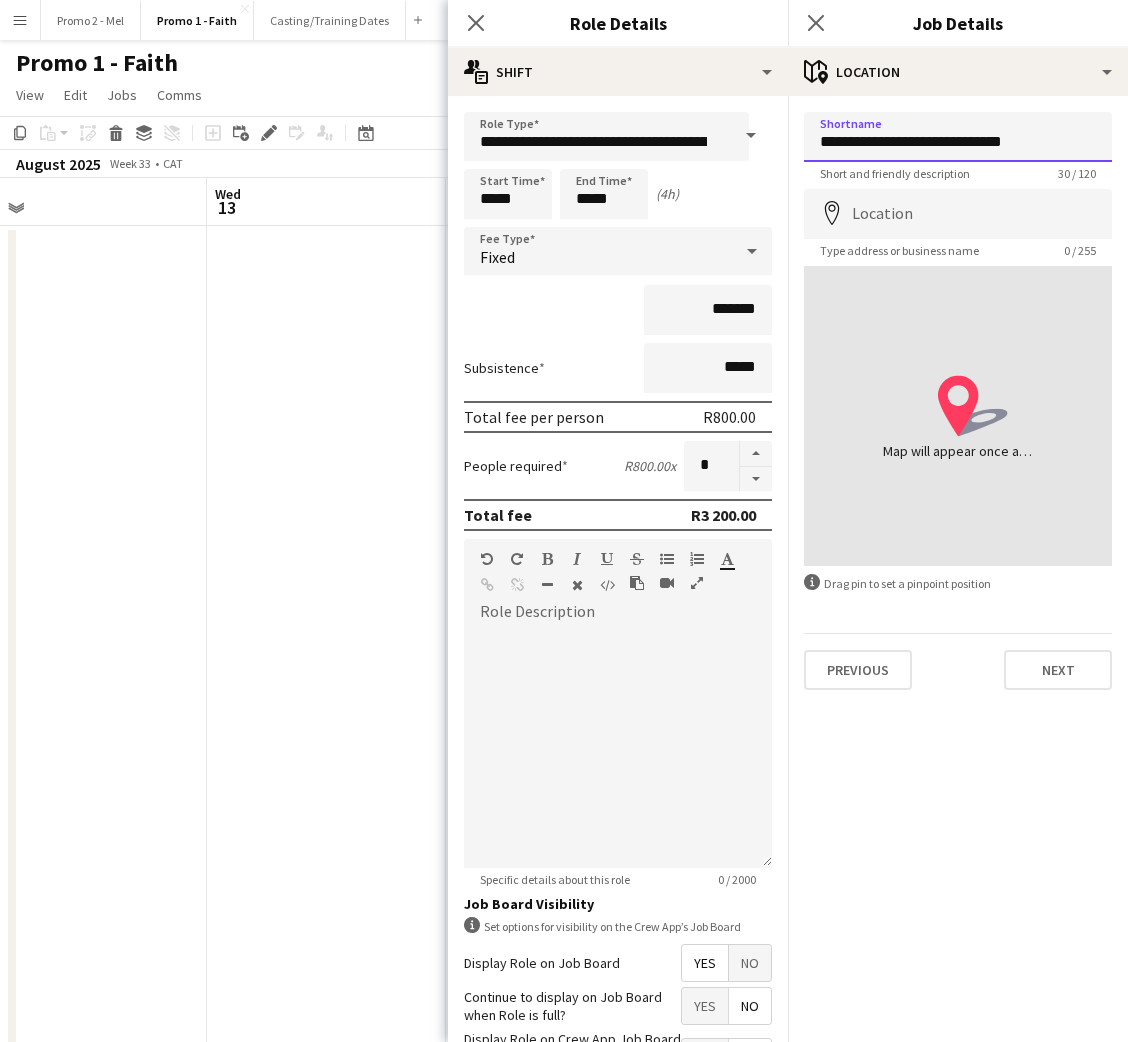 type on "**********" 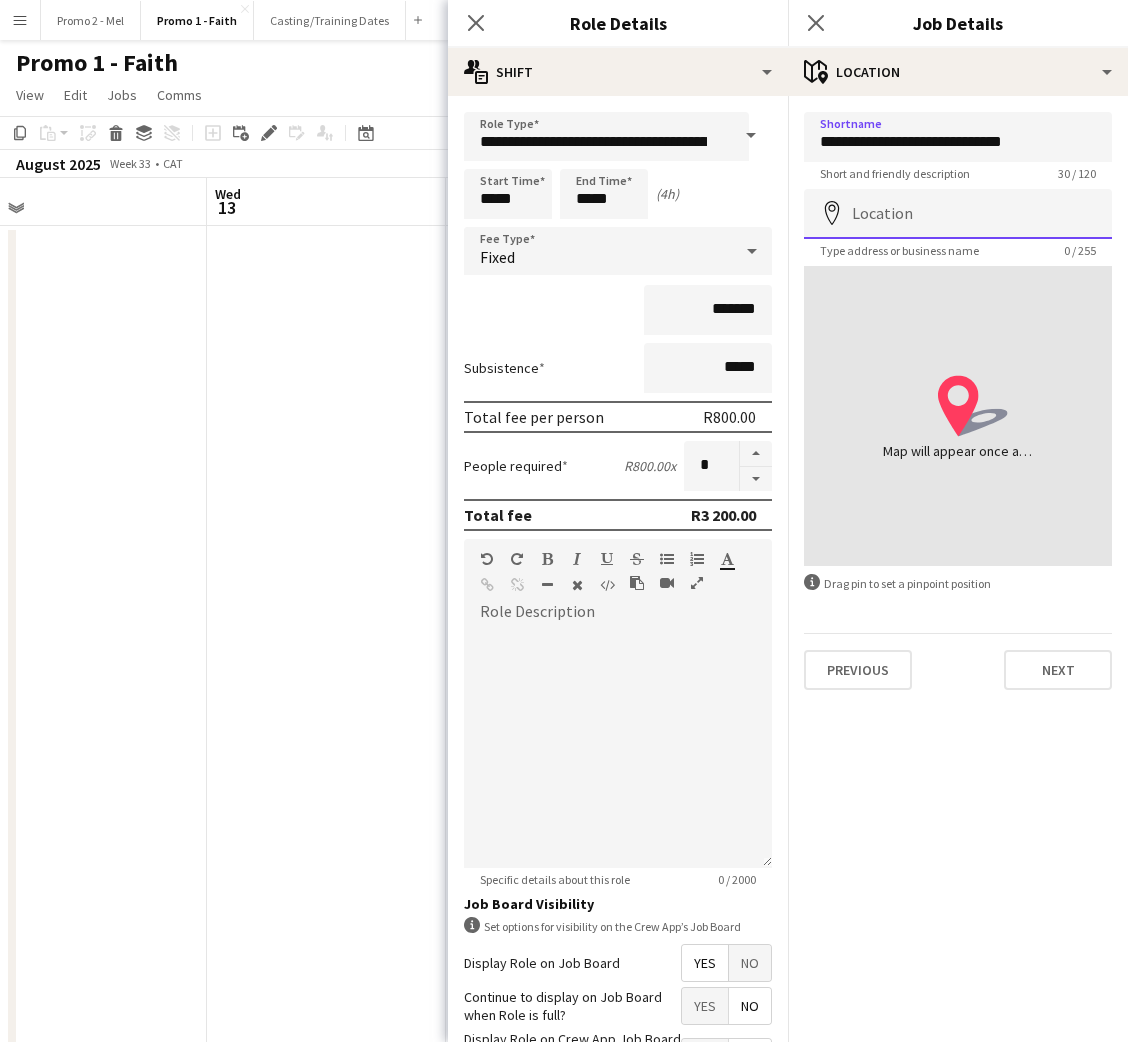 click on "Location" at bounding box center [958, 214] 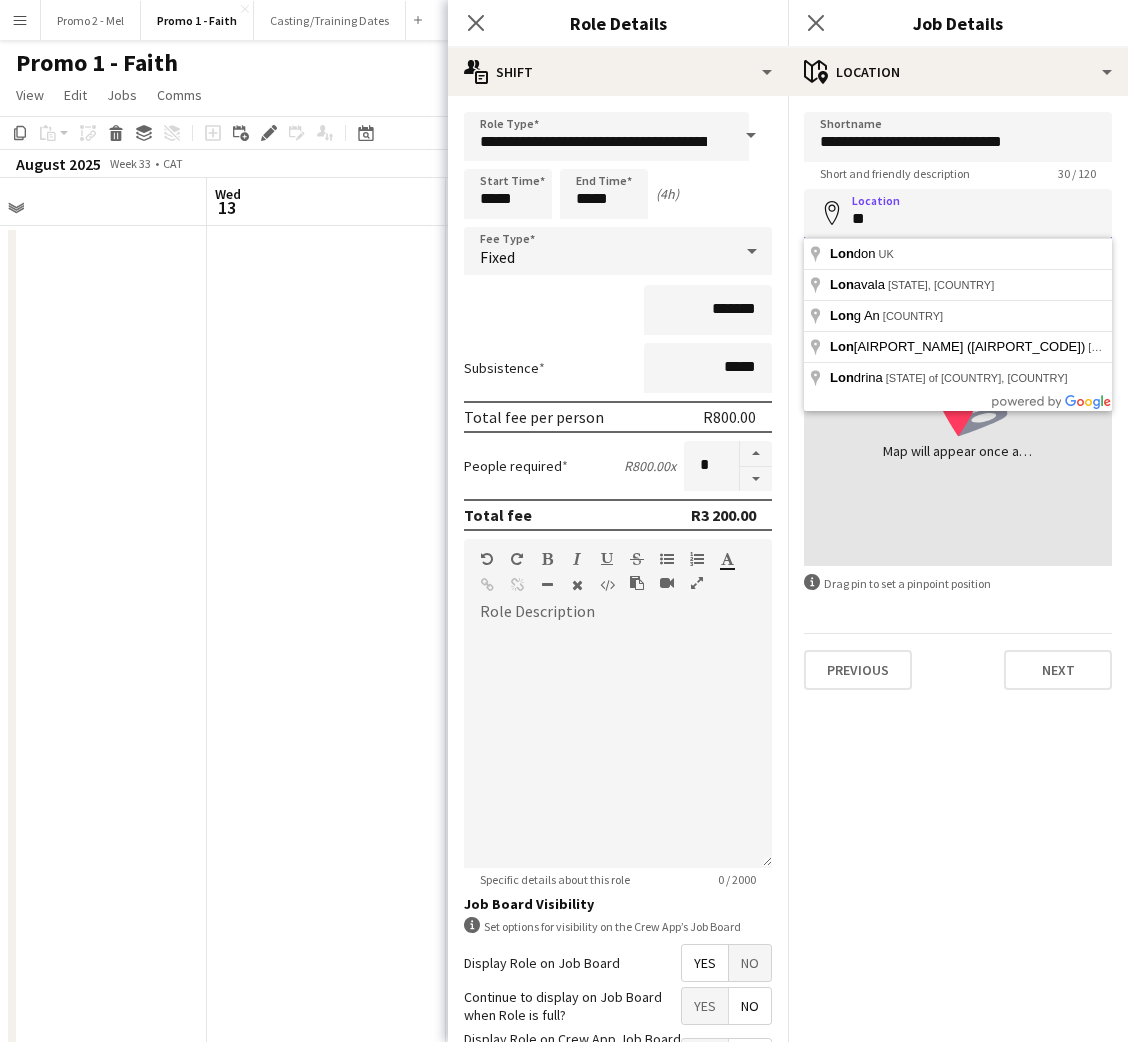 type on "*" 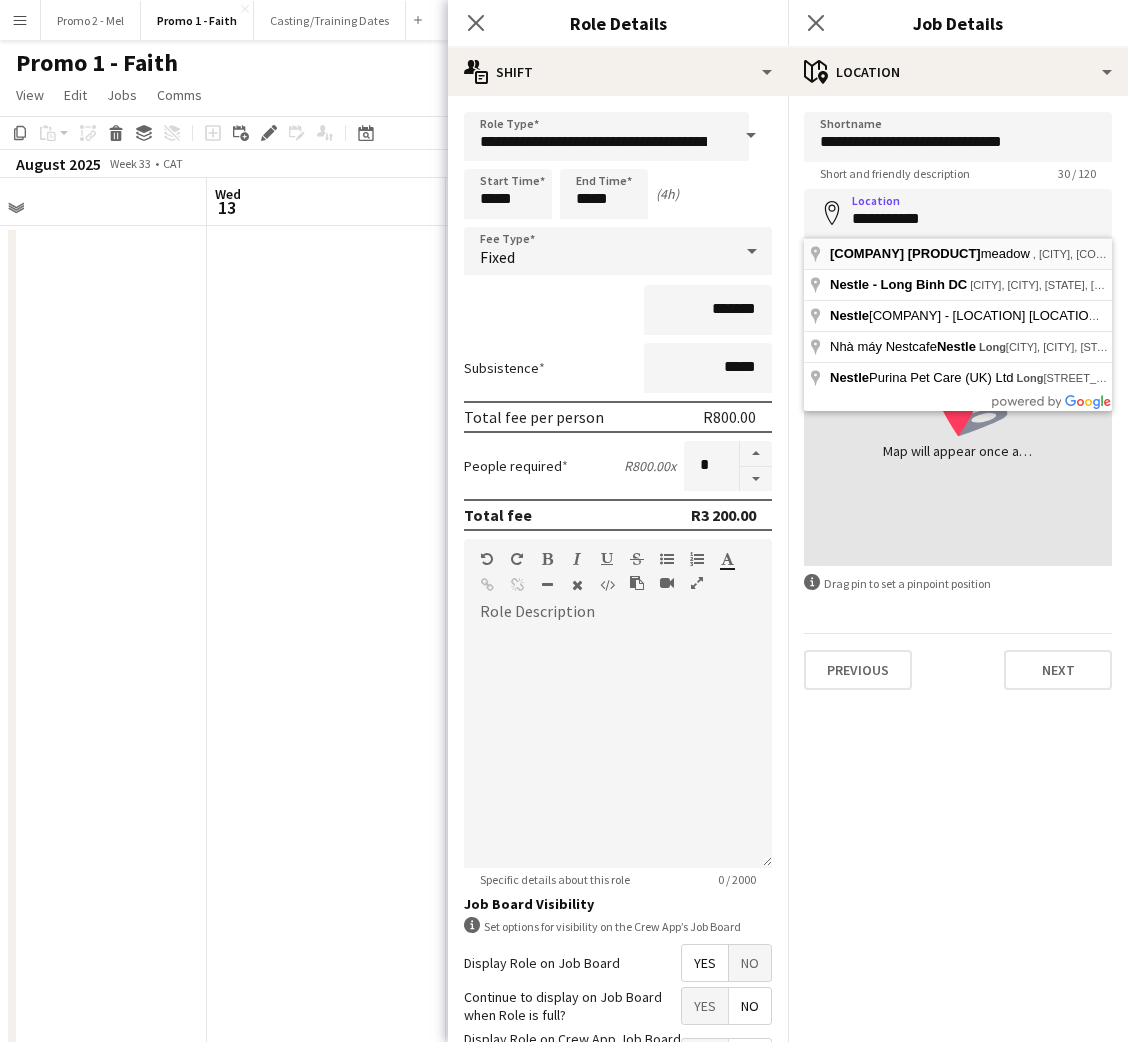type on "**********" 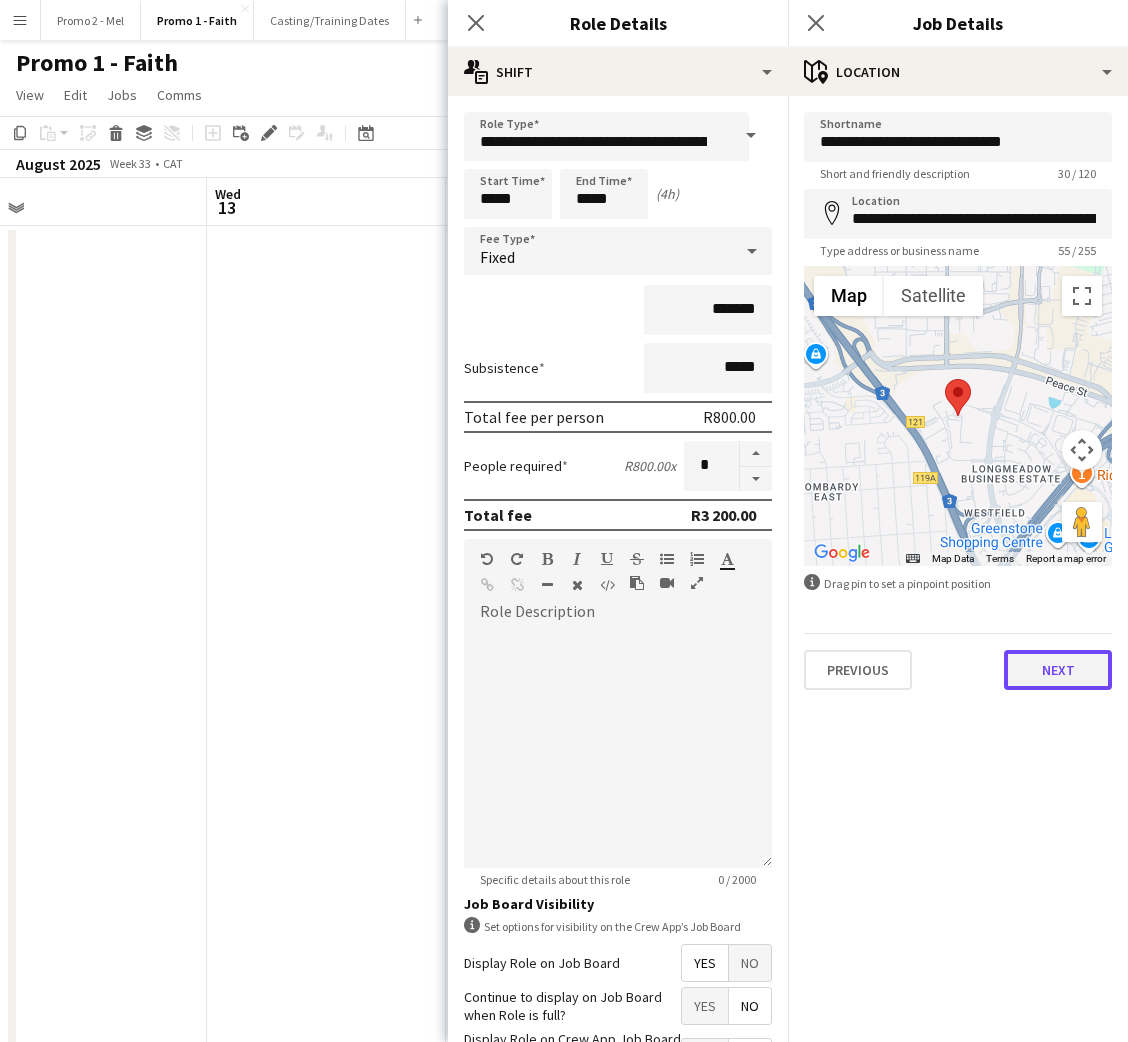 click on "Next" at bounding box center [1058, 670] 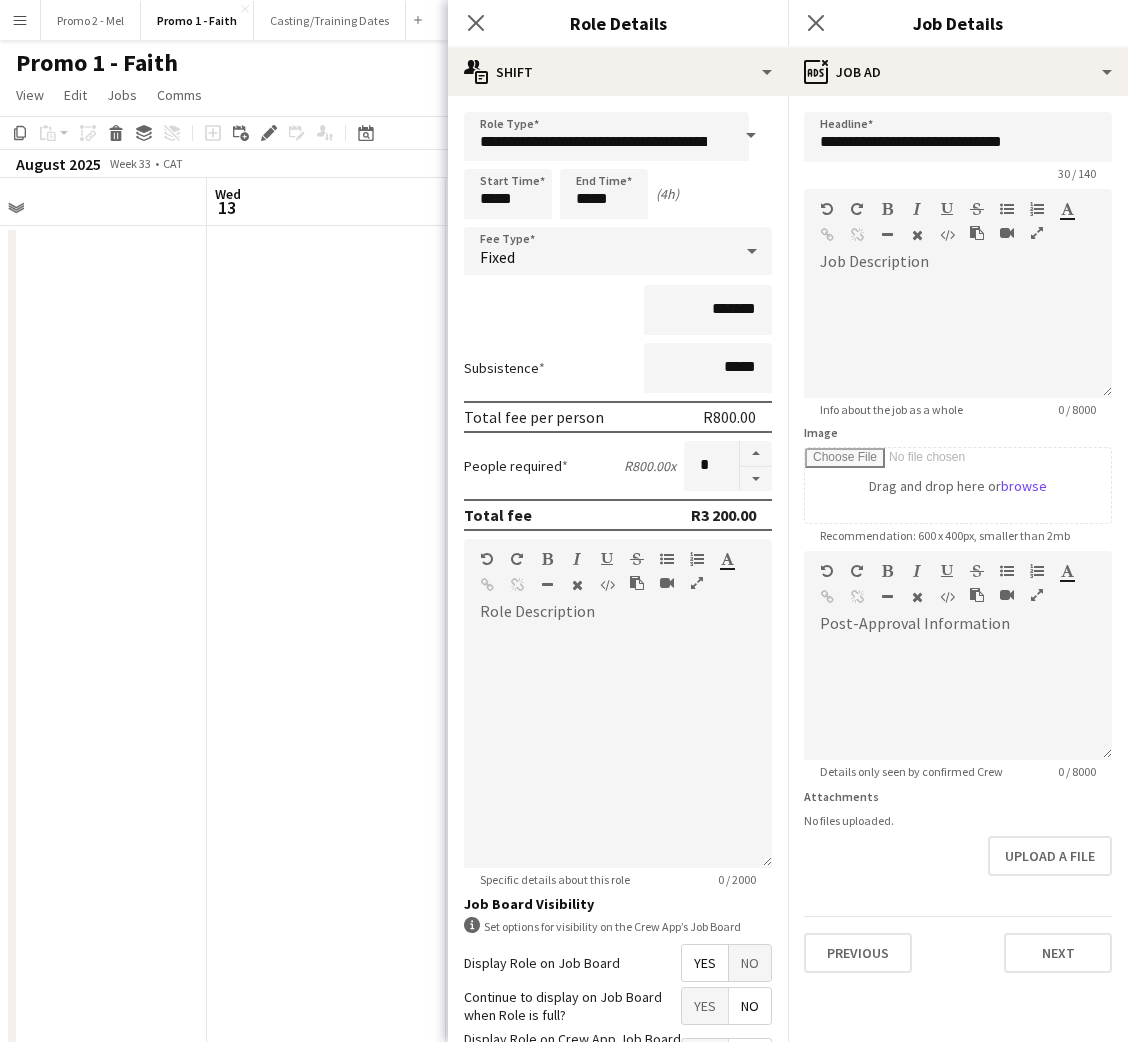scroll, scrollTop: 49, scrollLeft: 0, axis: vertical 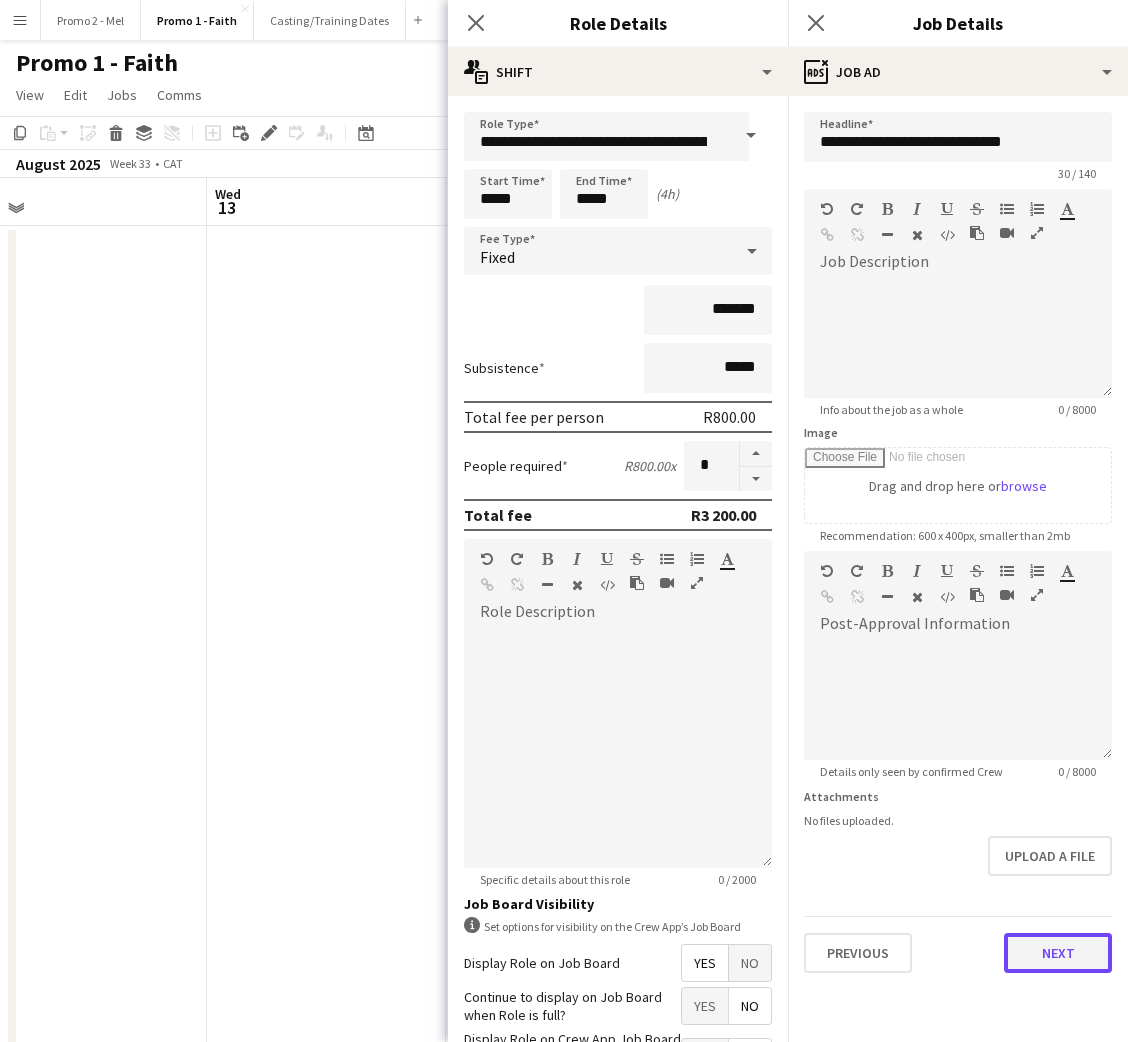 click on "Next" at bounding box center [1058, 953] 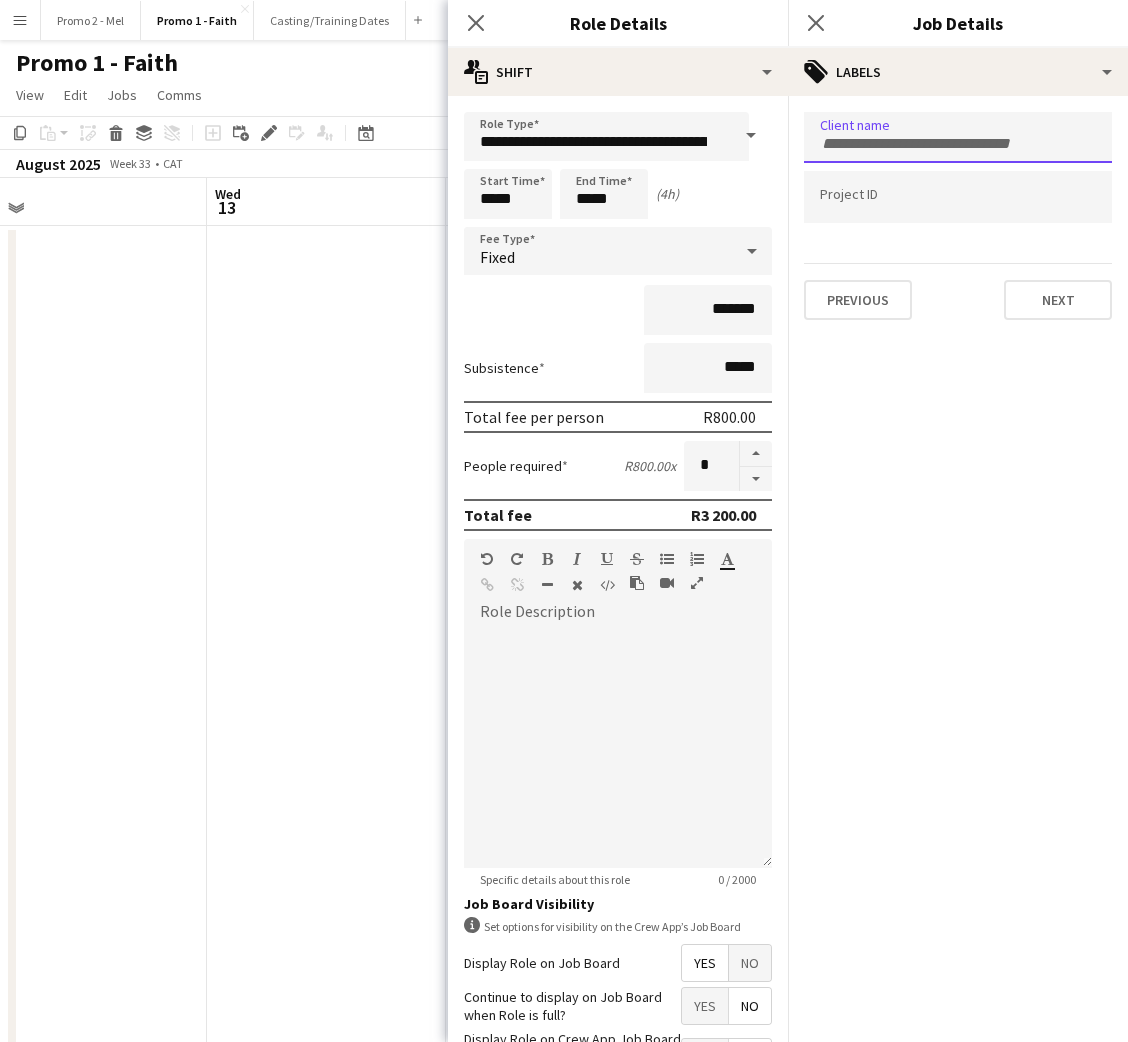 click at bounding box center (958, 144) 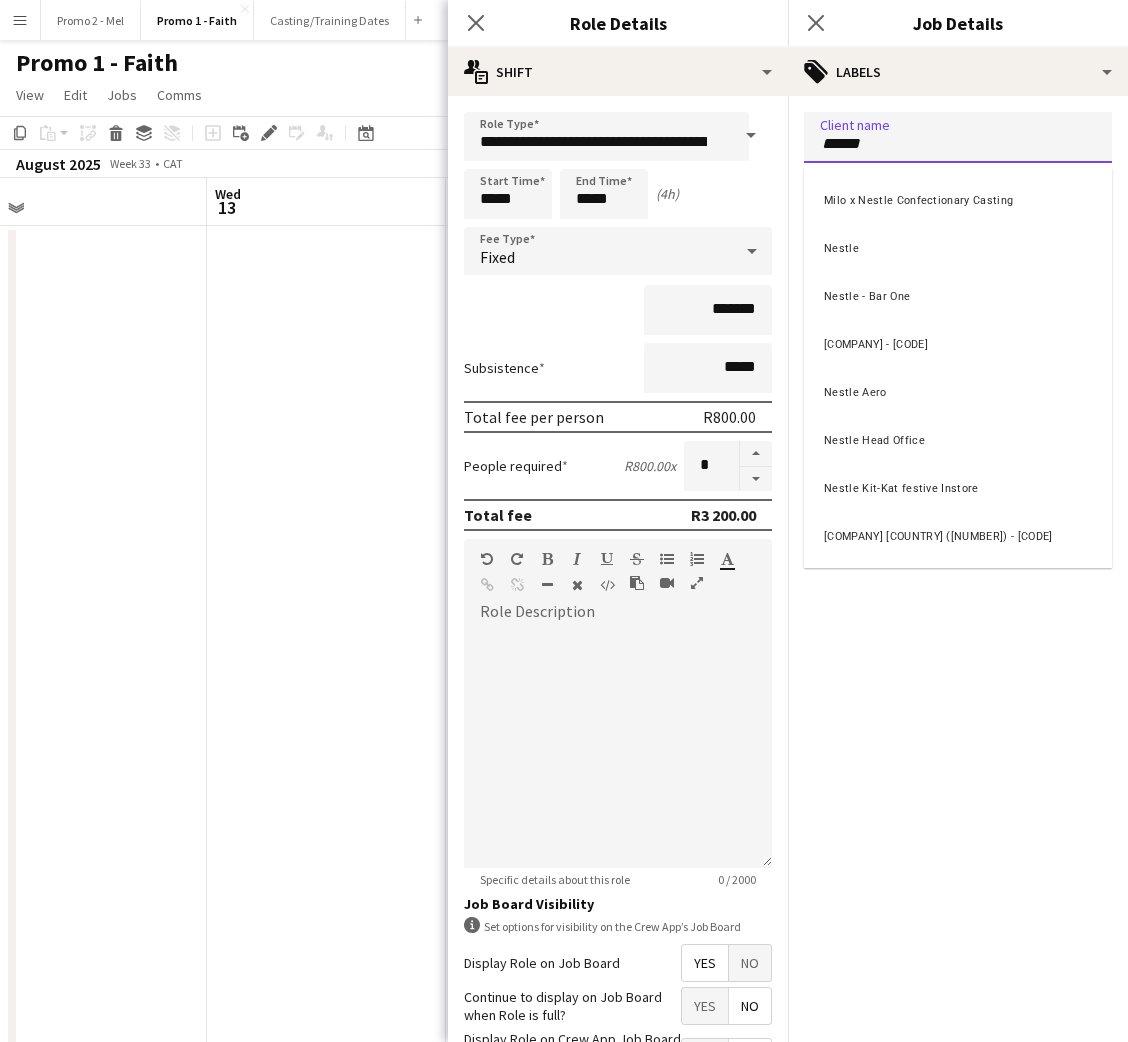 type on "******" 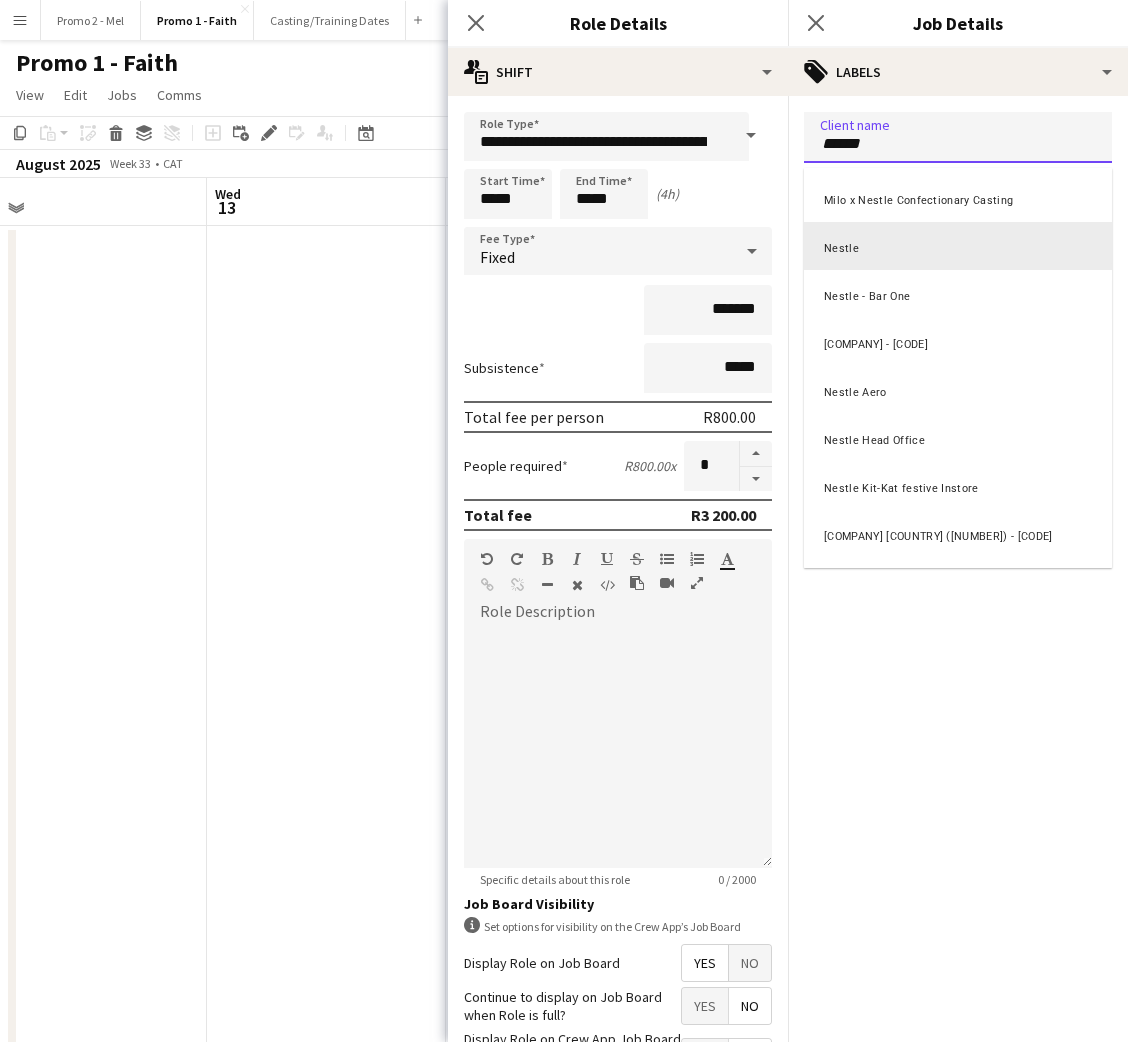 click on "Nestle" at bounding box center (958, 246) 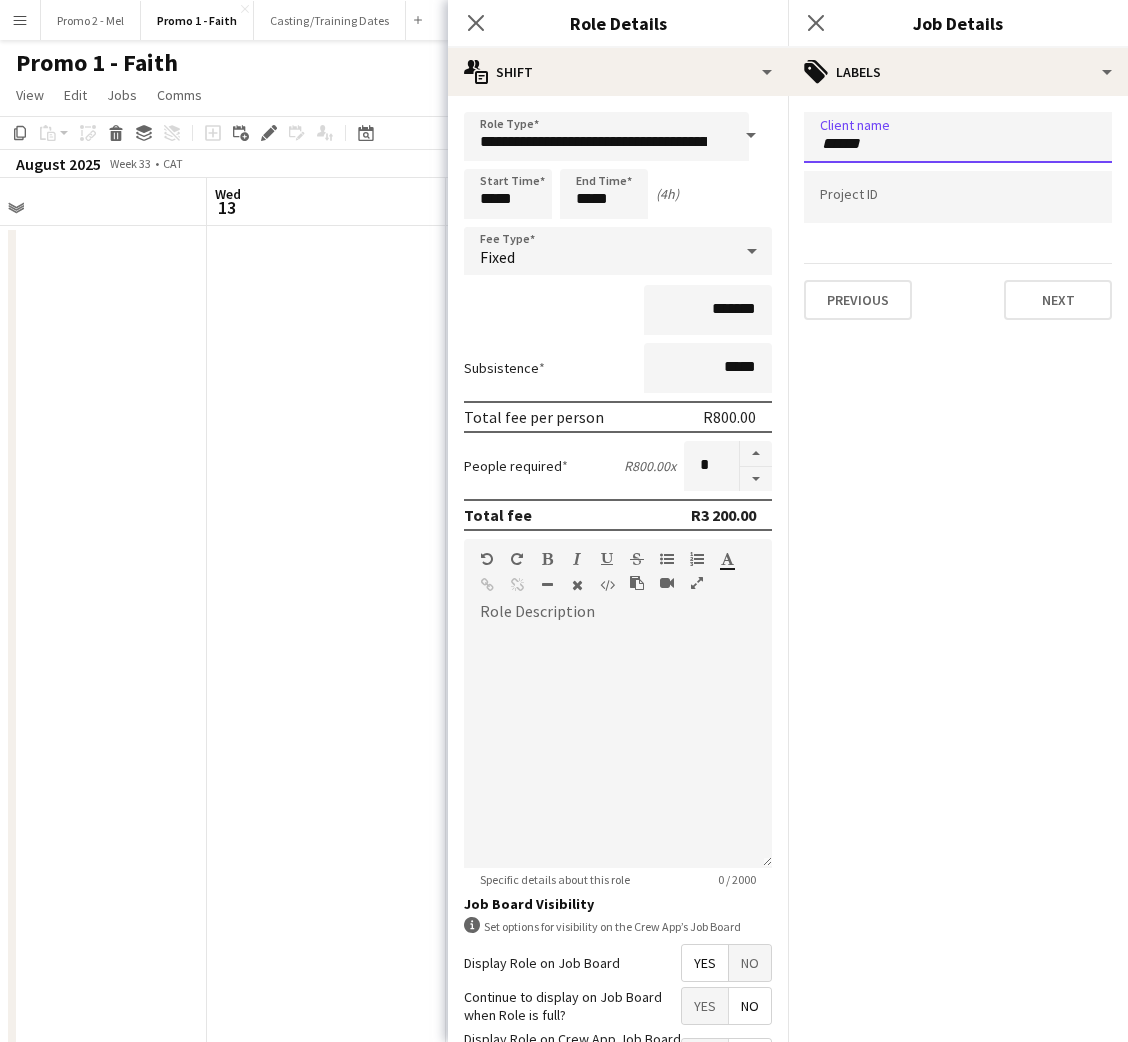 type 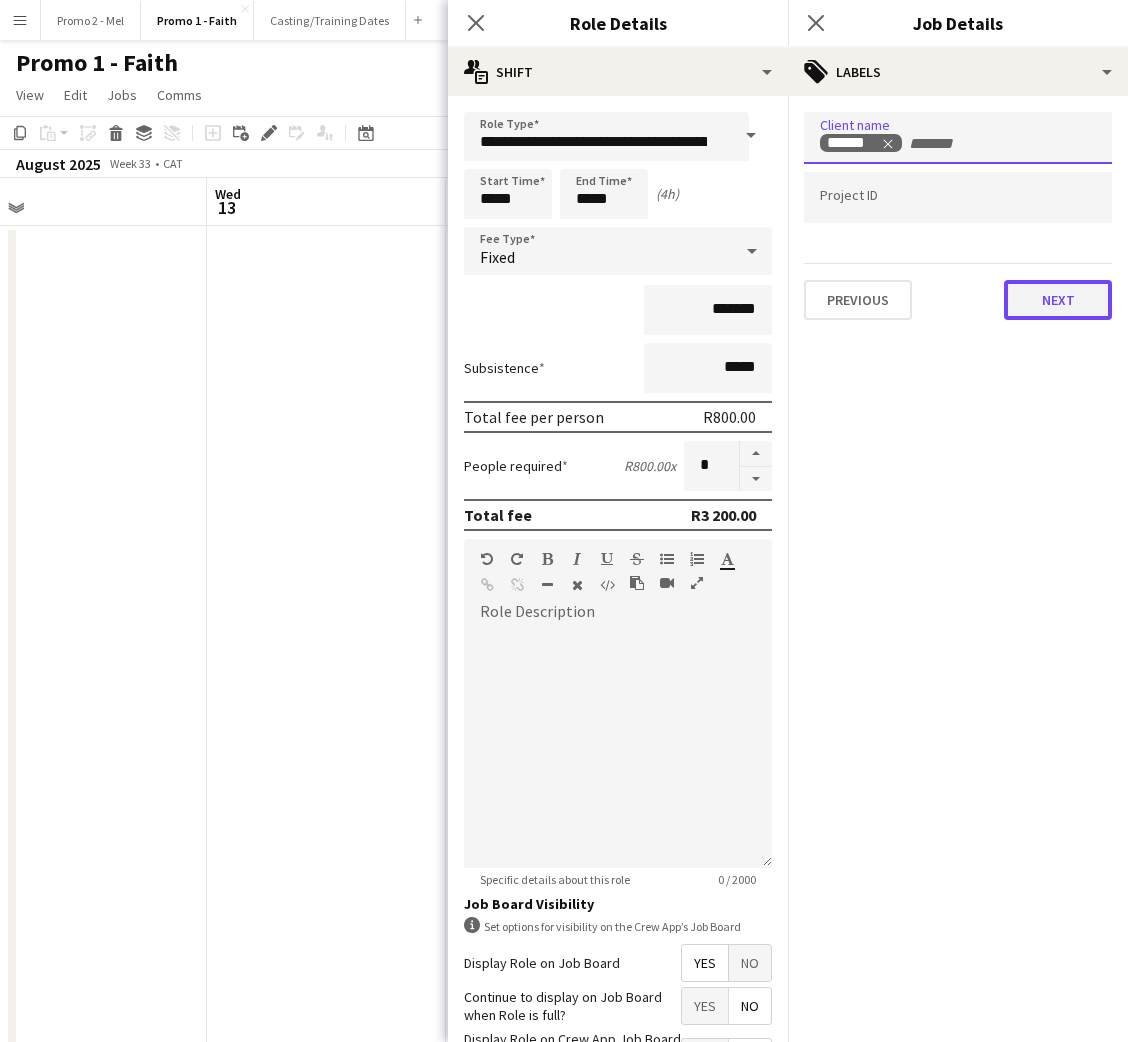 click on "Next" at bounding box center [1058, 300] 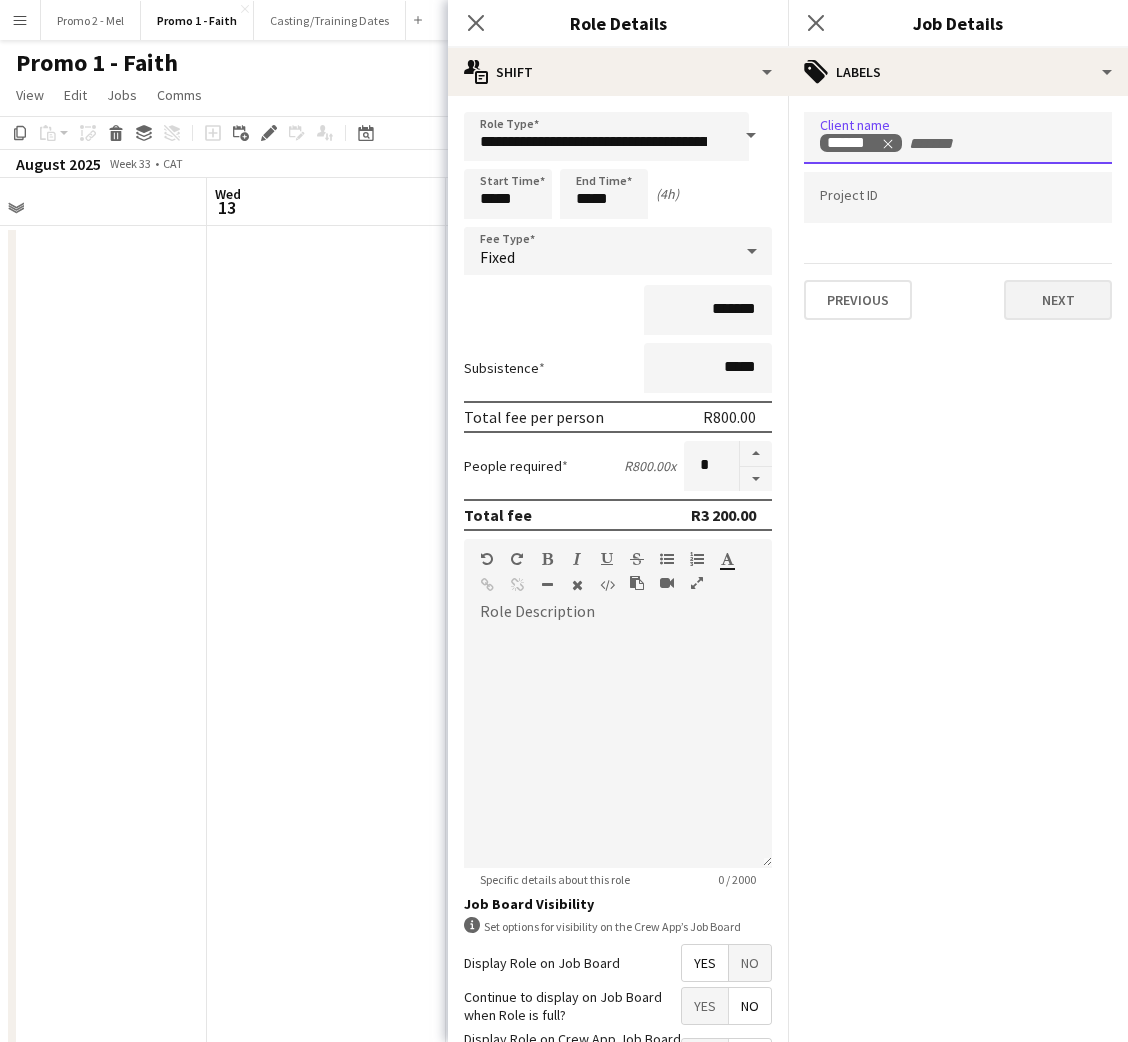 type on "*******" 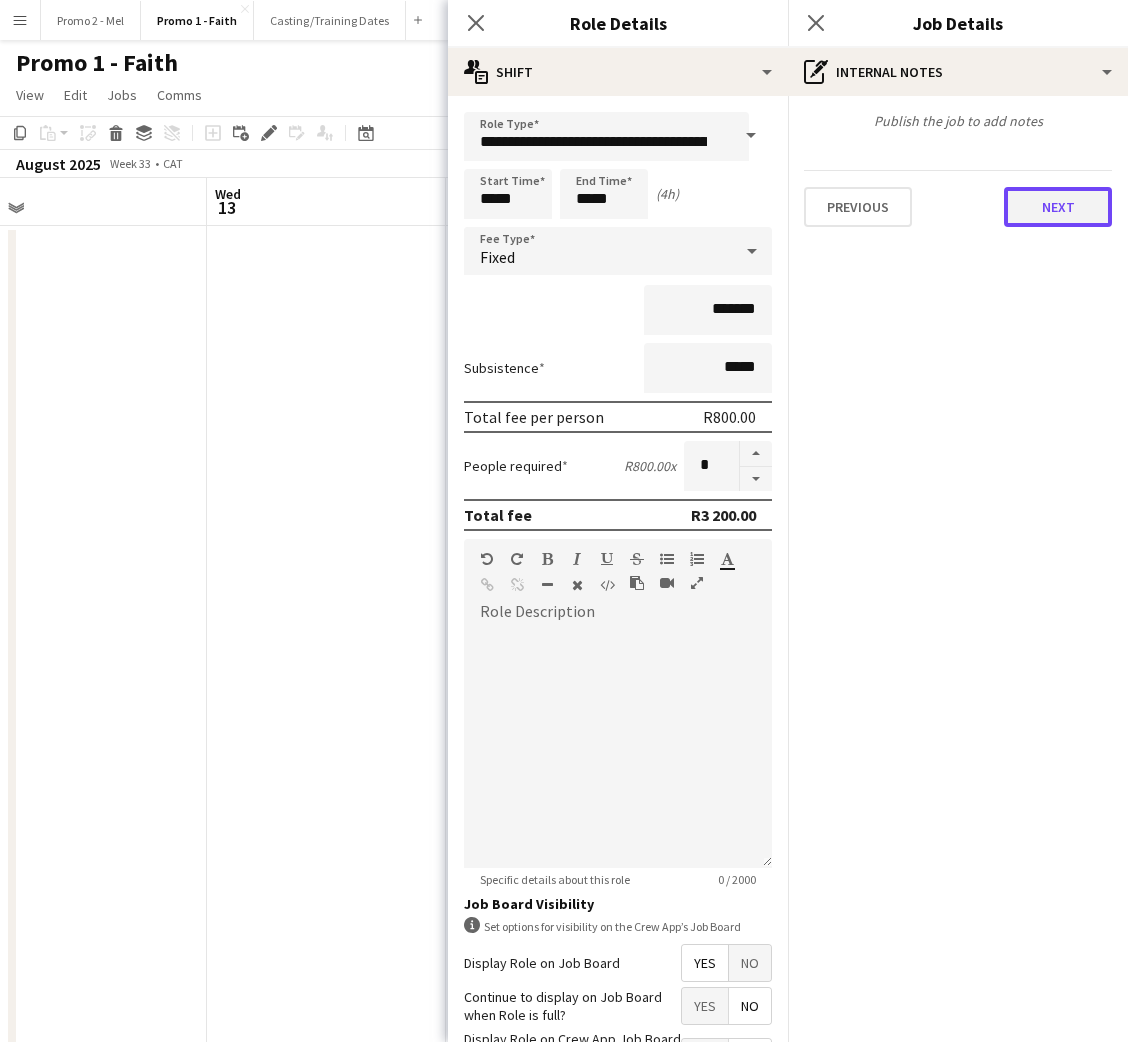 click on "Next" at bounding box center (1058, 207) 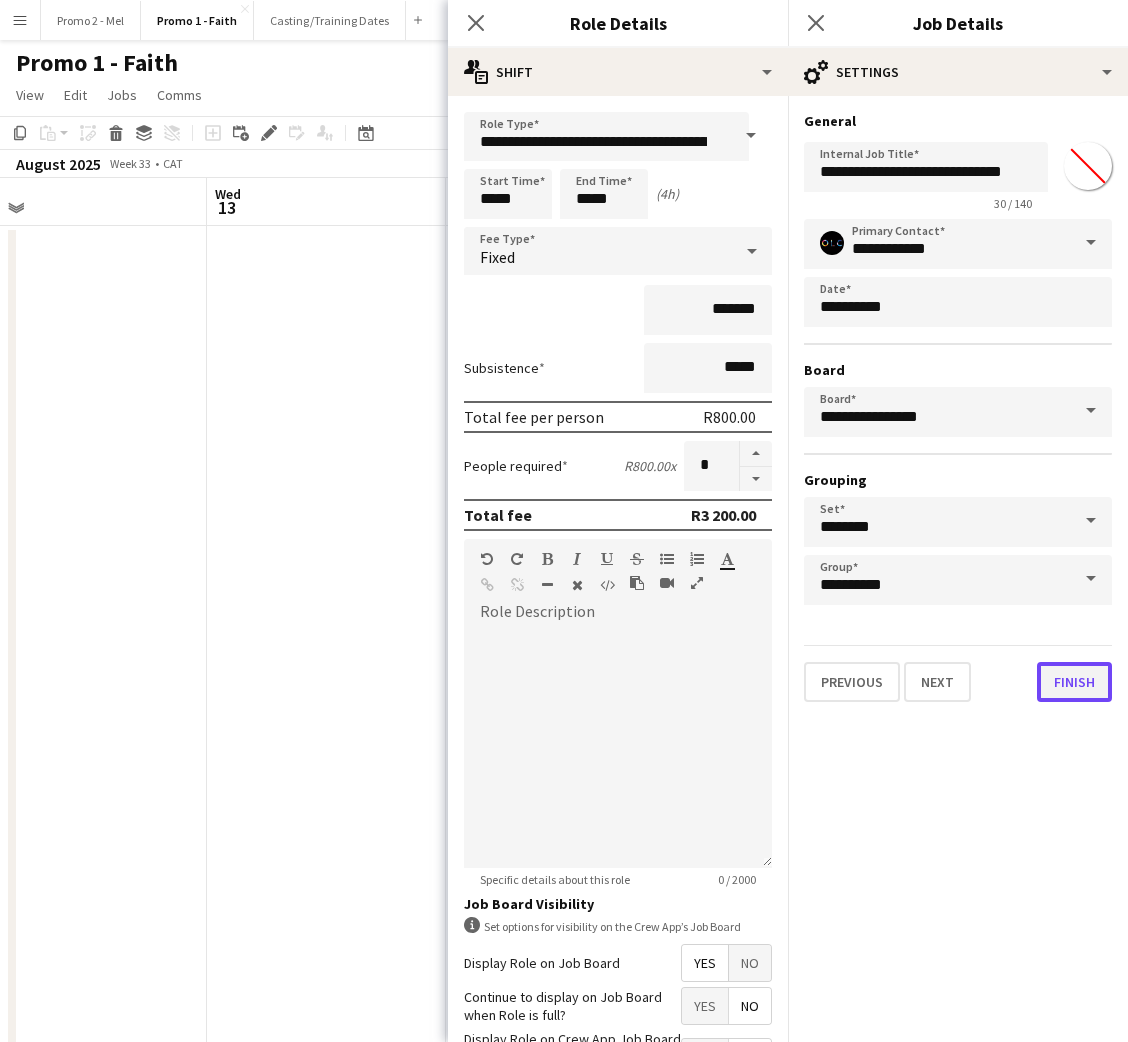 click on "Finish" at bounding box center (1074, 682) 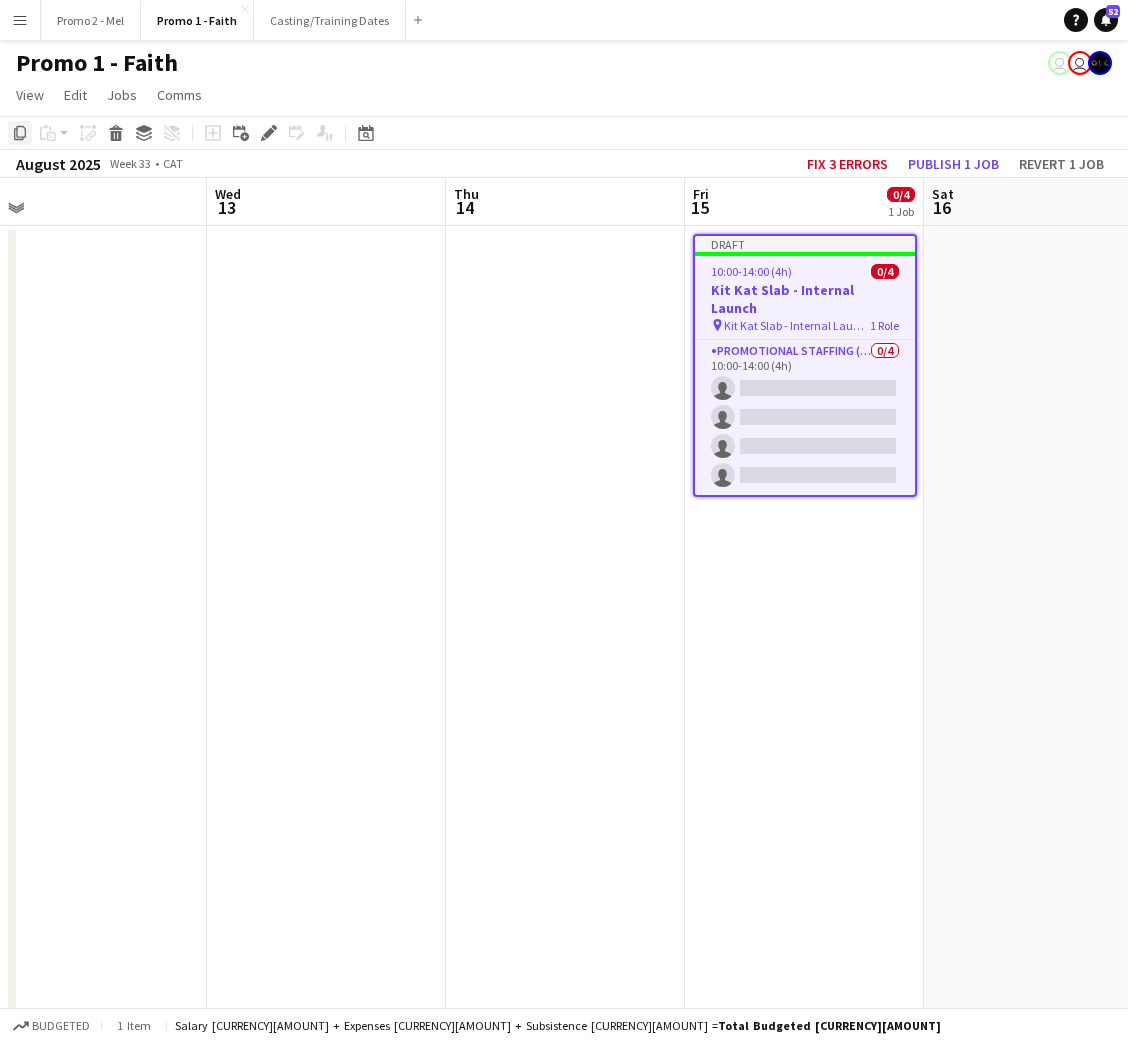 click on "Copy" 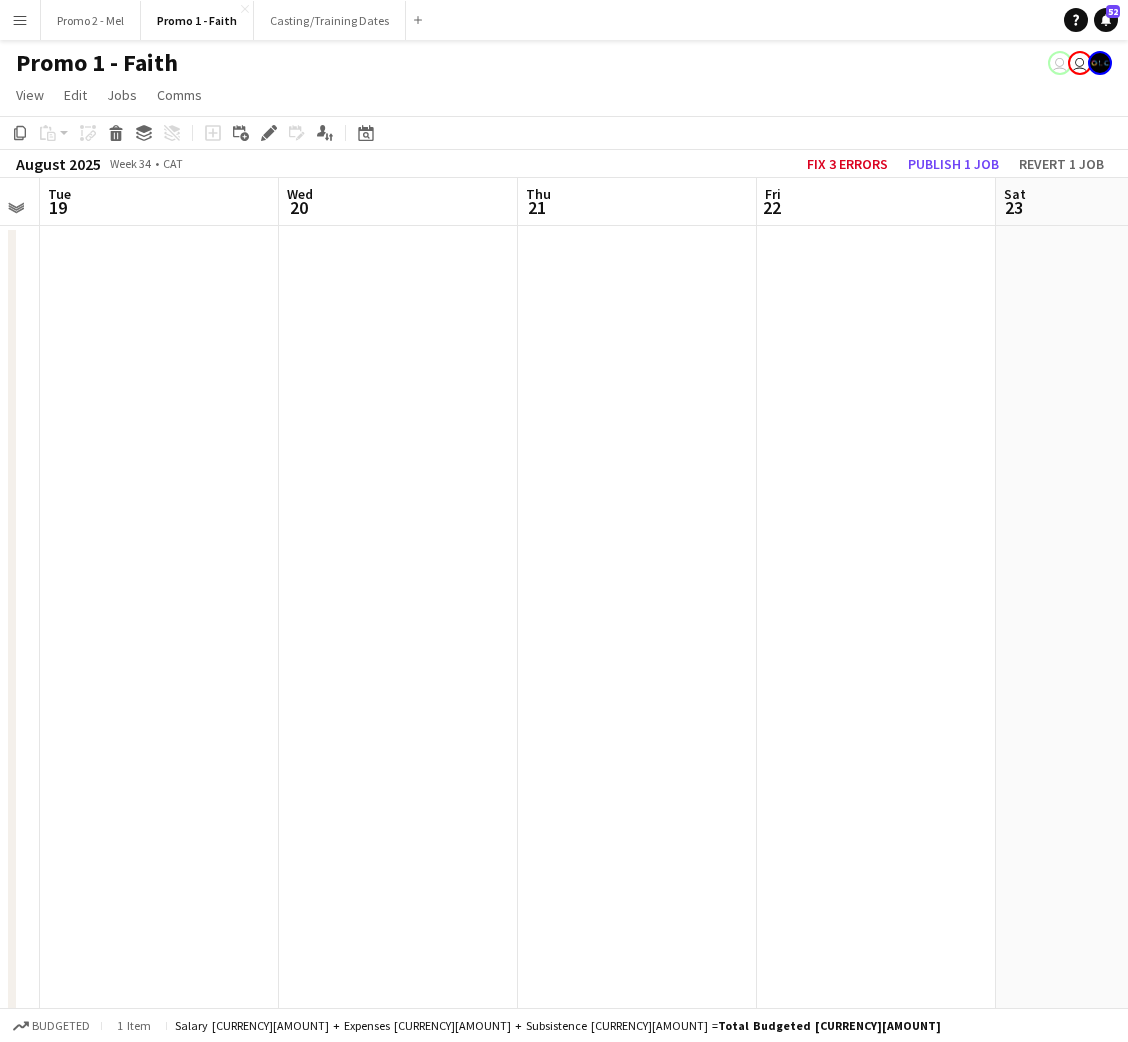 scroll, scrollTop: 0, scrollLeft: 683, axis: horizontal 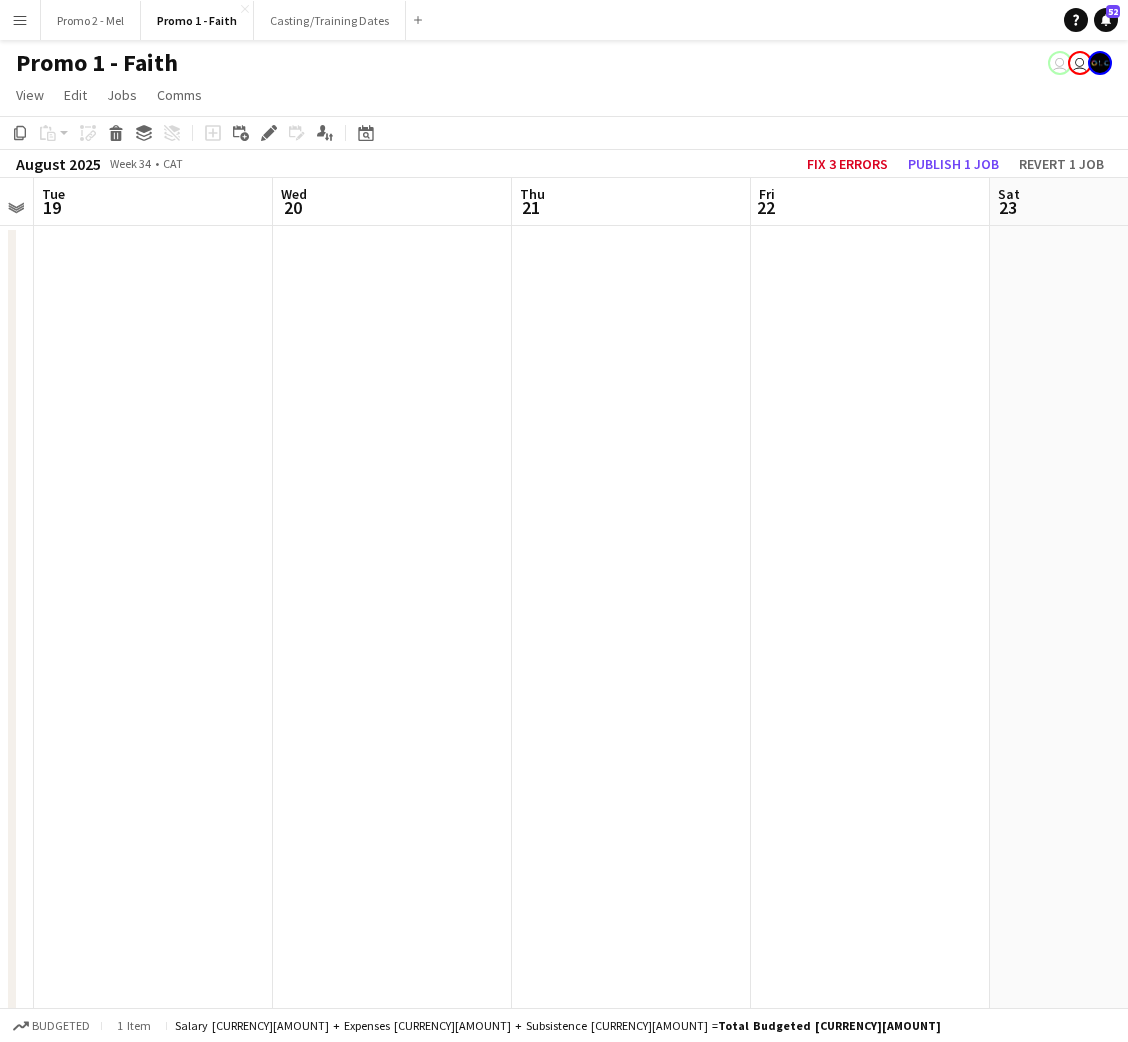 click at bounding box center [870, 13163] 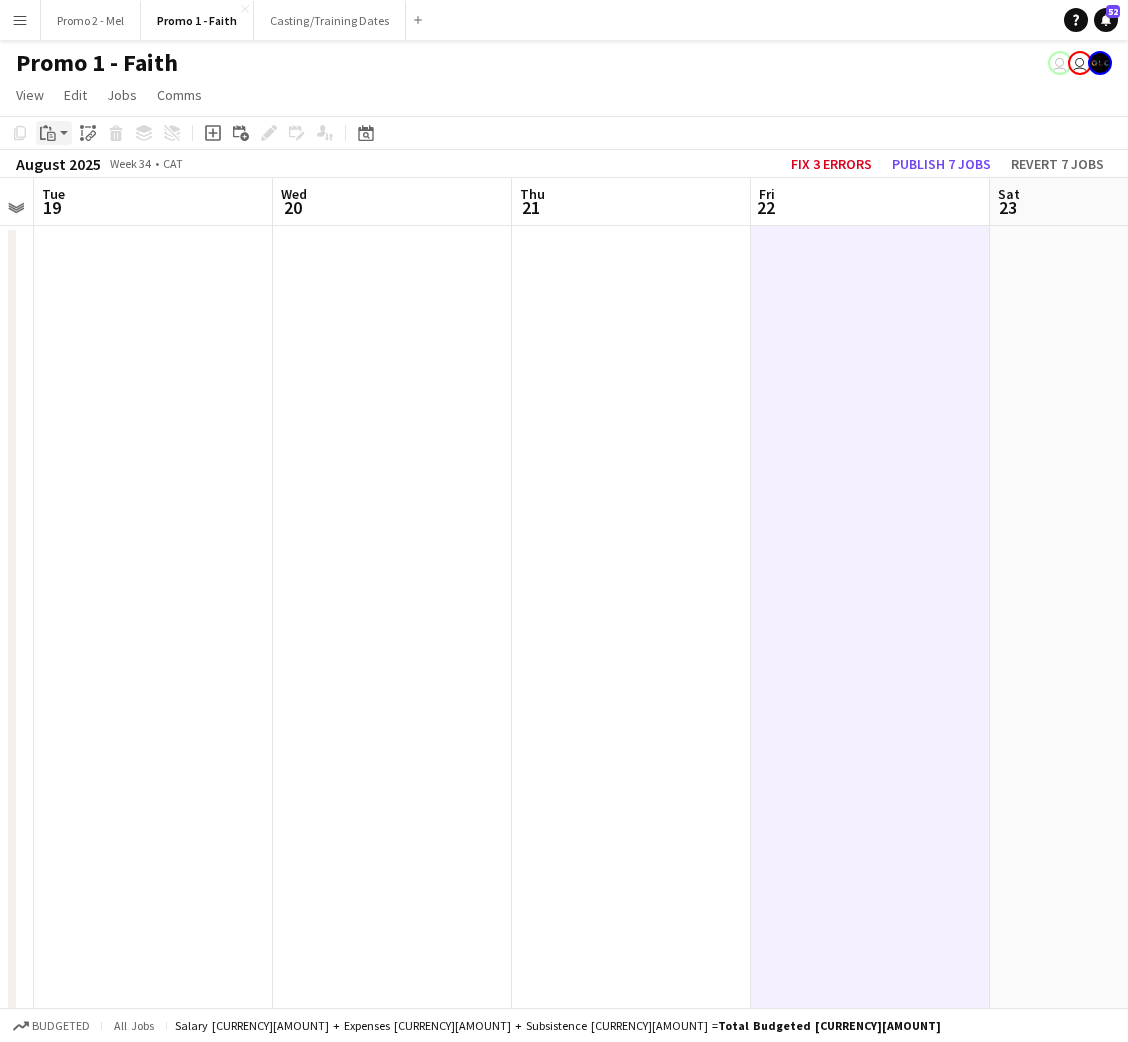 click 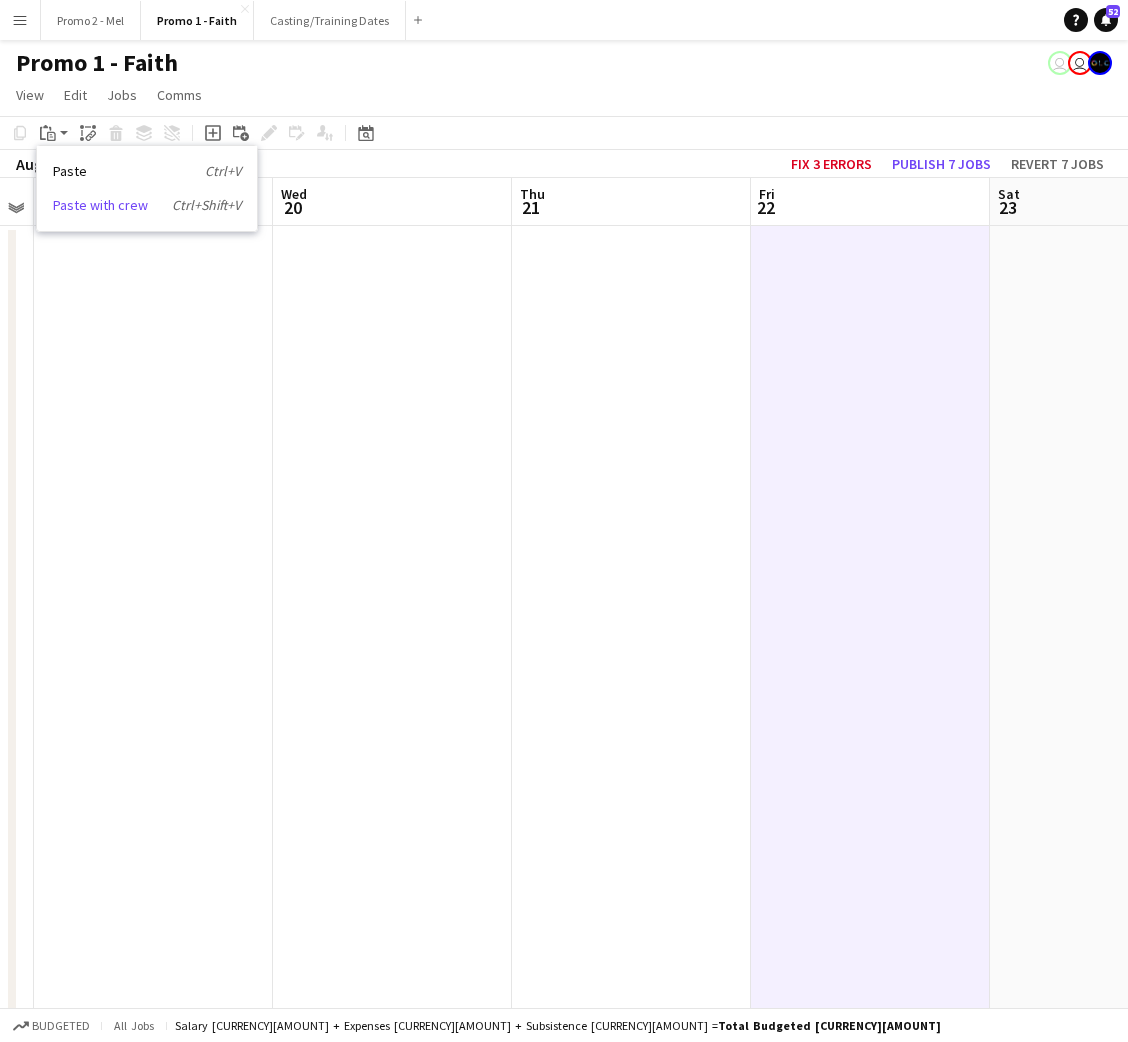 click on "Paste with crew  Ctrl+Shift+V" at bounding box center (147, 205) 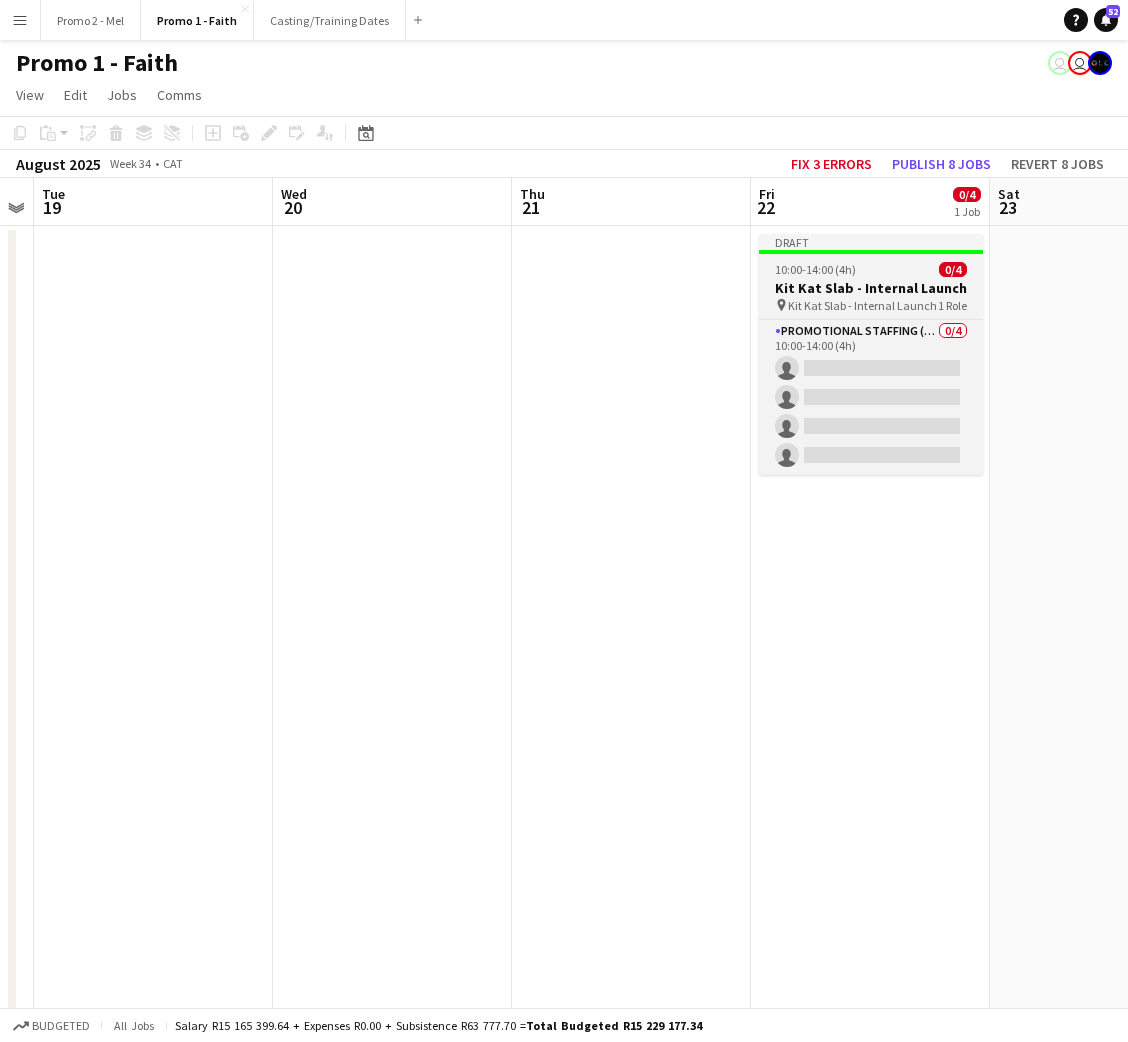 click on "10:00-14:00 (4h)    0/4" at bounding box center (871, 269) 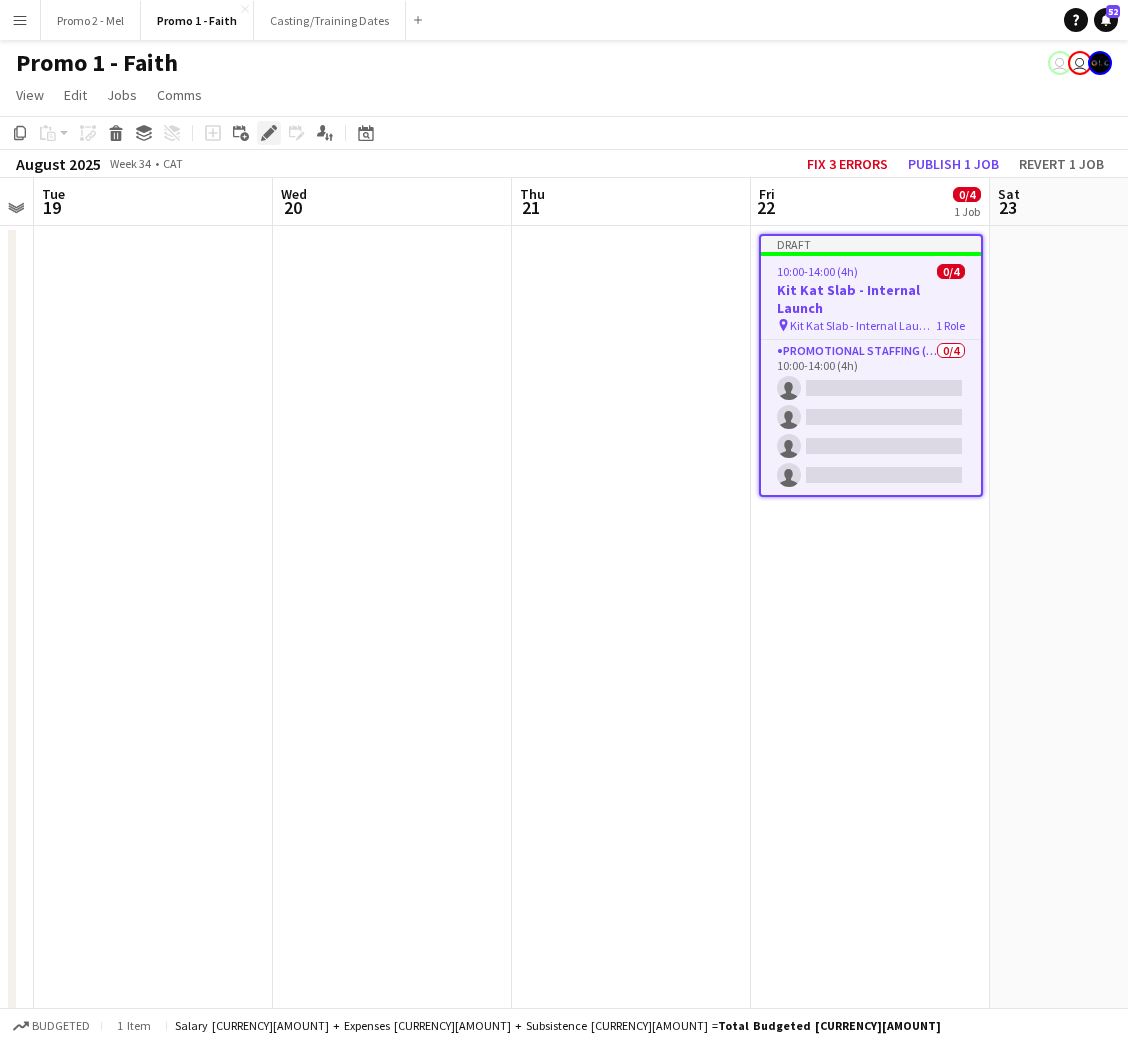 click on "Edit" 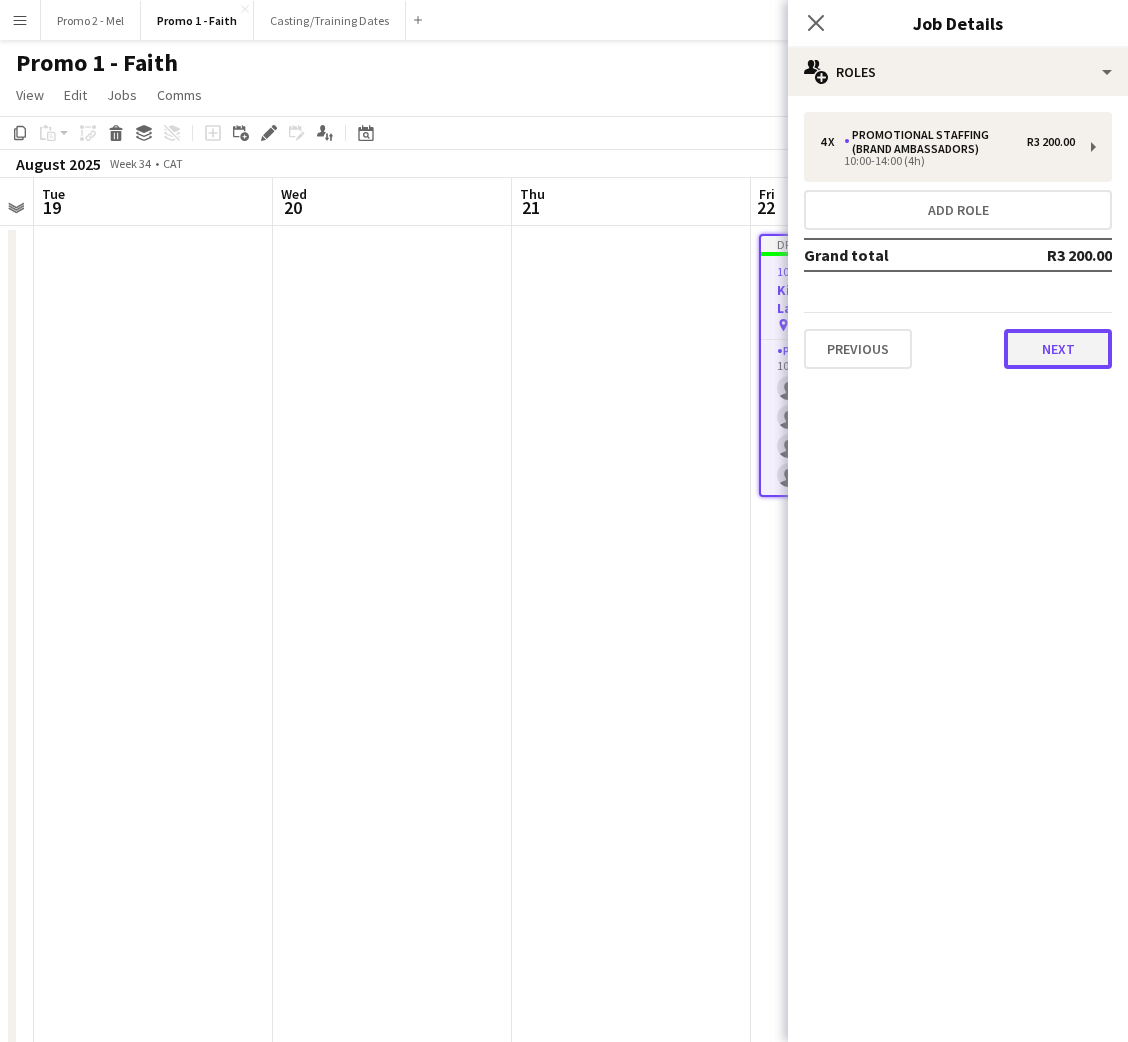 click on "Next" at bounding box center [1058, 349] 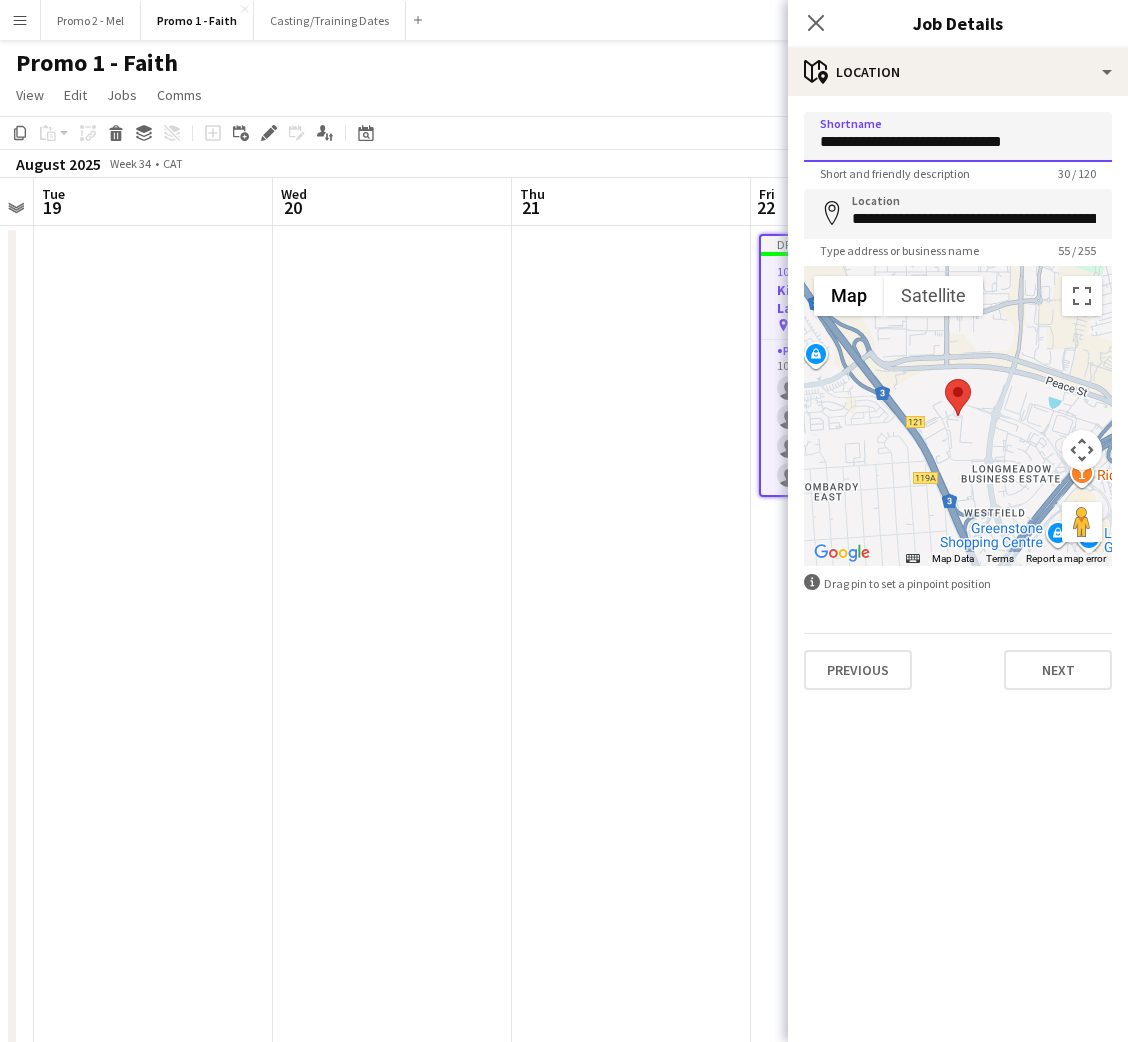 click on "**********" at bounding box center [958, 137] 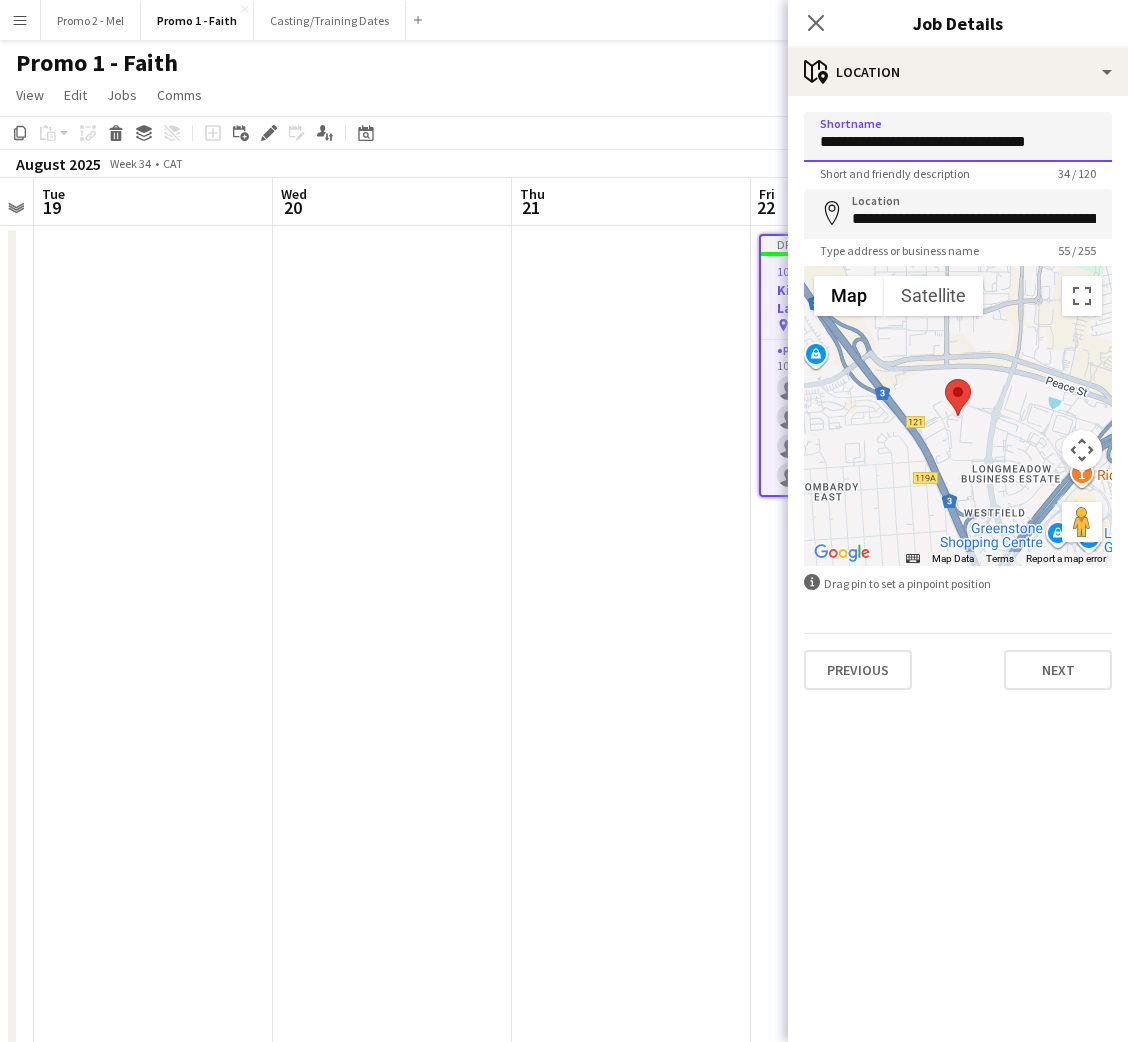 type on "**********" 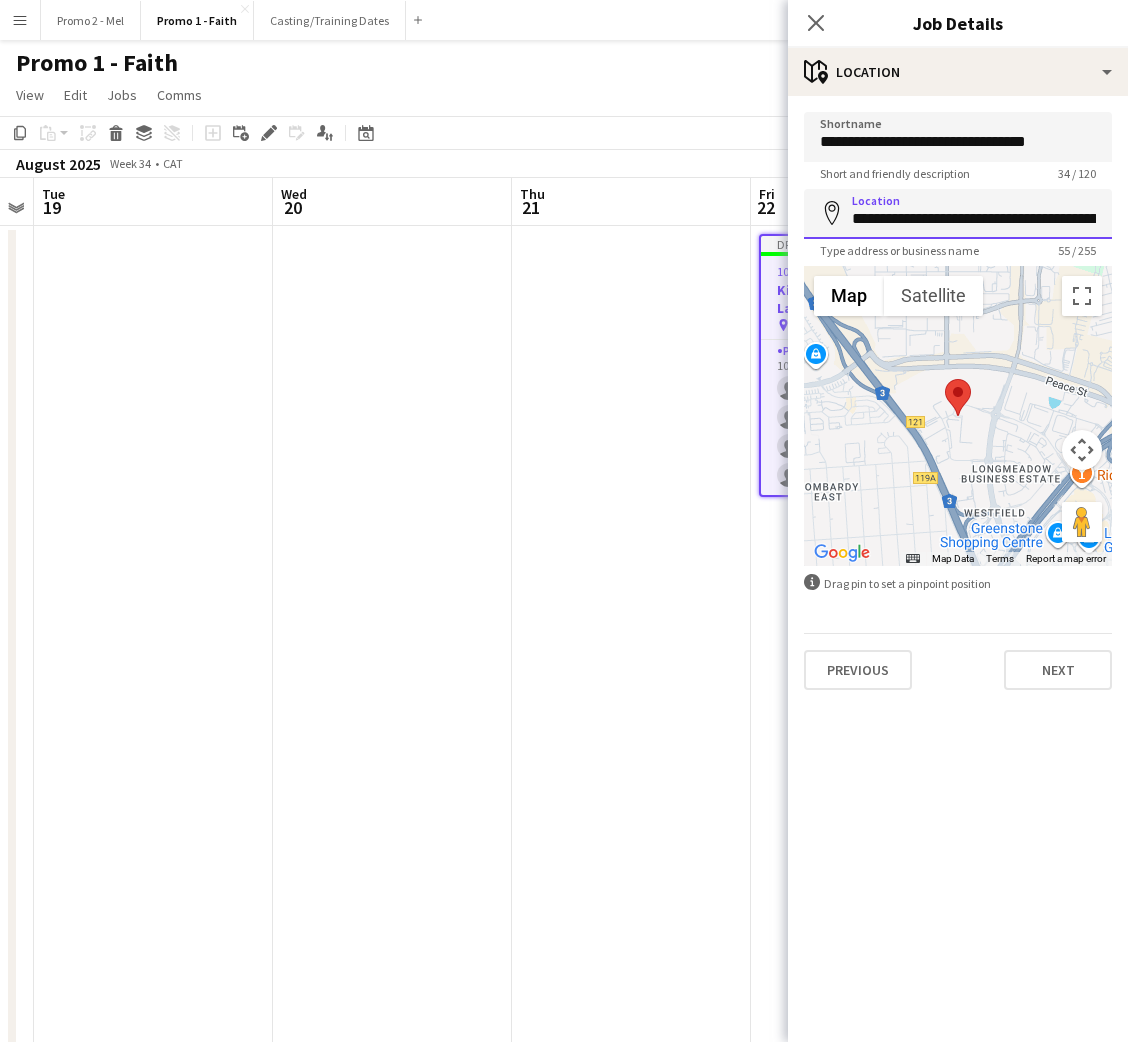 click on "**********" at bounding box center (958, 214) 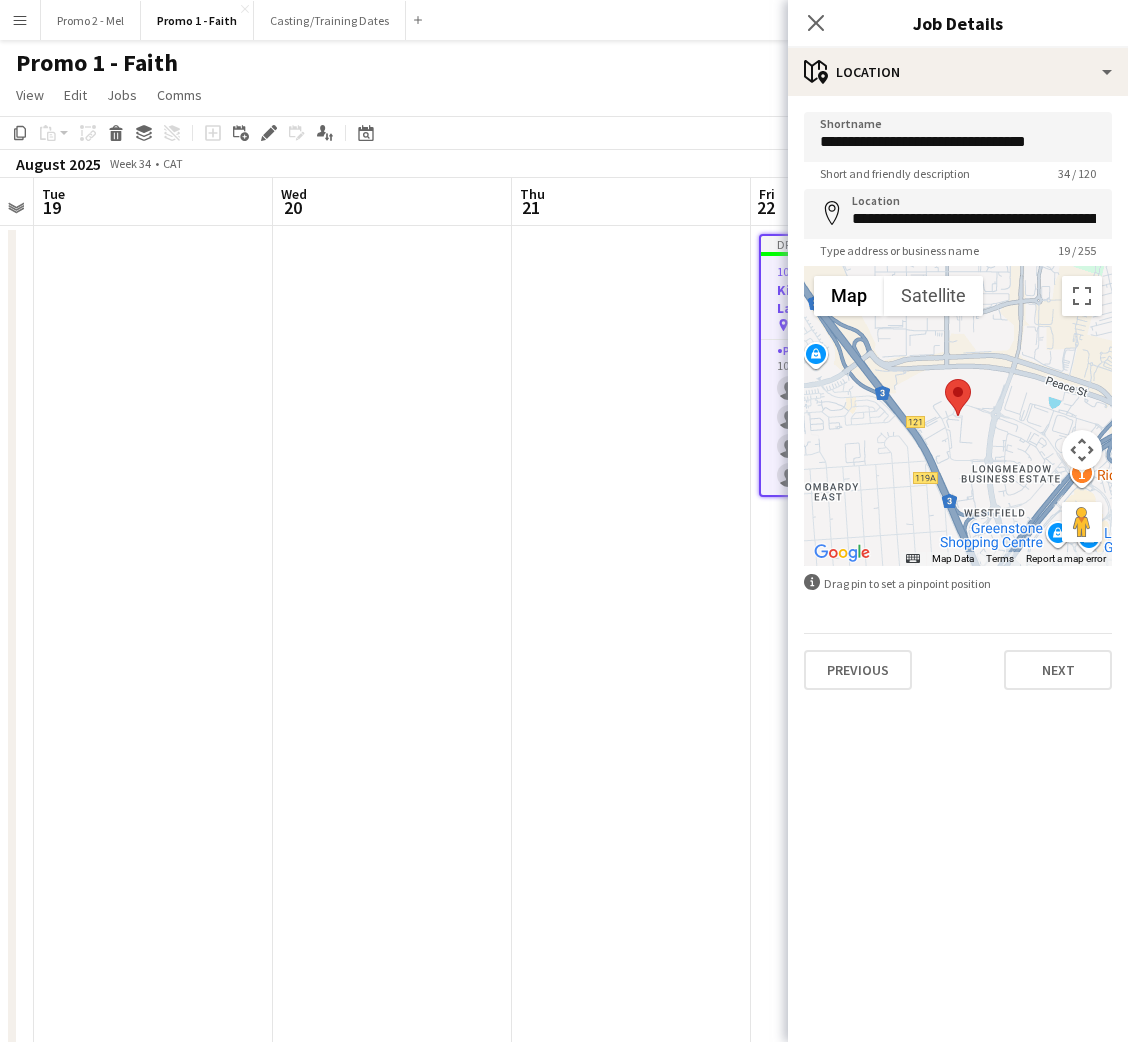 type on "**********" 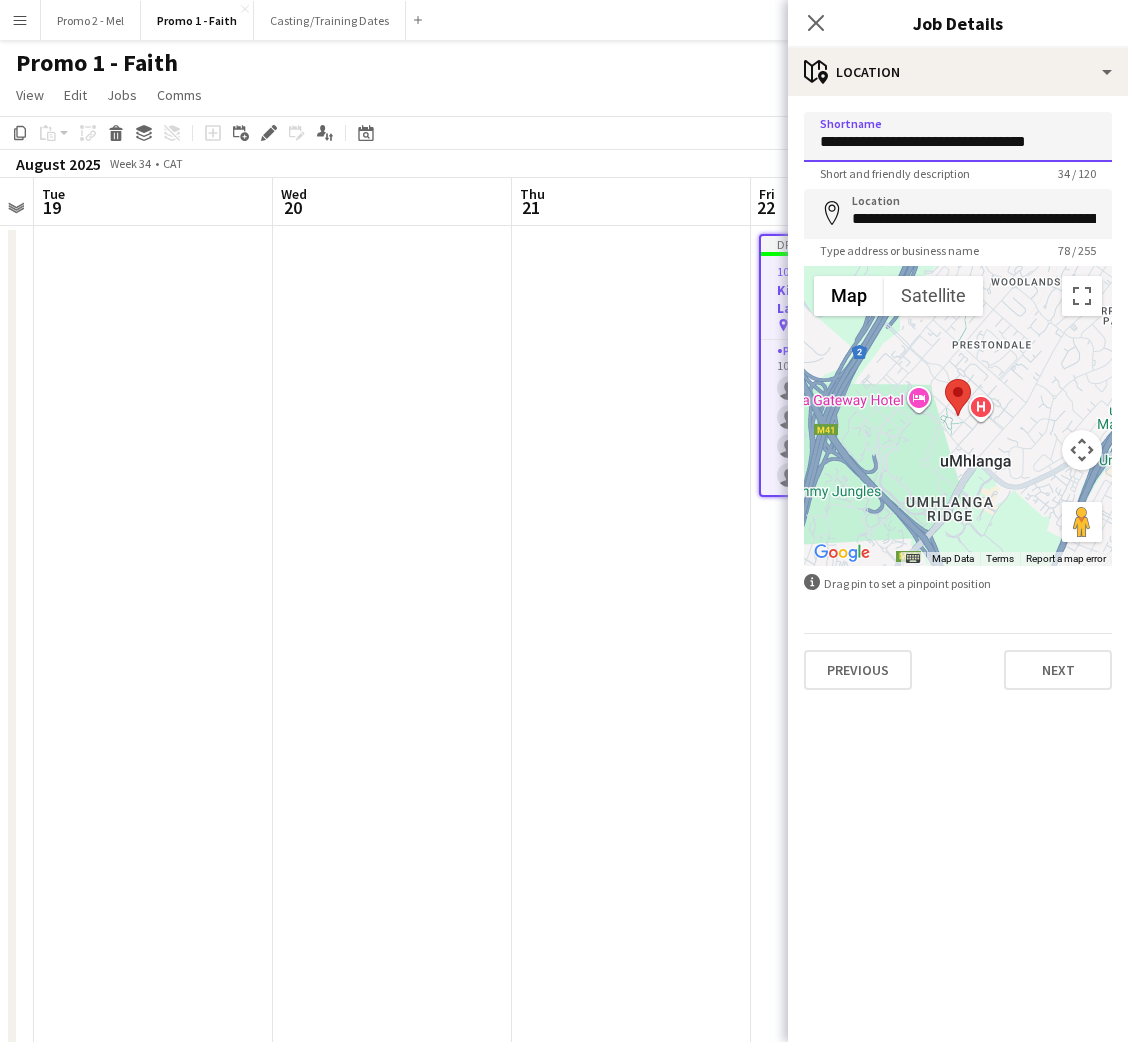 click on "**********" at bounding box center (958, 137) 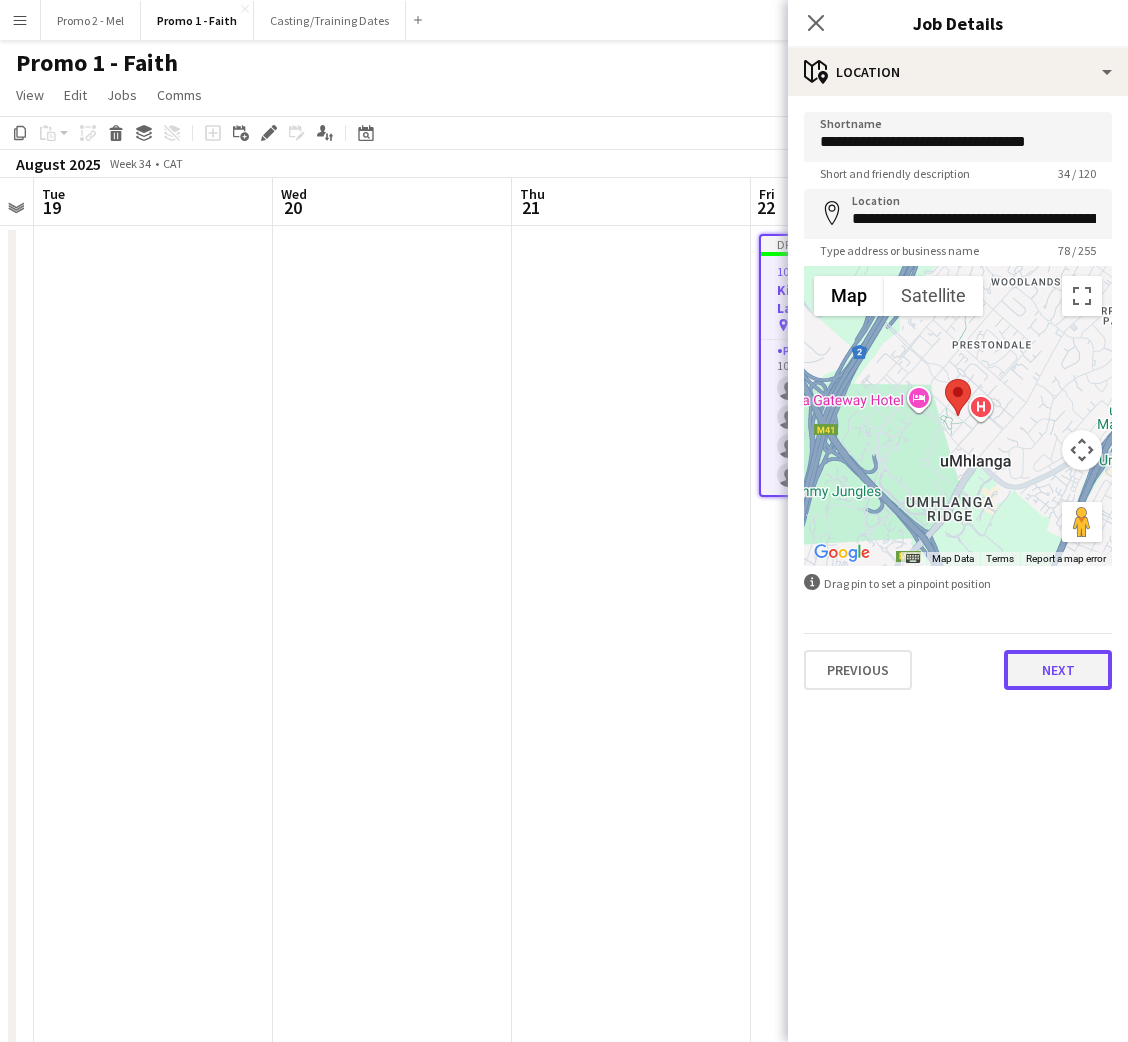 click on "Next" at bounding box center (1058, 670) 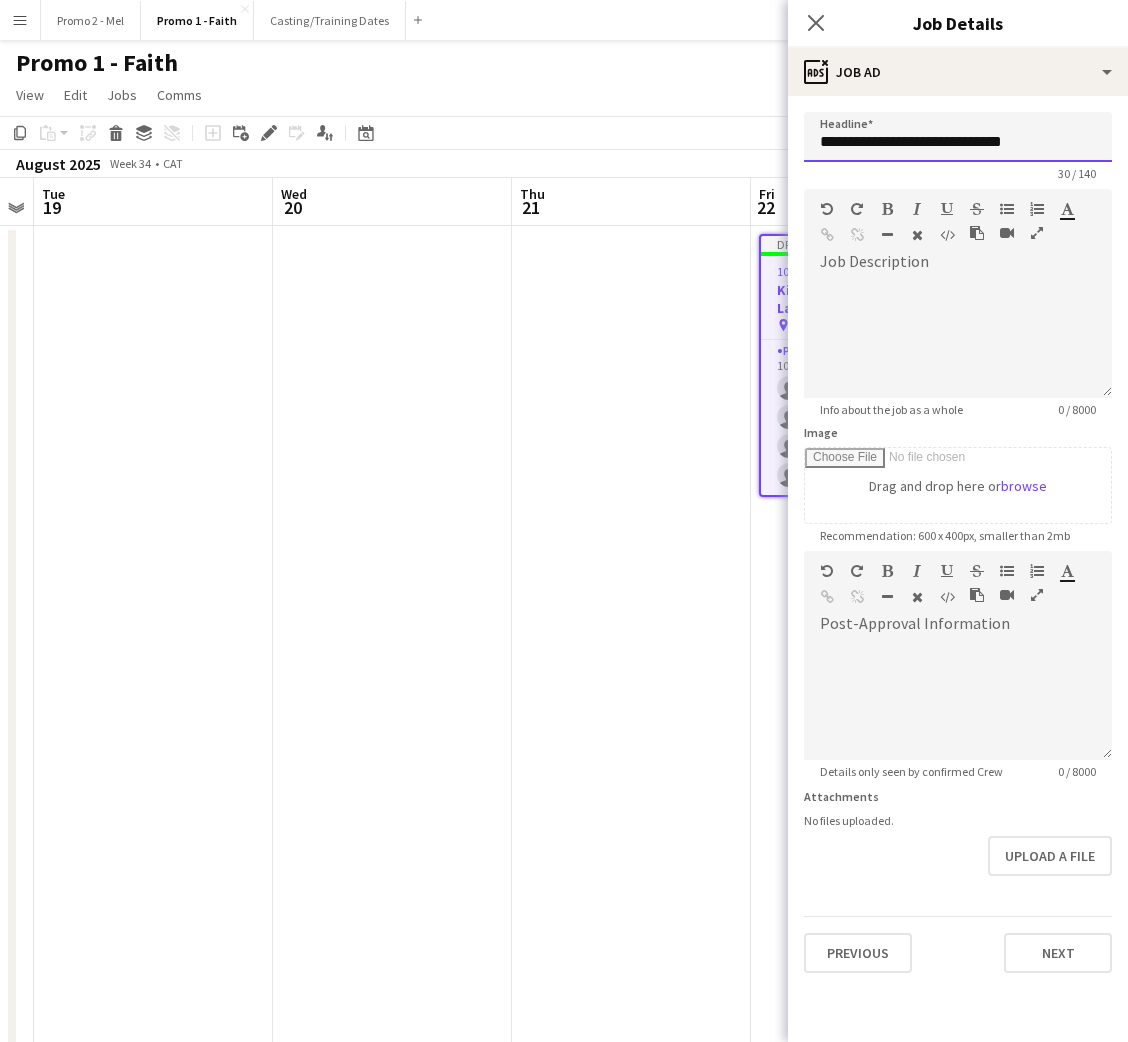 click on "**********" at bounding box center [958, 137] 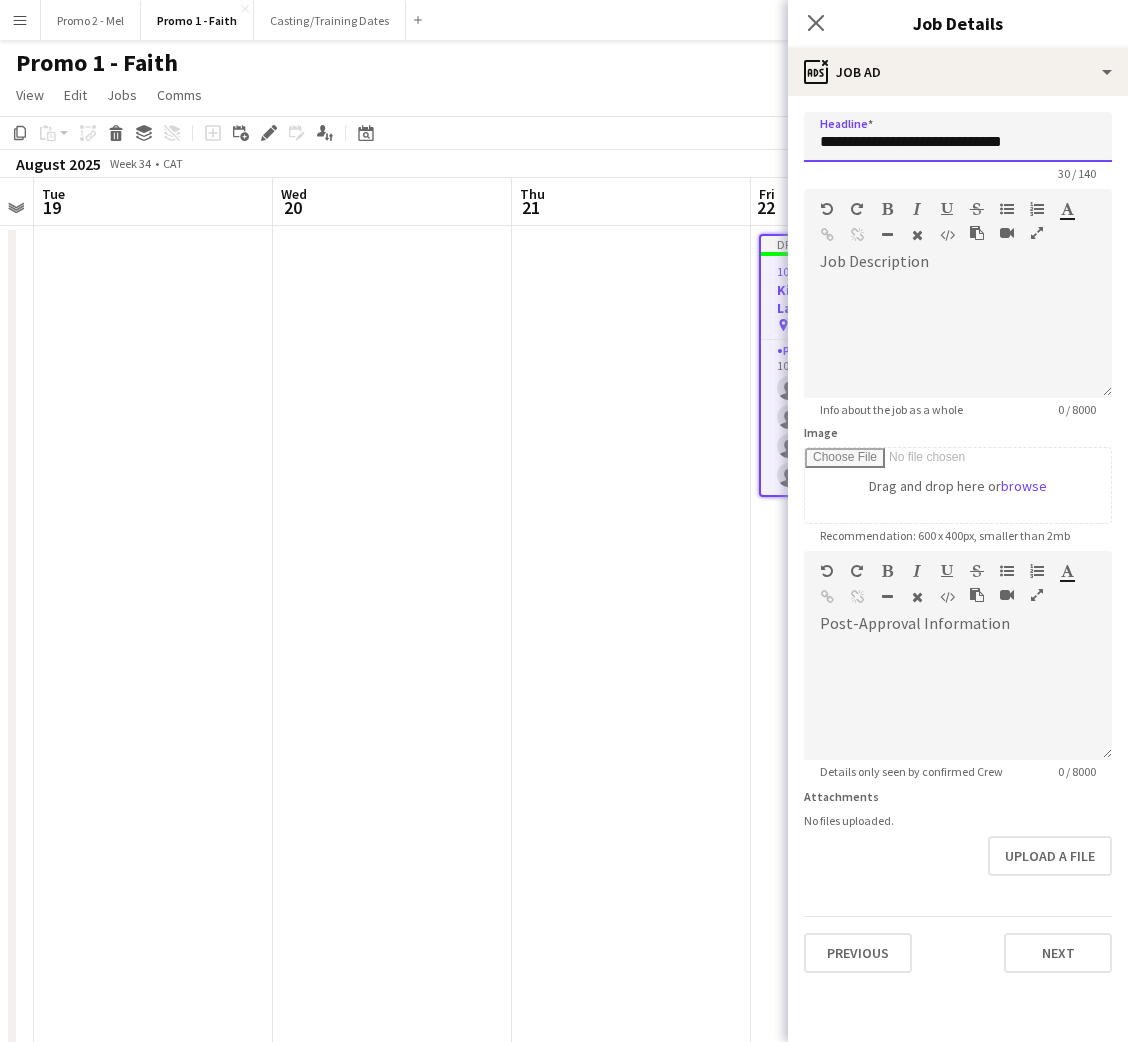 click on "**********" at bounding box center [958, 137] 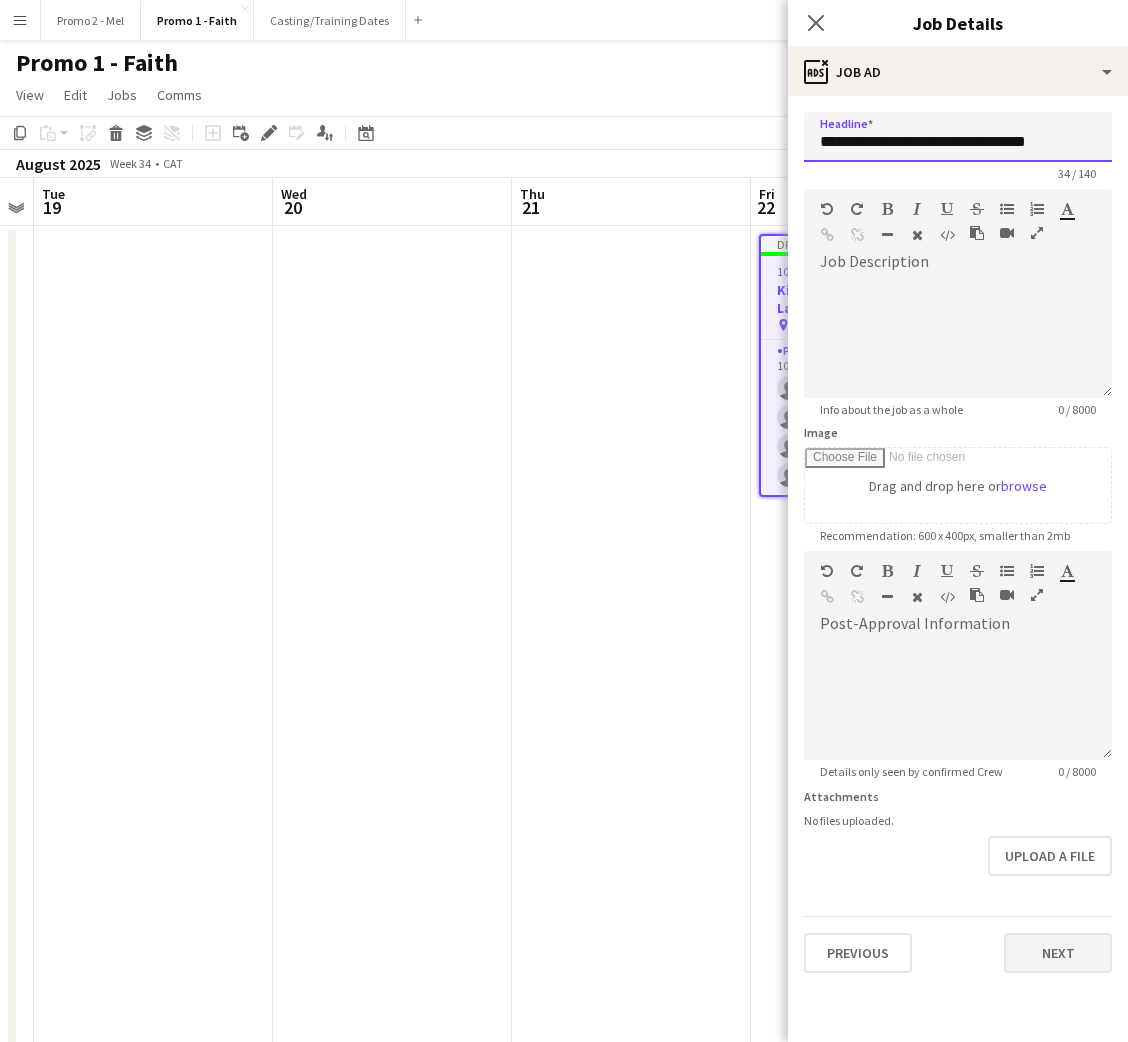 type on "**********" 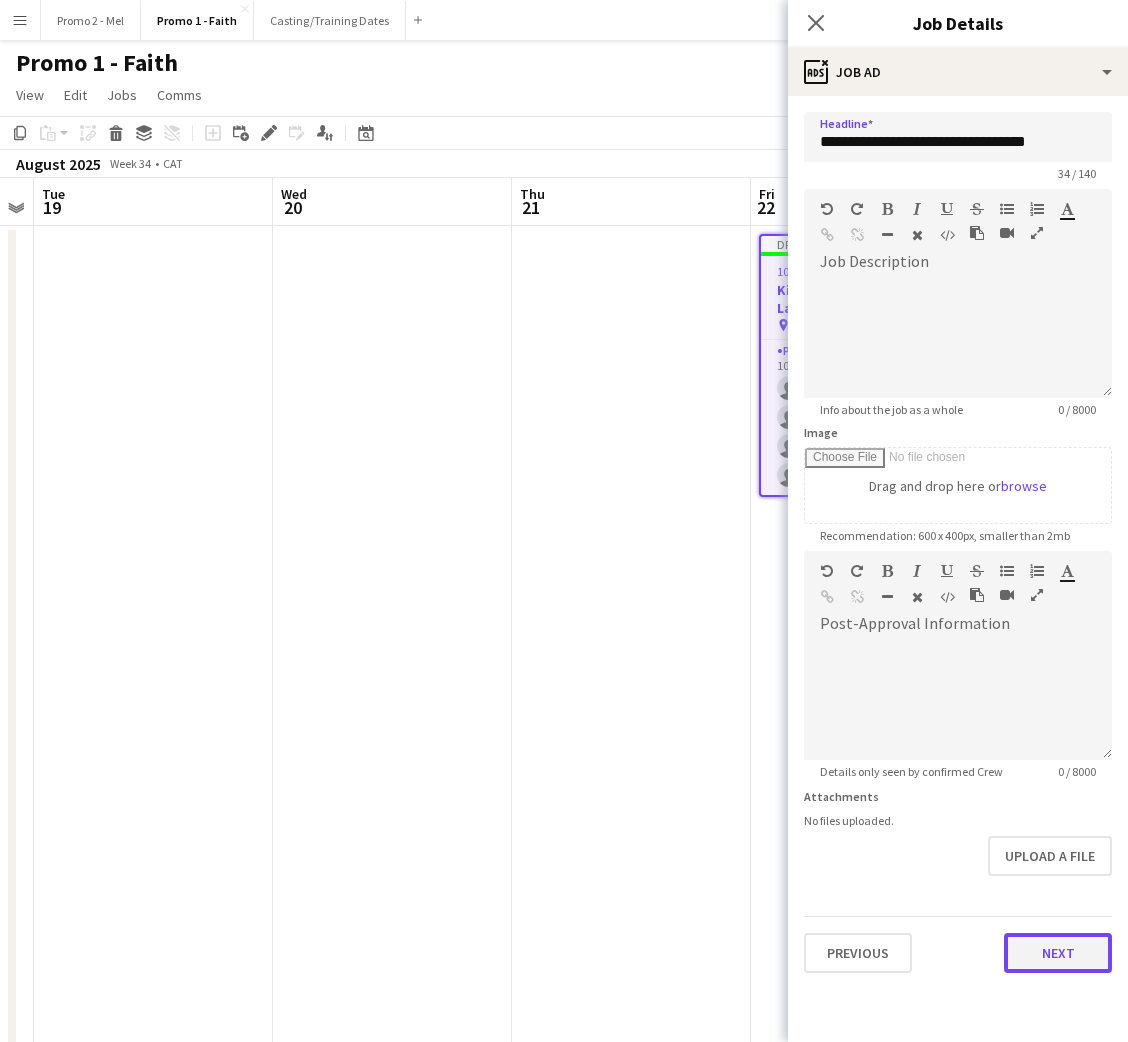click on "Next" at bounding box center (1058, 953) 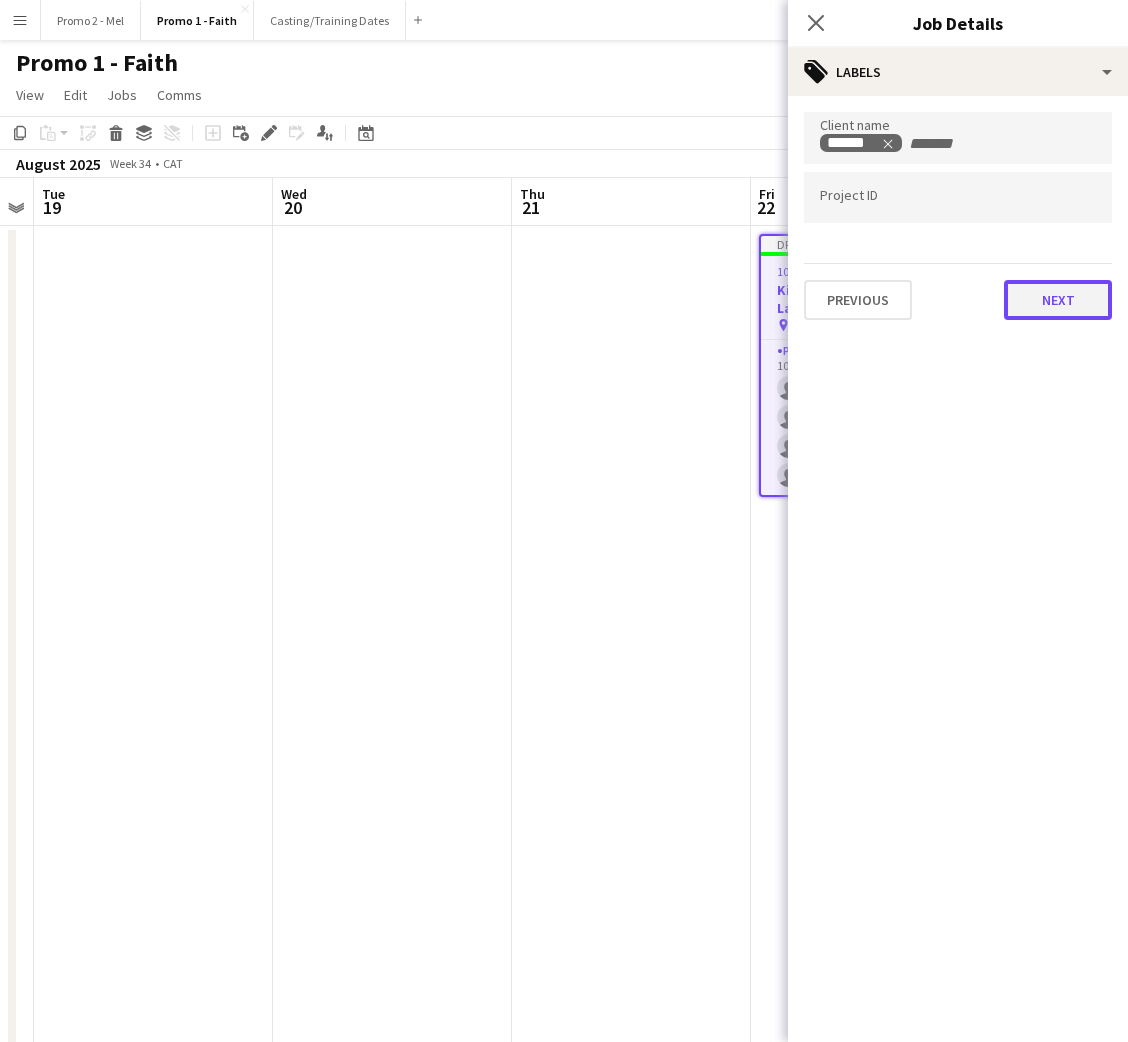 click on "Next" at bounding box center (1058, 300) 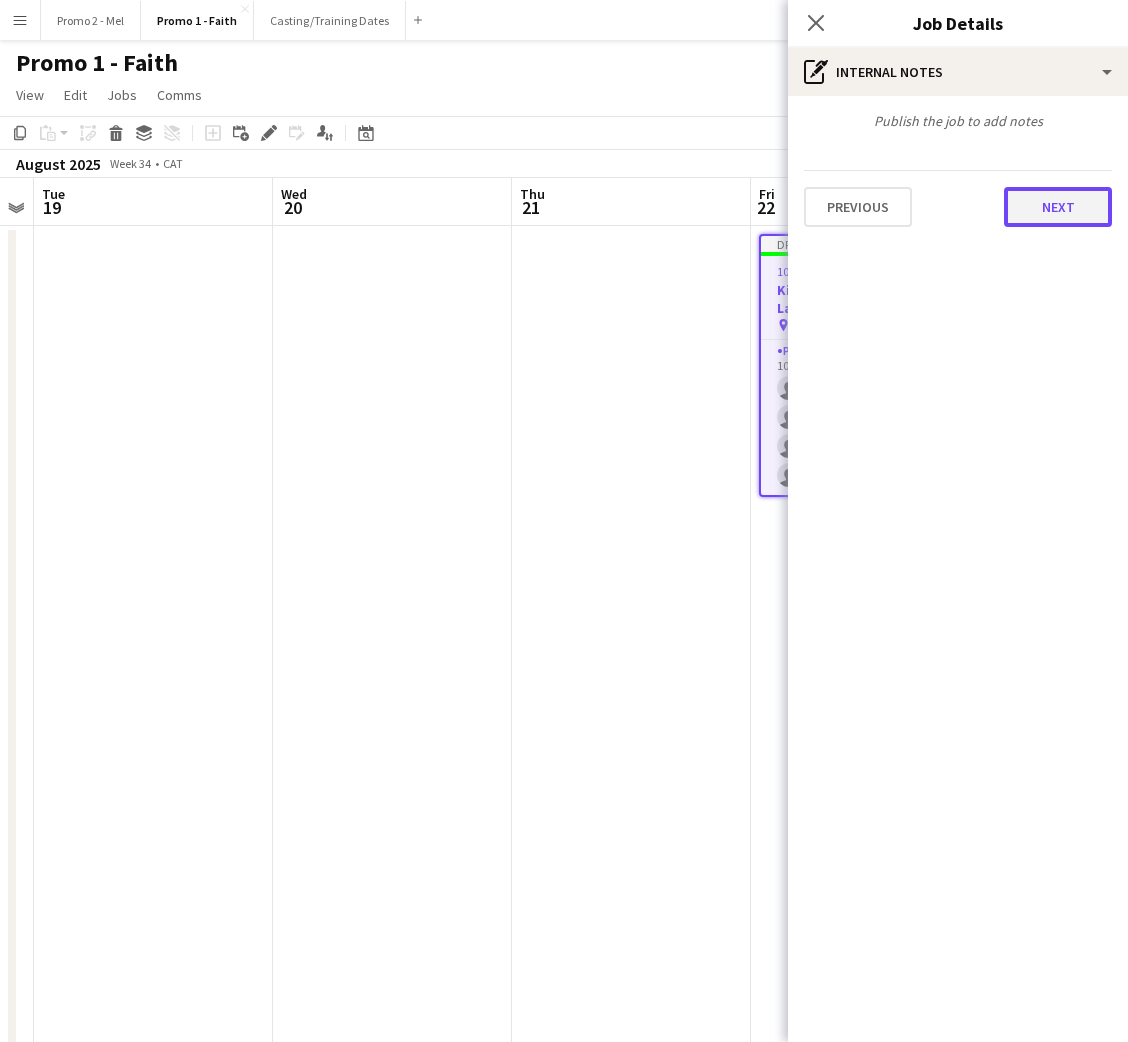 click on "Next" at bounding box center (1058, 207) 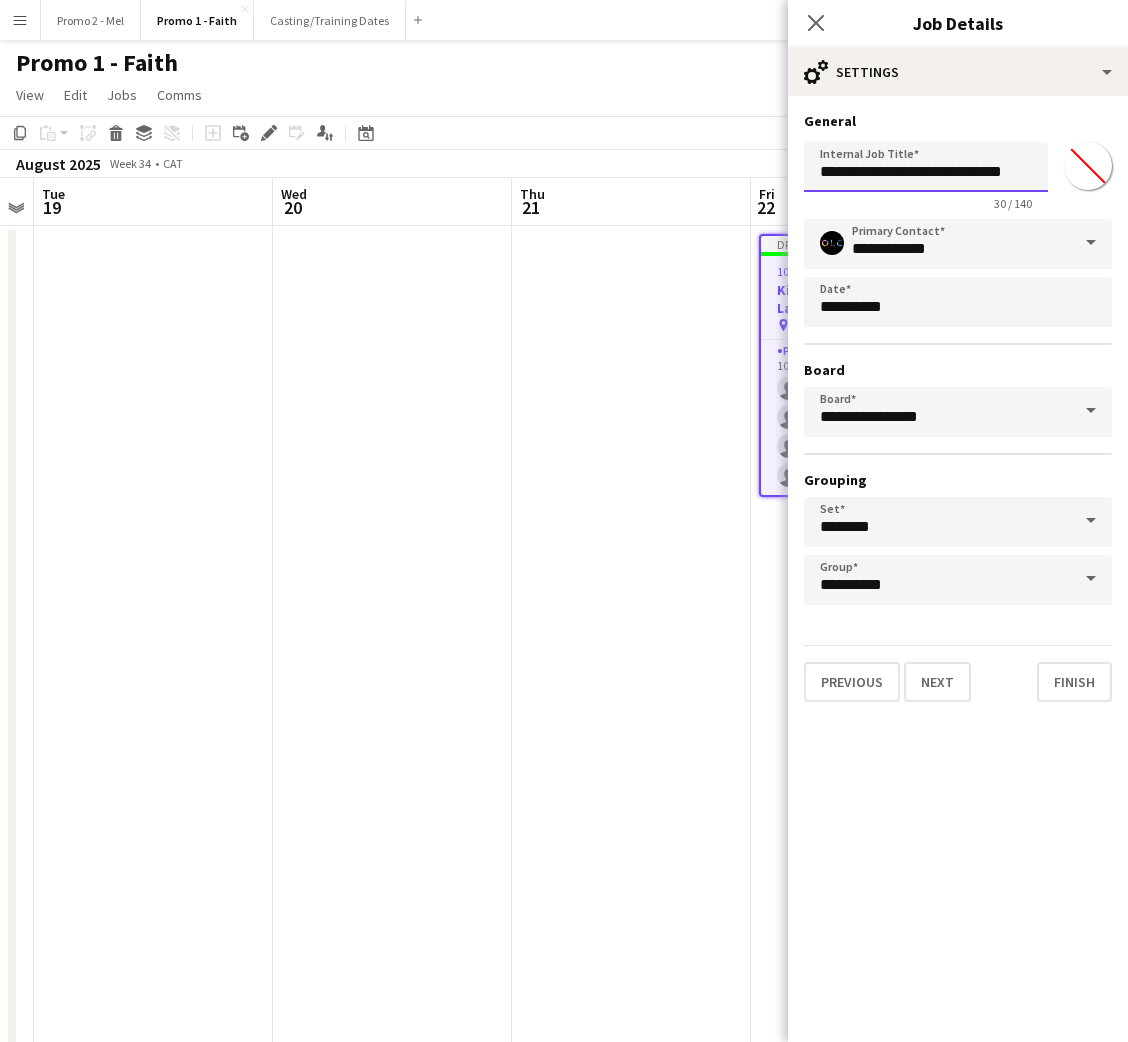 click on "**********" at bounding box center (926, 167) 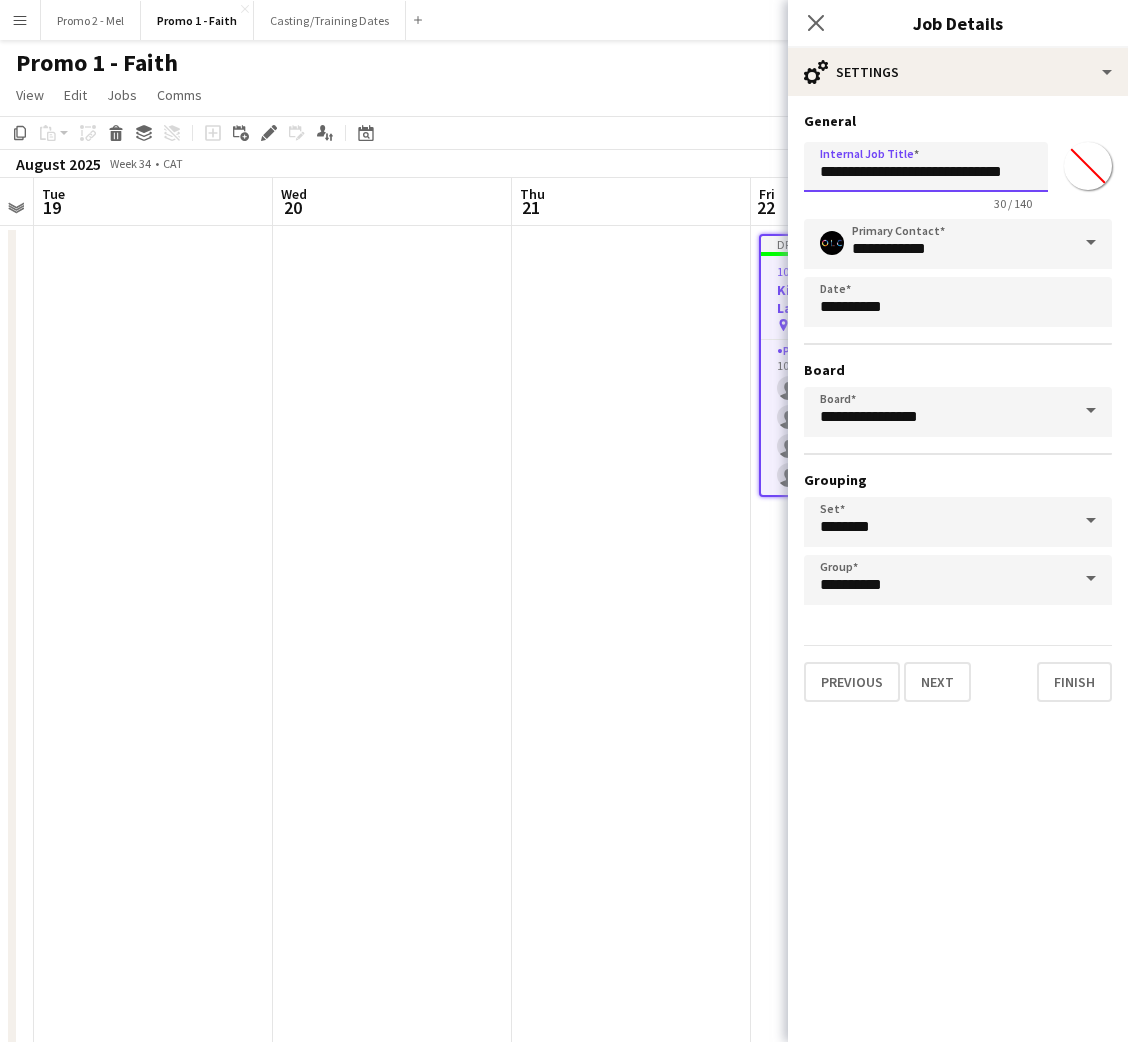 click on "**********" at bounding box center [926, 167] 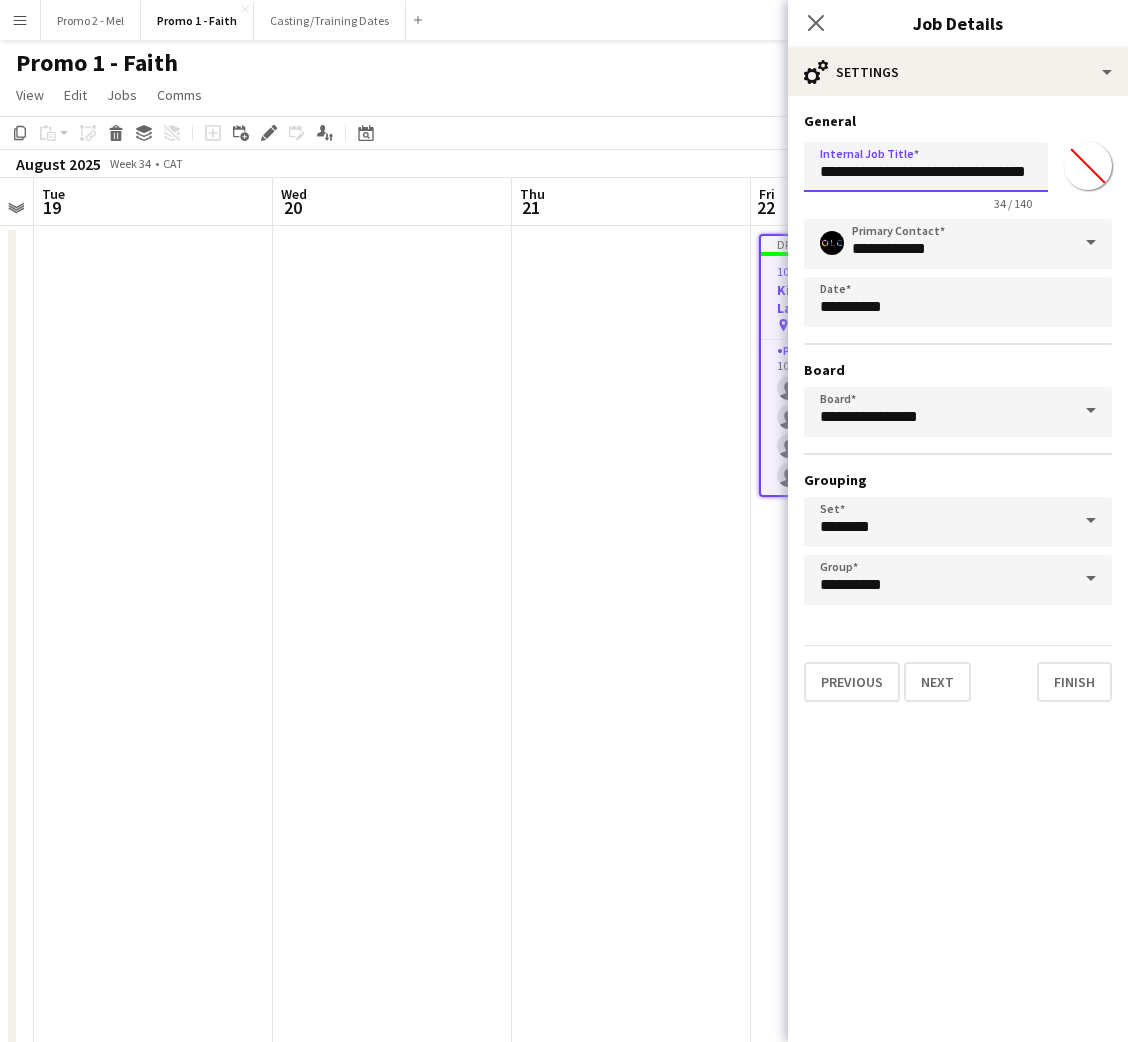 scroll, scrollTop: 0, scrollLeft: 11, axis: horizontal 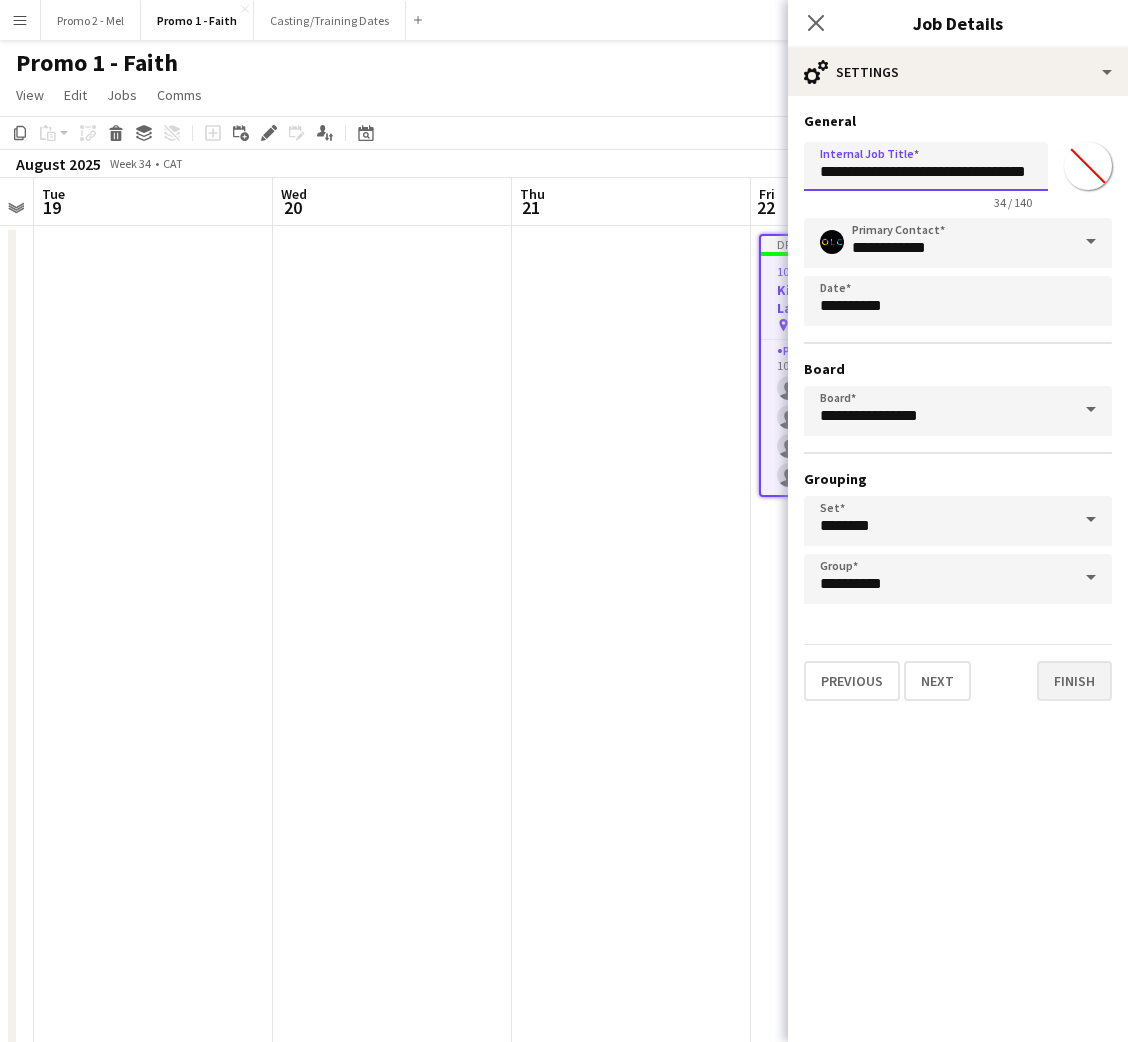 type on "**********" 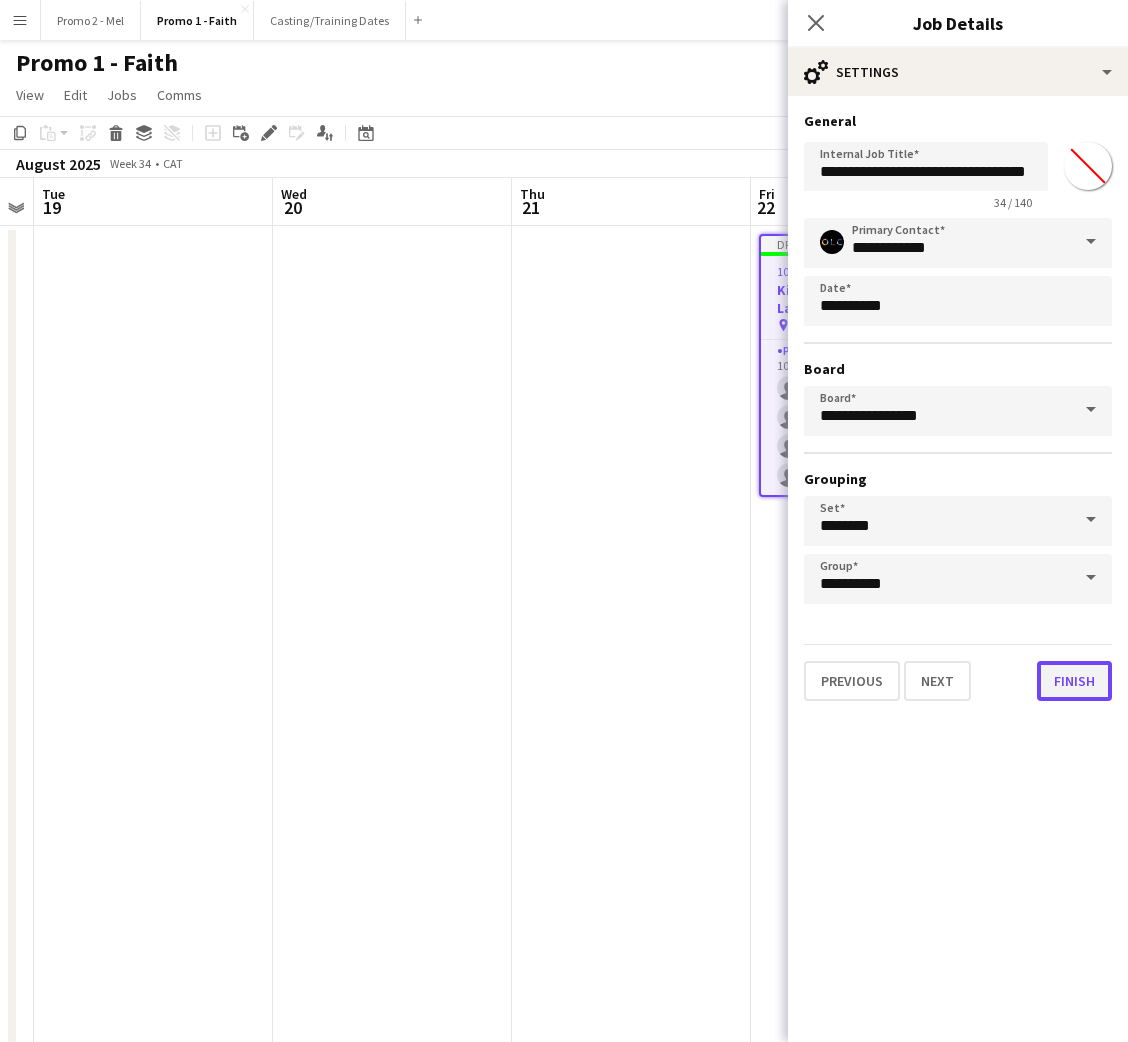 scroll, scrollTop: 0, scrollLeft: 0, axis: both 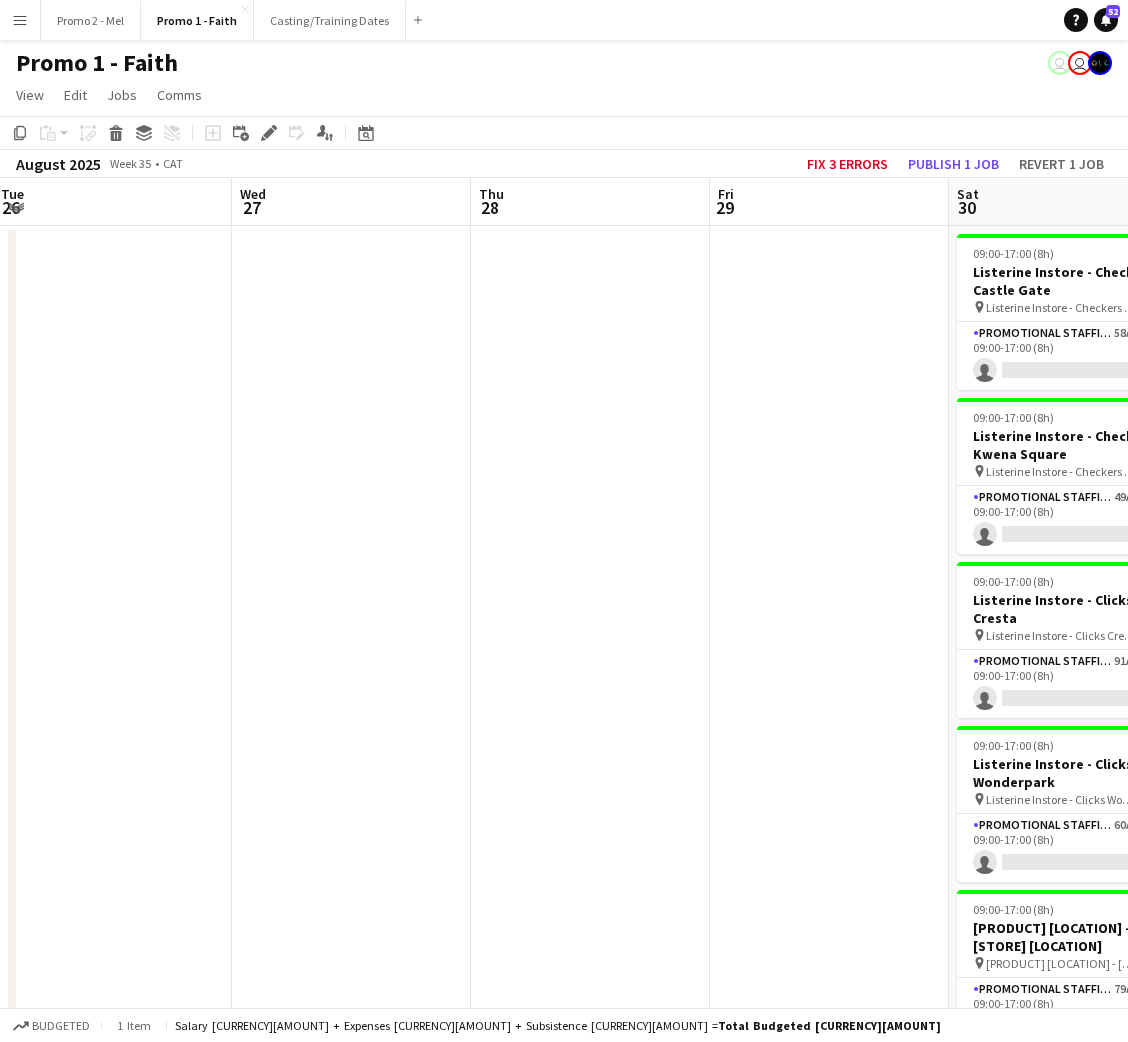 click at bounding box center [829, 13163] 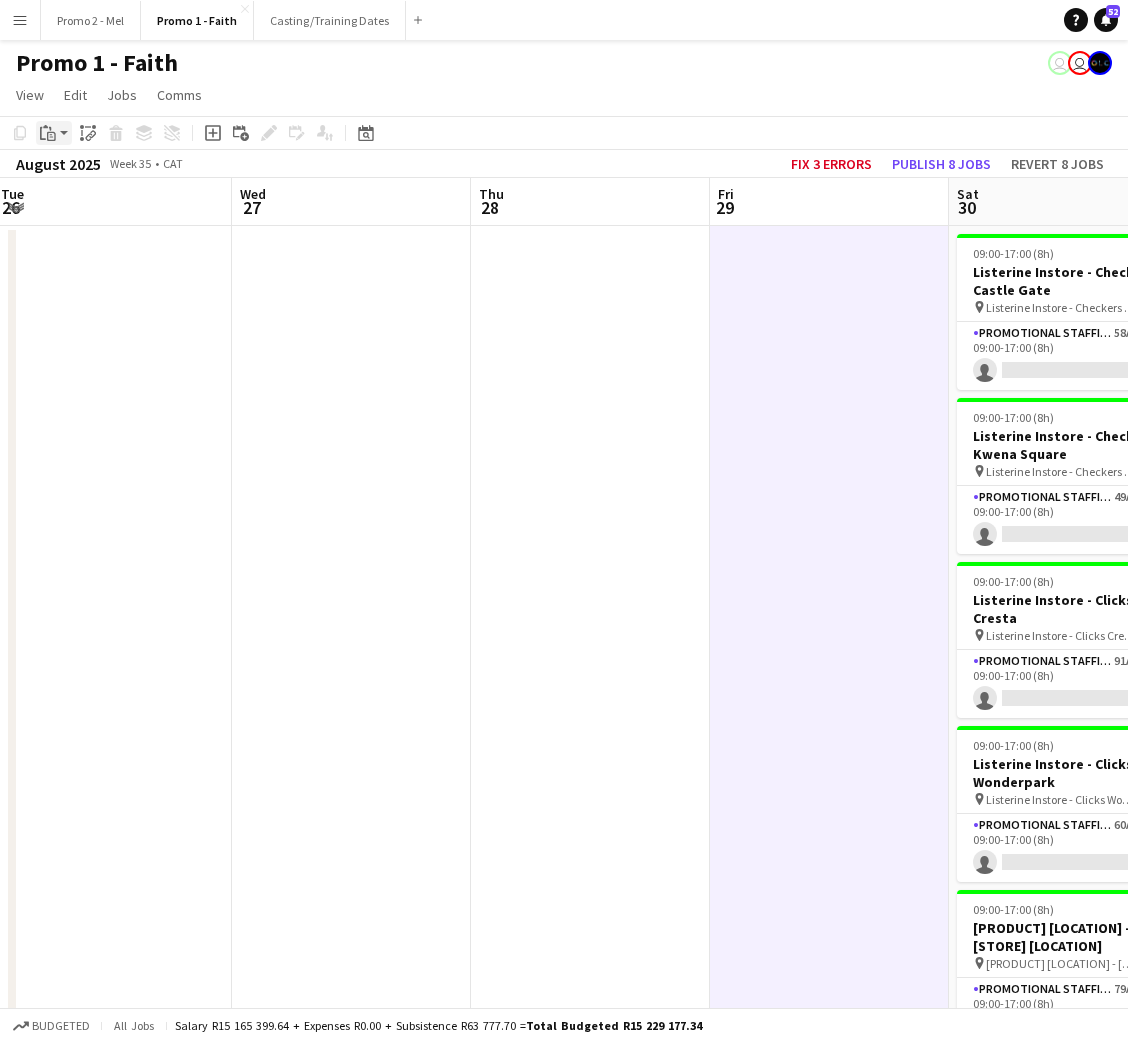 click on "Paste" at bounding box center [48, 133] 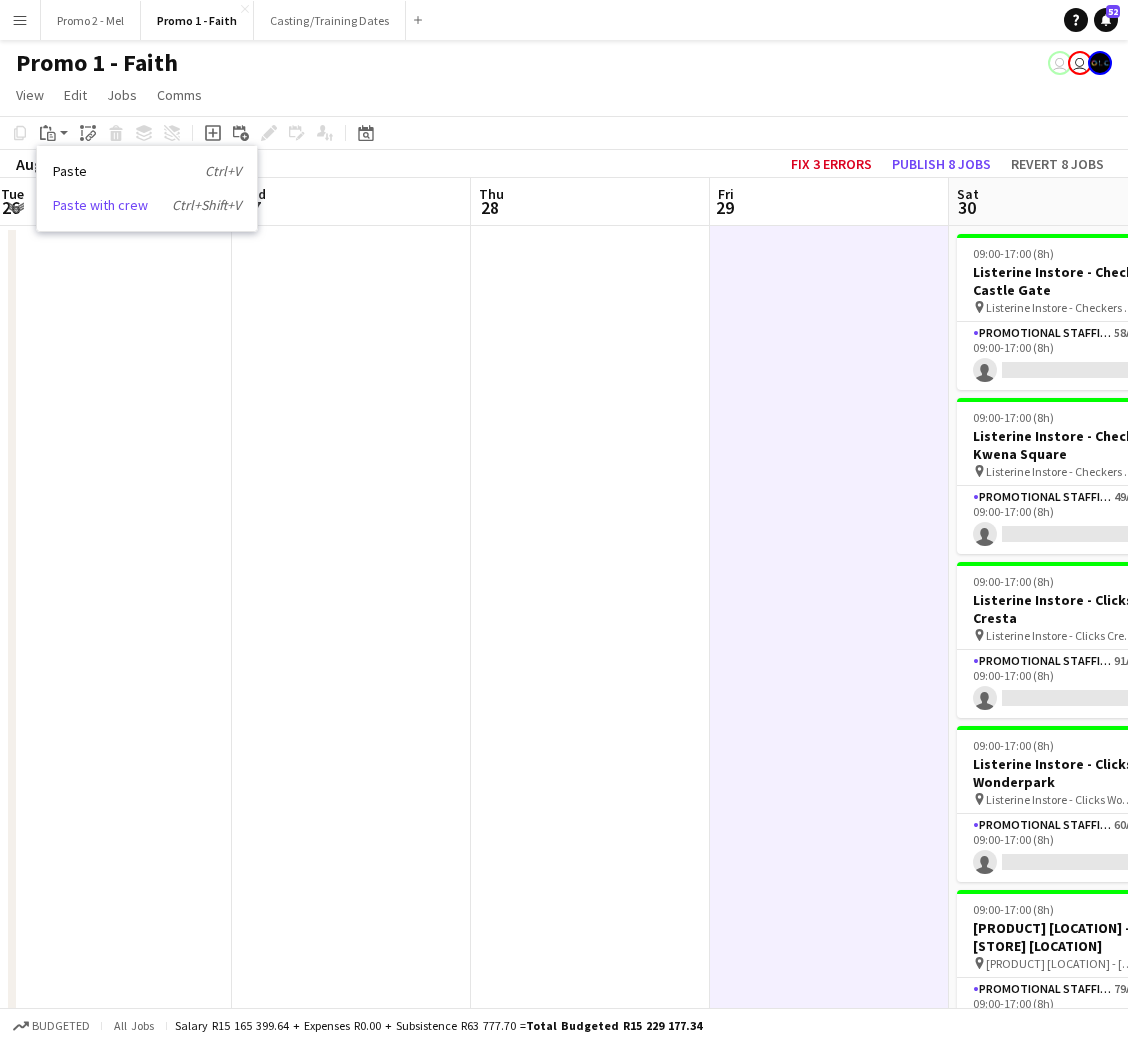 click on "Paste with crew  Ctrl+Shift+V" at bounding box center (147, 205) 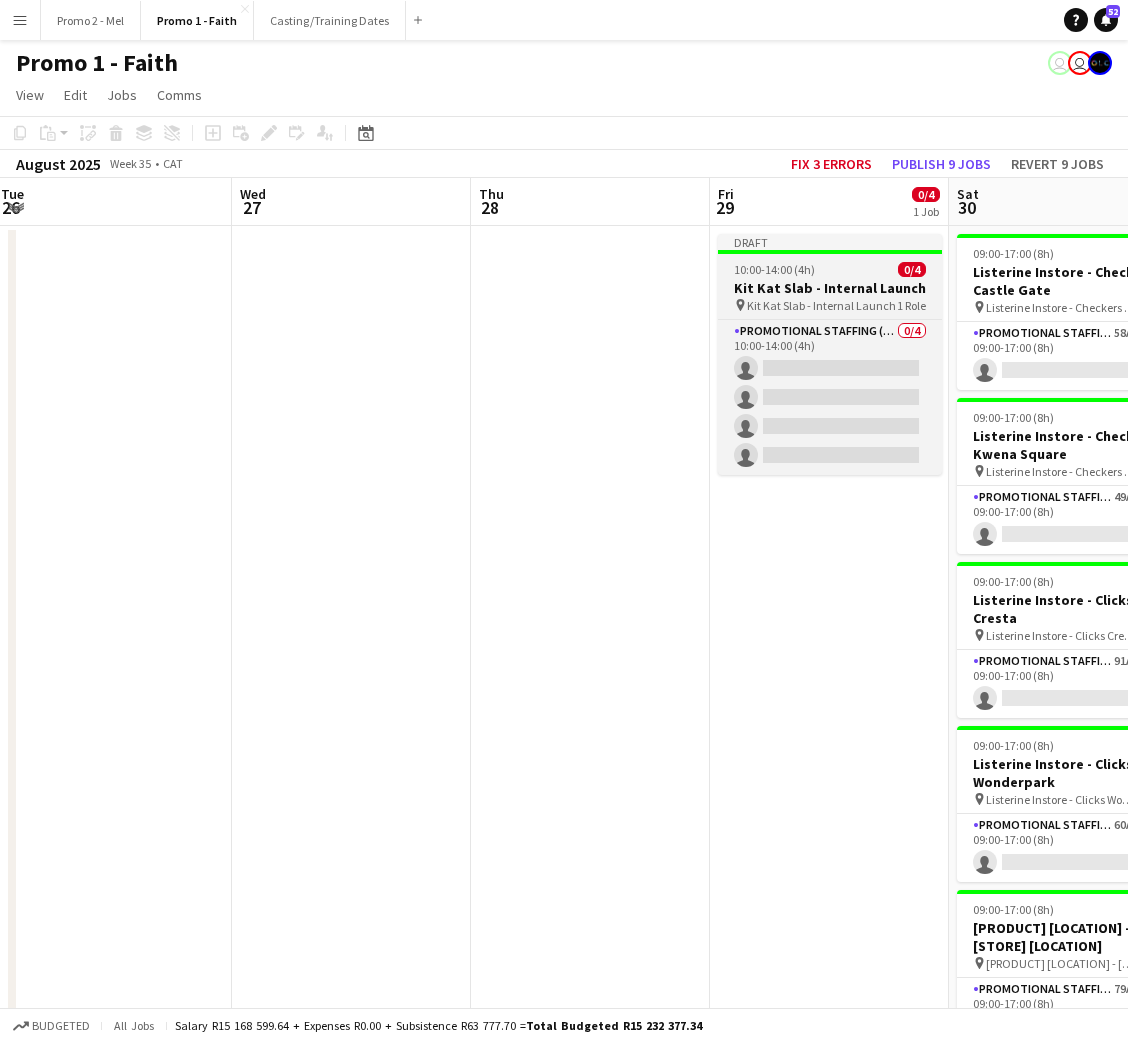 click on "Draft [TIME]-[TIME] ([DURATION]) [NUMBER]/[NUMBER] [PRODUCT] - [EVENT]
pin
[PRODUCT] - [EVENT]   [NUMBER] Role   [JOB_TITLE] ([JOB_TITLE])   [NUMBER]/[NUMBER] [TIME]-[TIME] ([DURATION])
single-neutral-actions
single-neutral-actions
single-neutral-actions
single-neutral-actions" at bounding box center (830, 354) 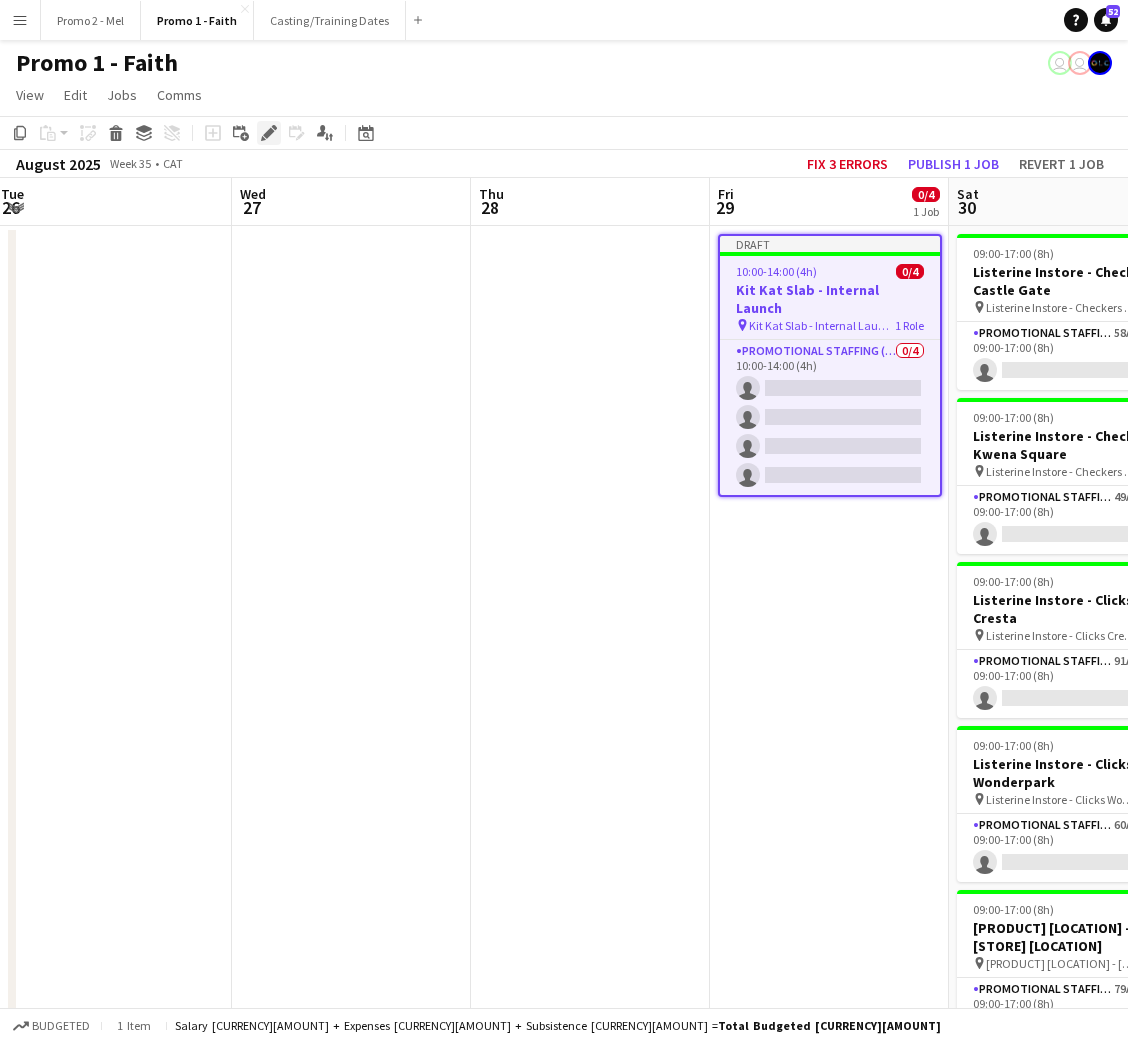 click 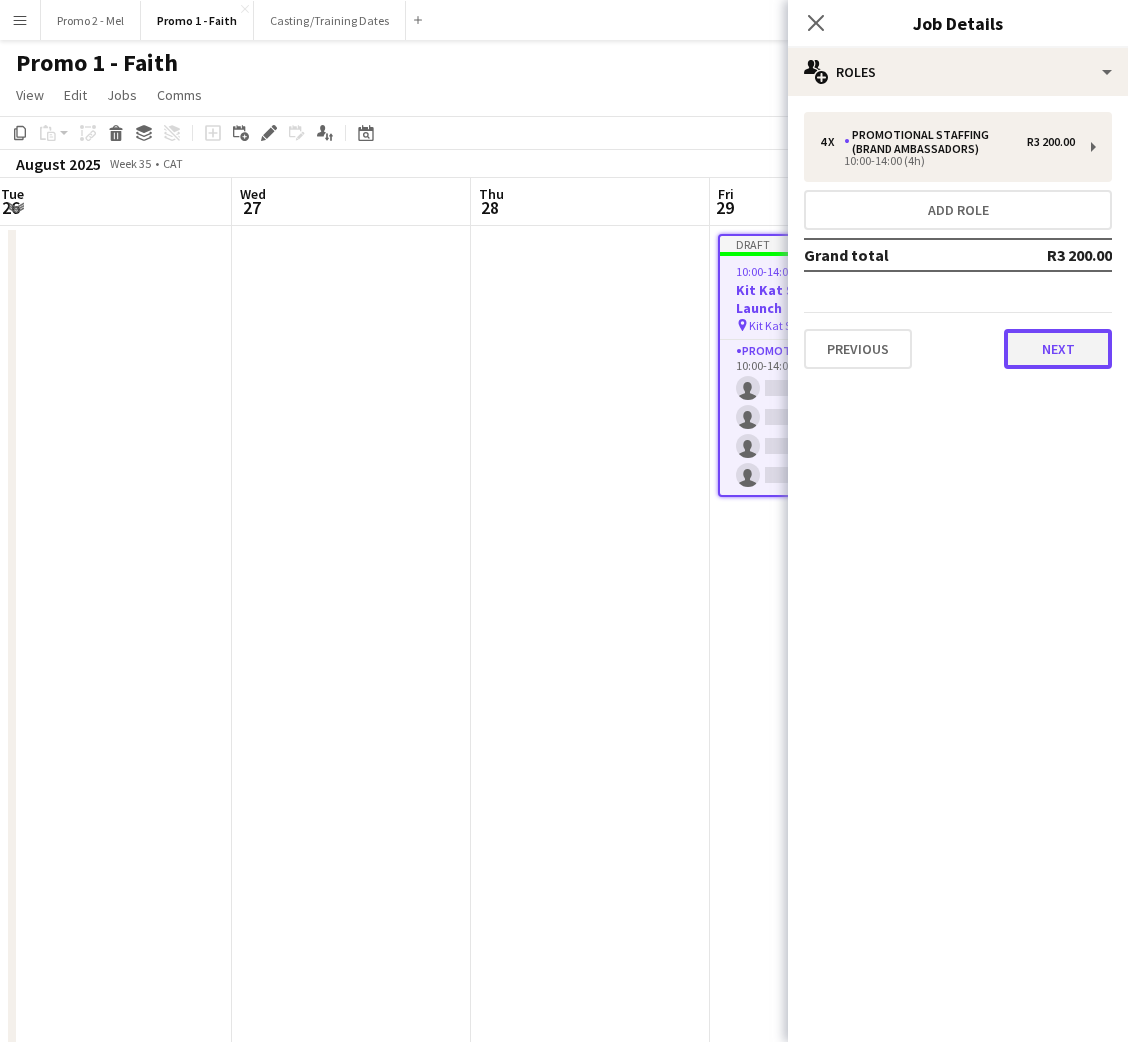 click on "Next" at bounding box center (1058, 349) 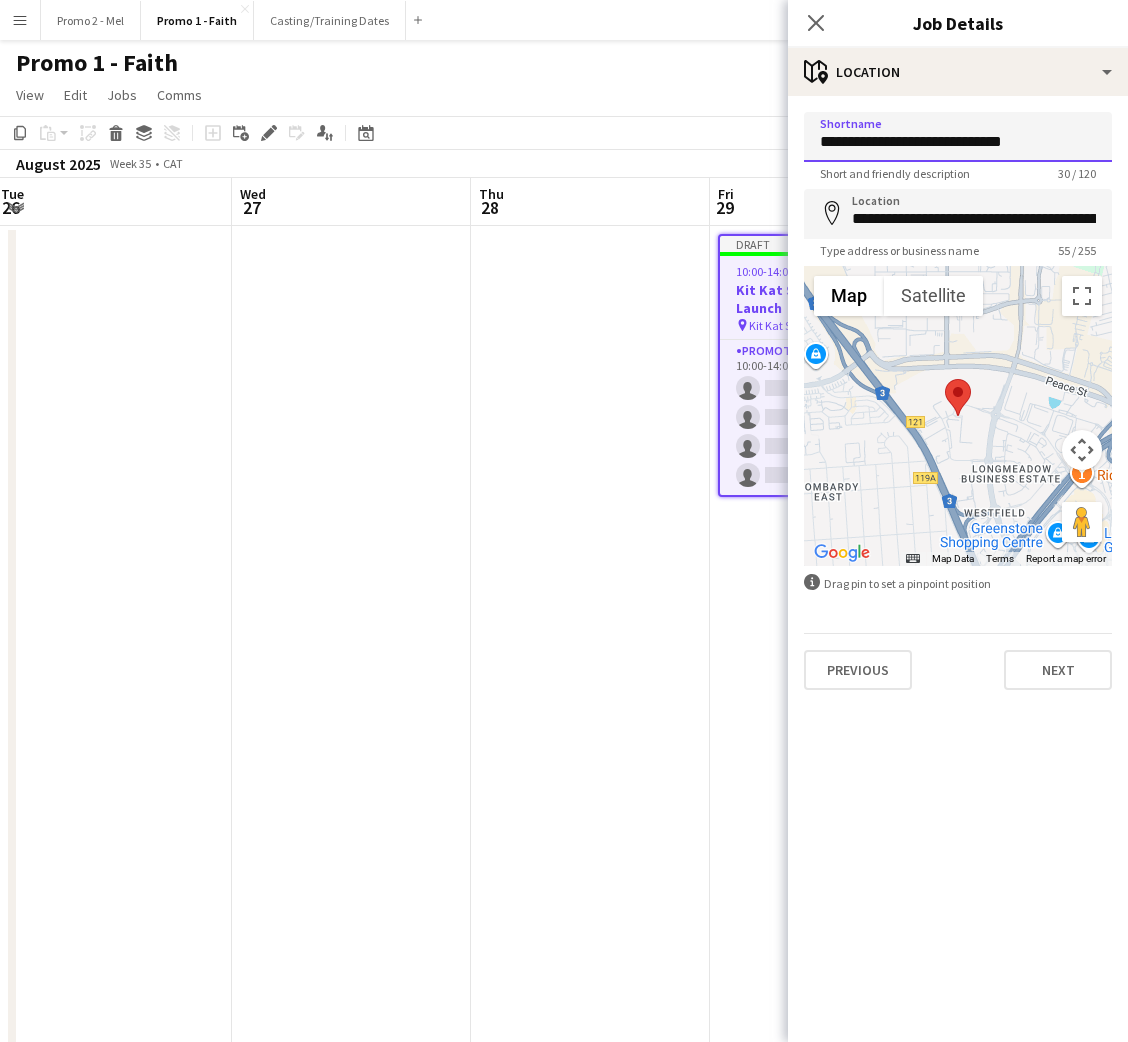 click on "**********" at bounding box center (958, 137) 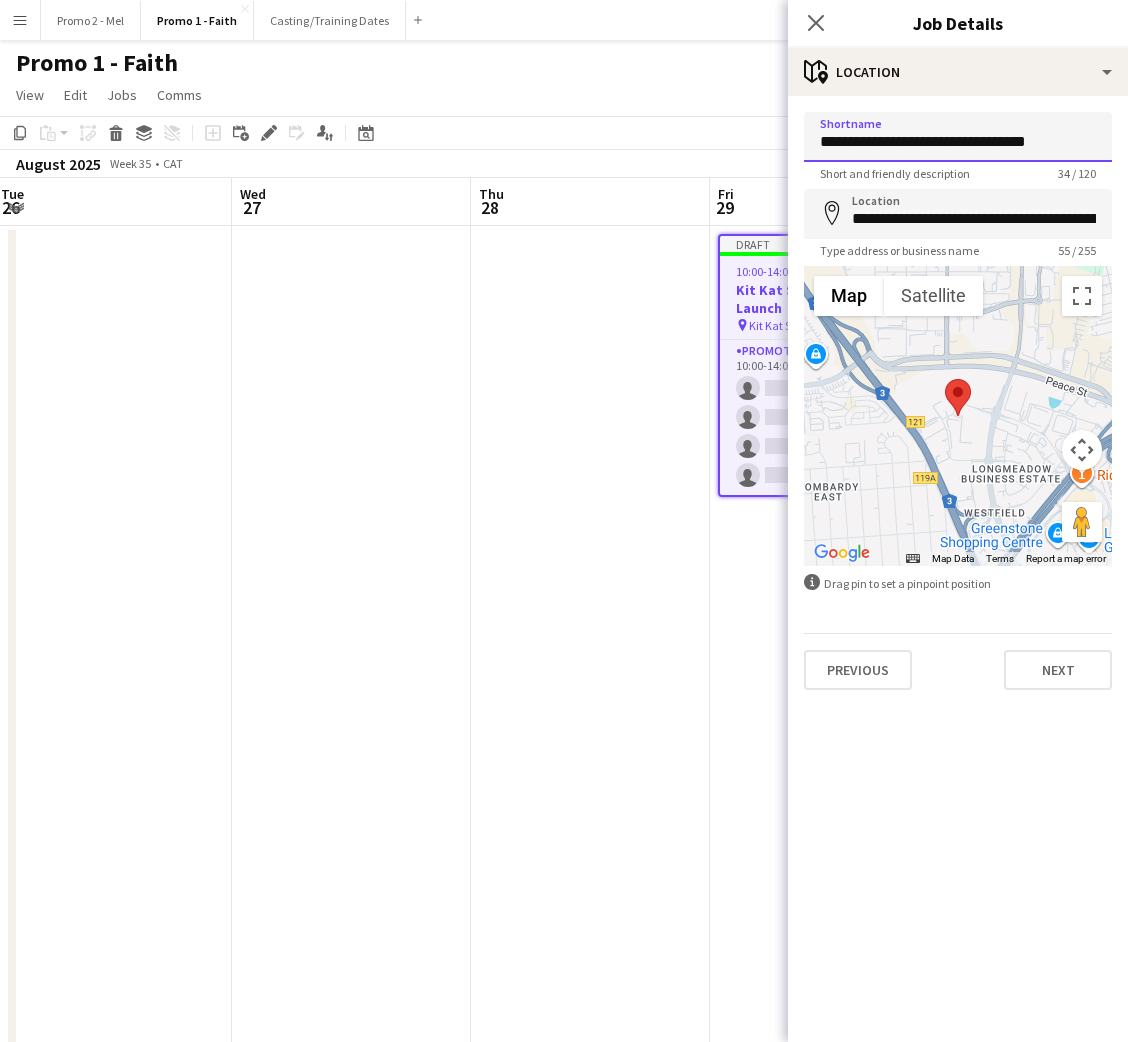 type on "**********" 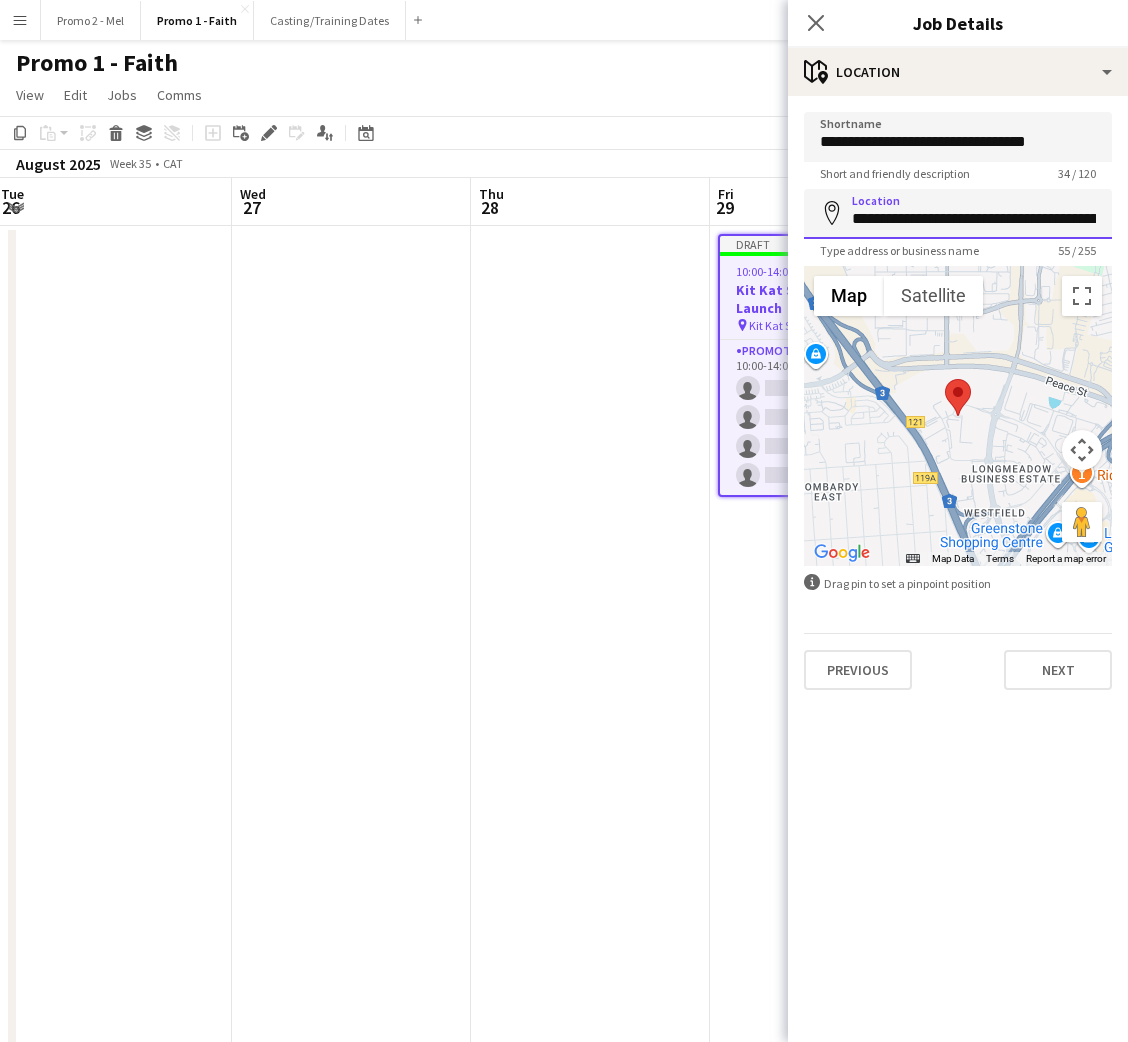 click on "**********" at bounding box center (958, 214) 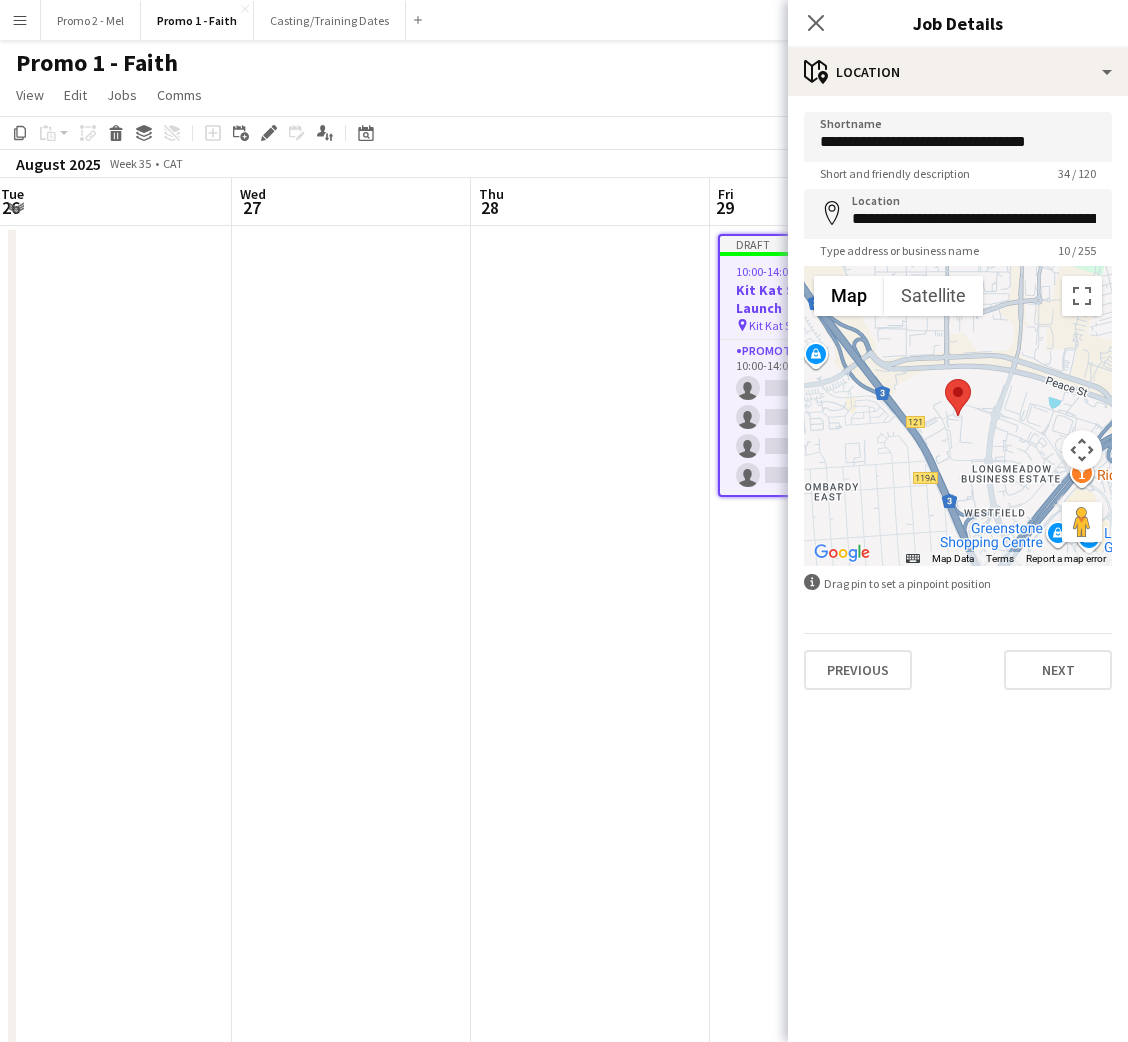 type on "**********" 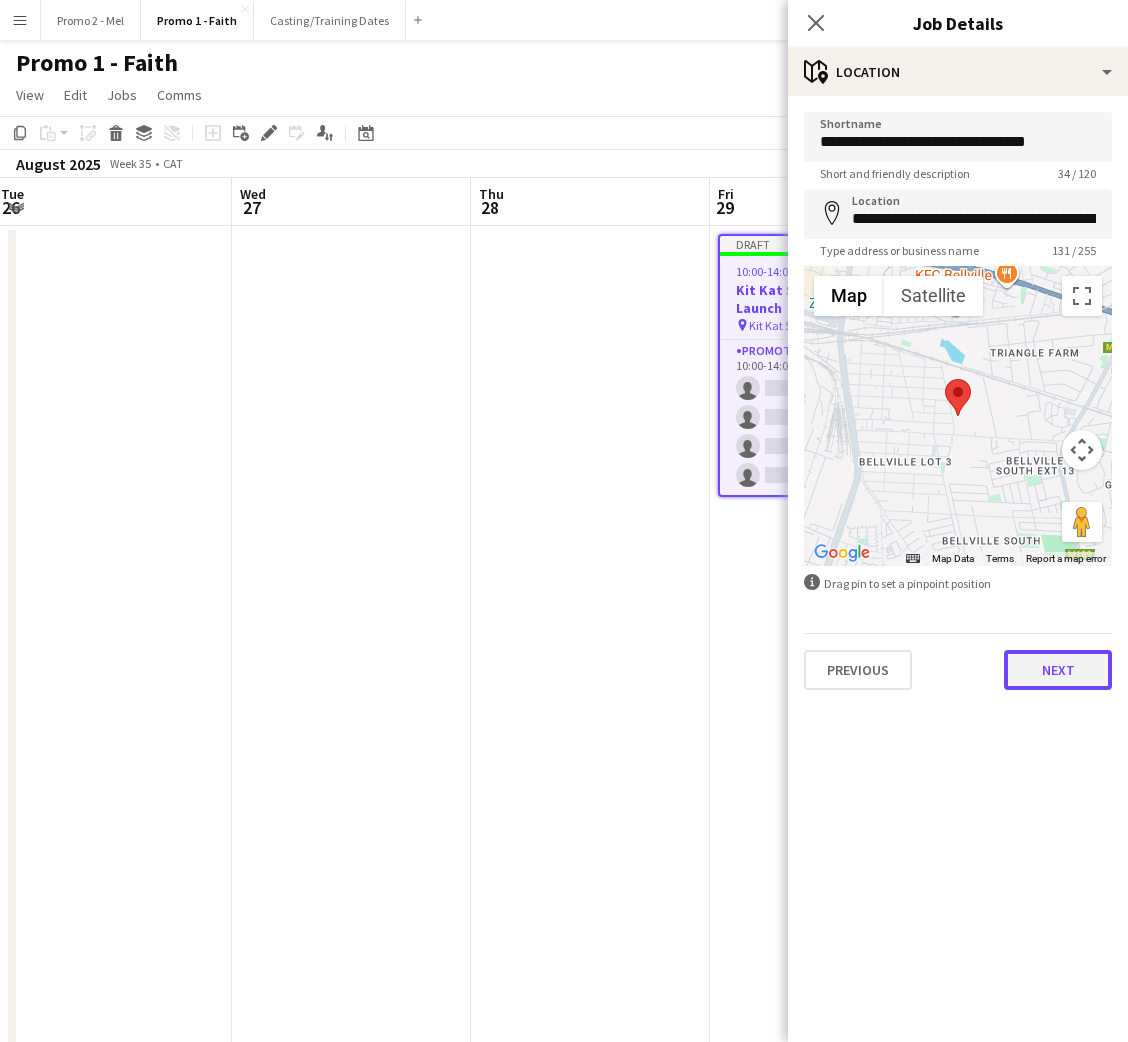 click on "Next" at bounding box center [1058, 670] 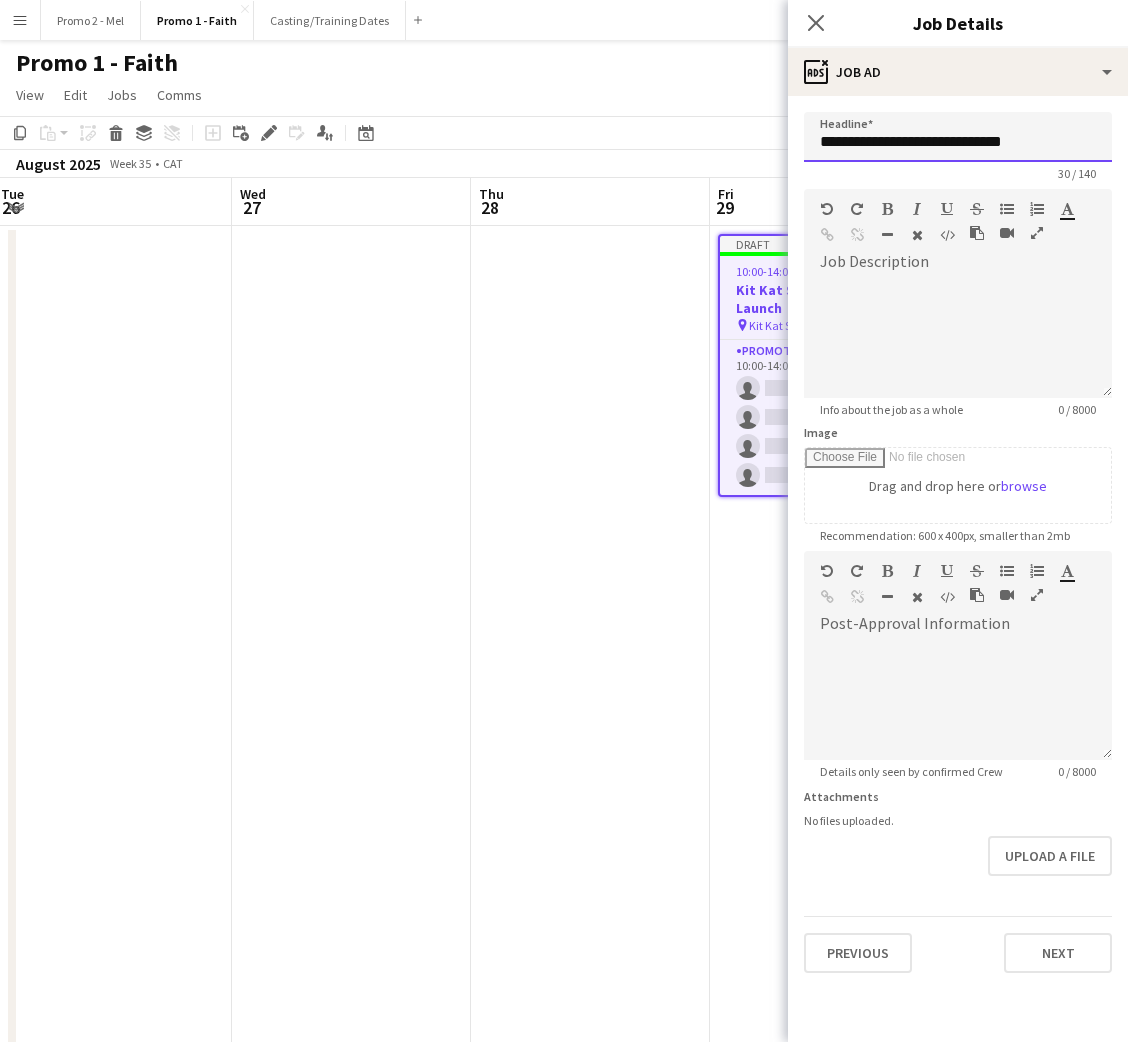 click on "**********" at bounding box center [958, 137] 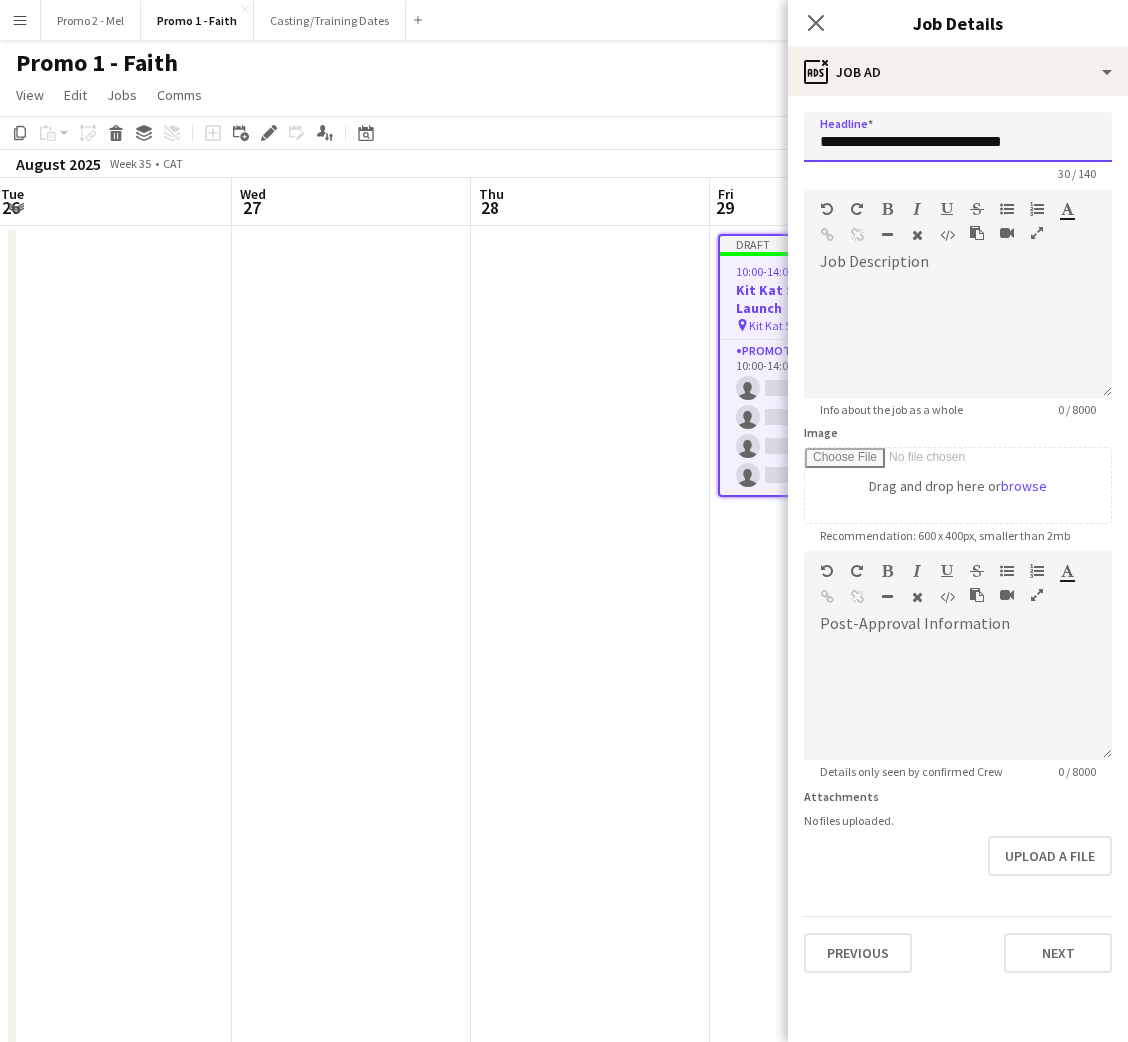 click on "**********" at bounding box center [958, 137] 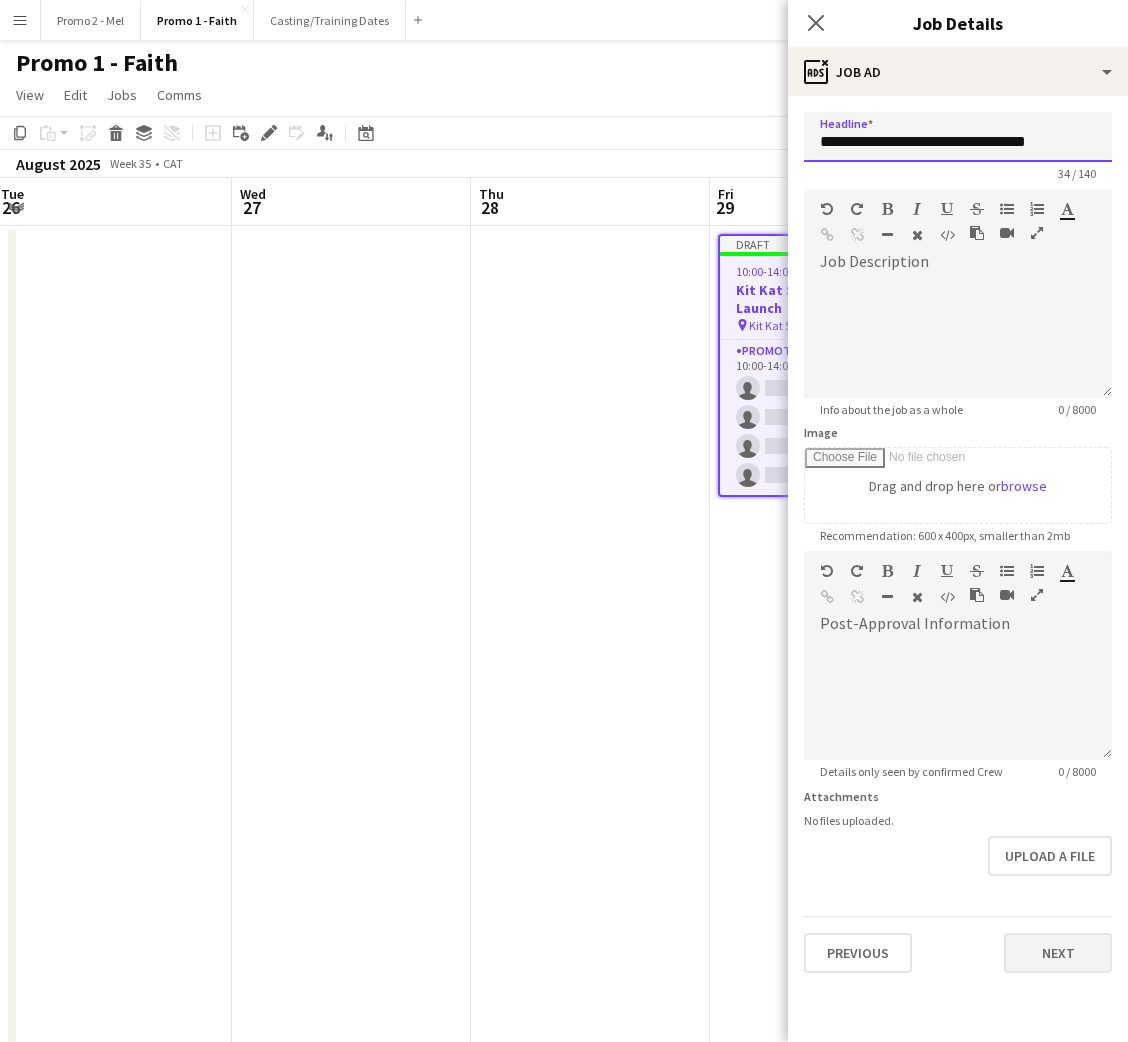 type on "**********" 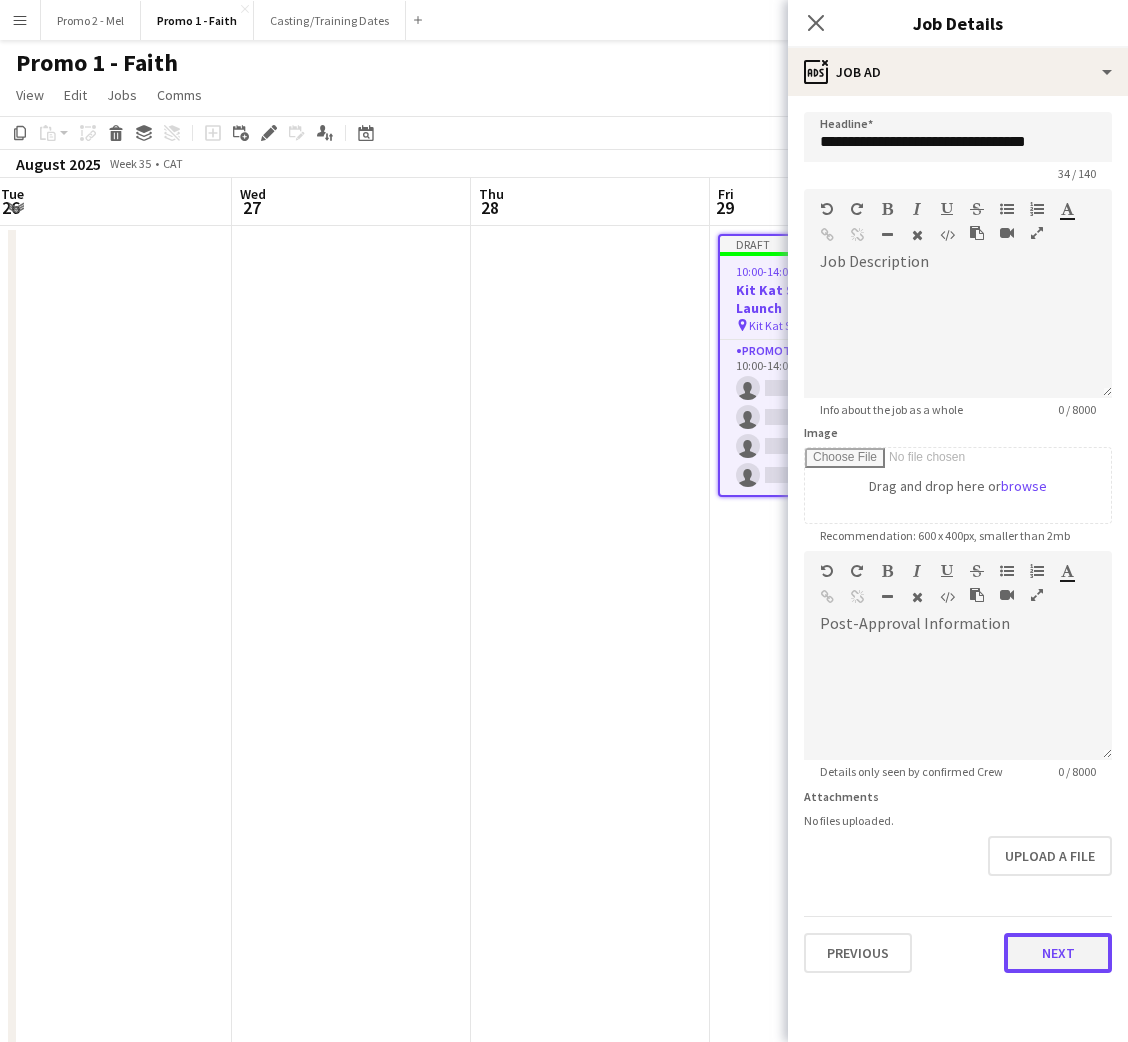 click on "Next" at bounding box center [1058, 953] 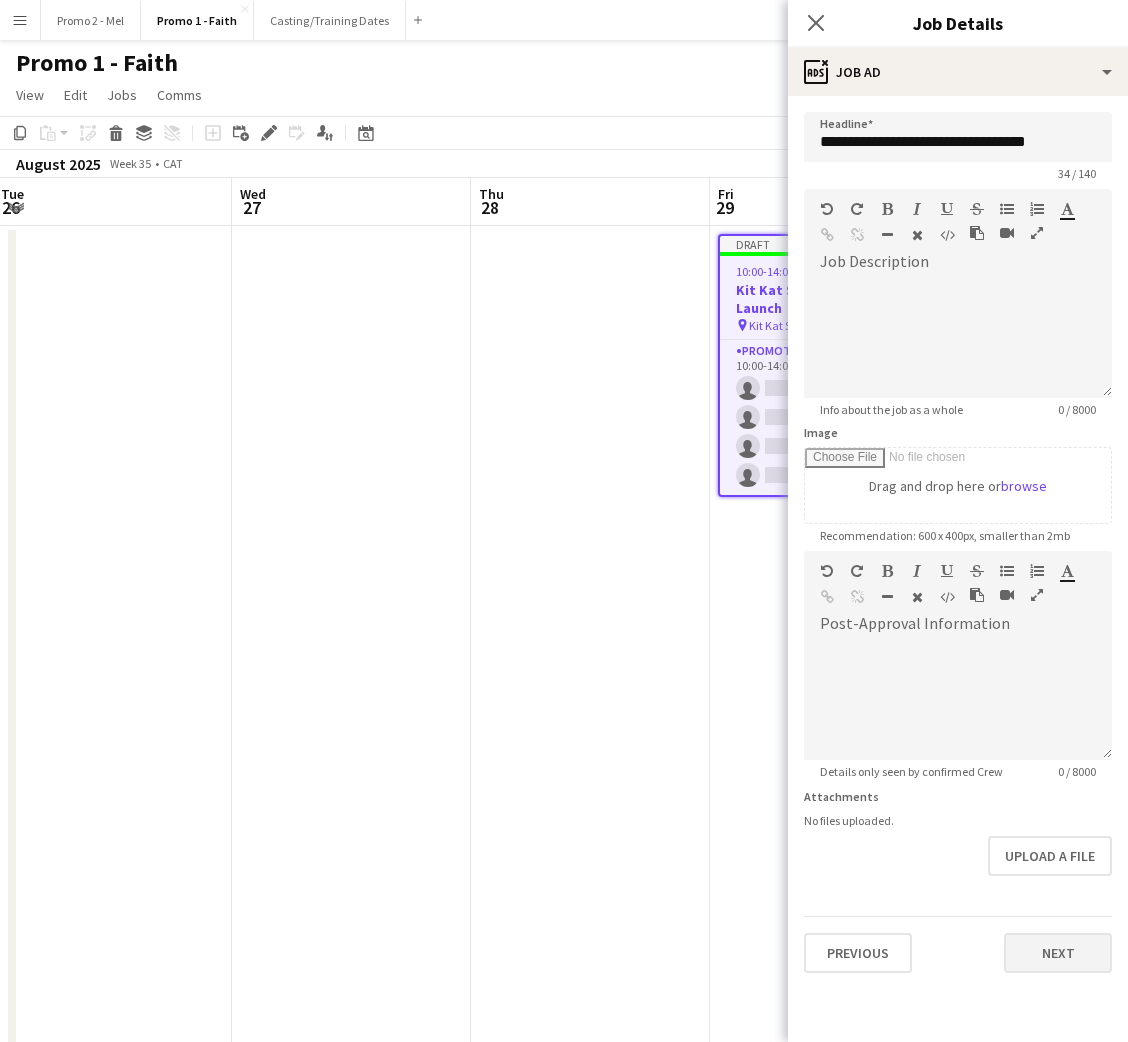 type on "*******" 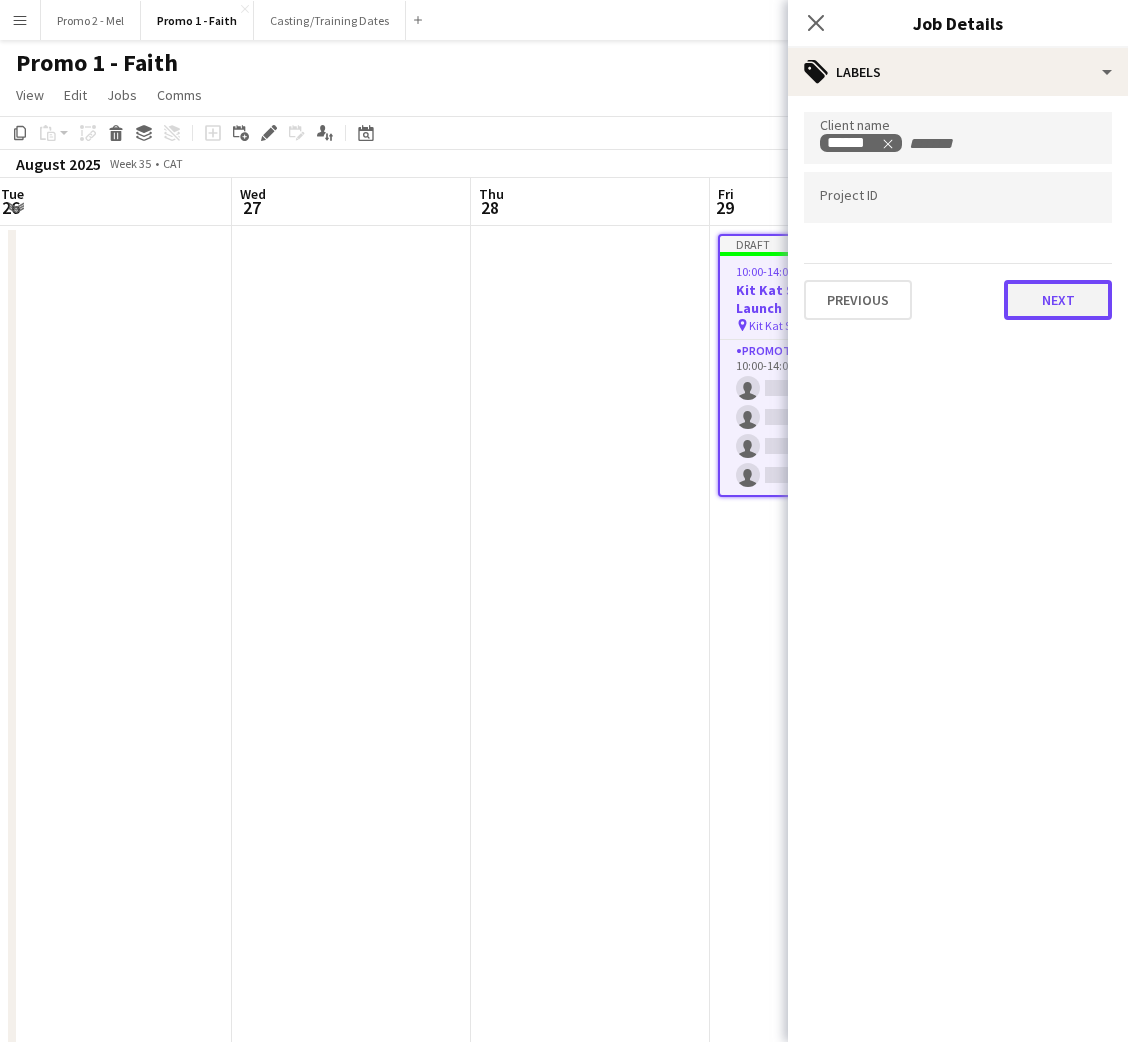 click on "Next" at bounding box center (1058, 300) 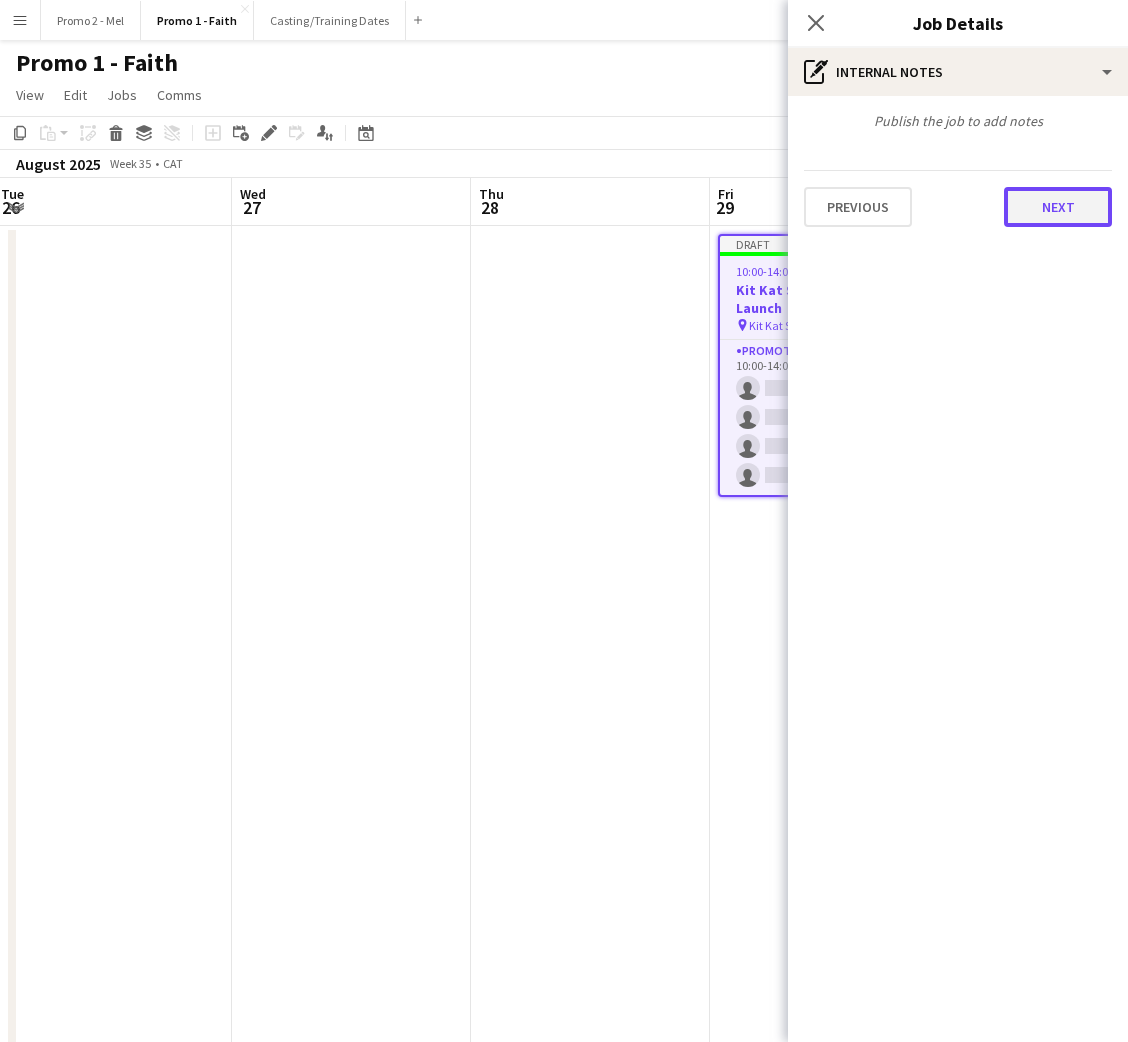 click on "Next" at bounding box center [1058, 207] 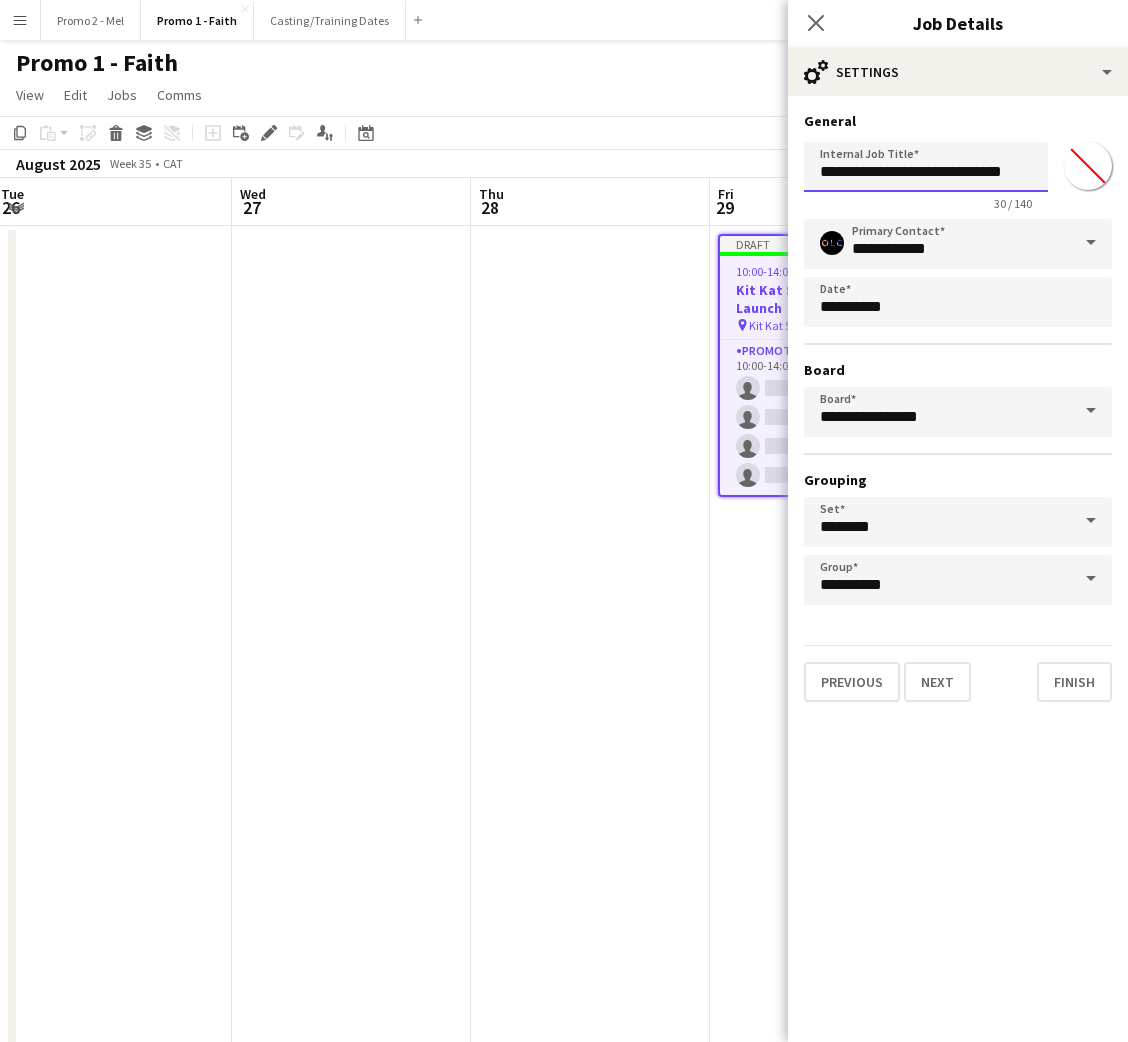 click on "**********" at bounding box center [926, 167] 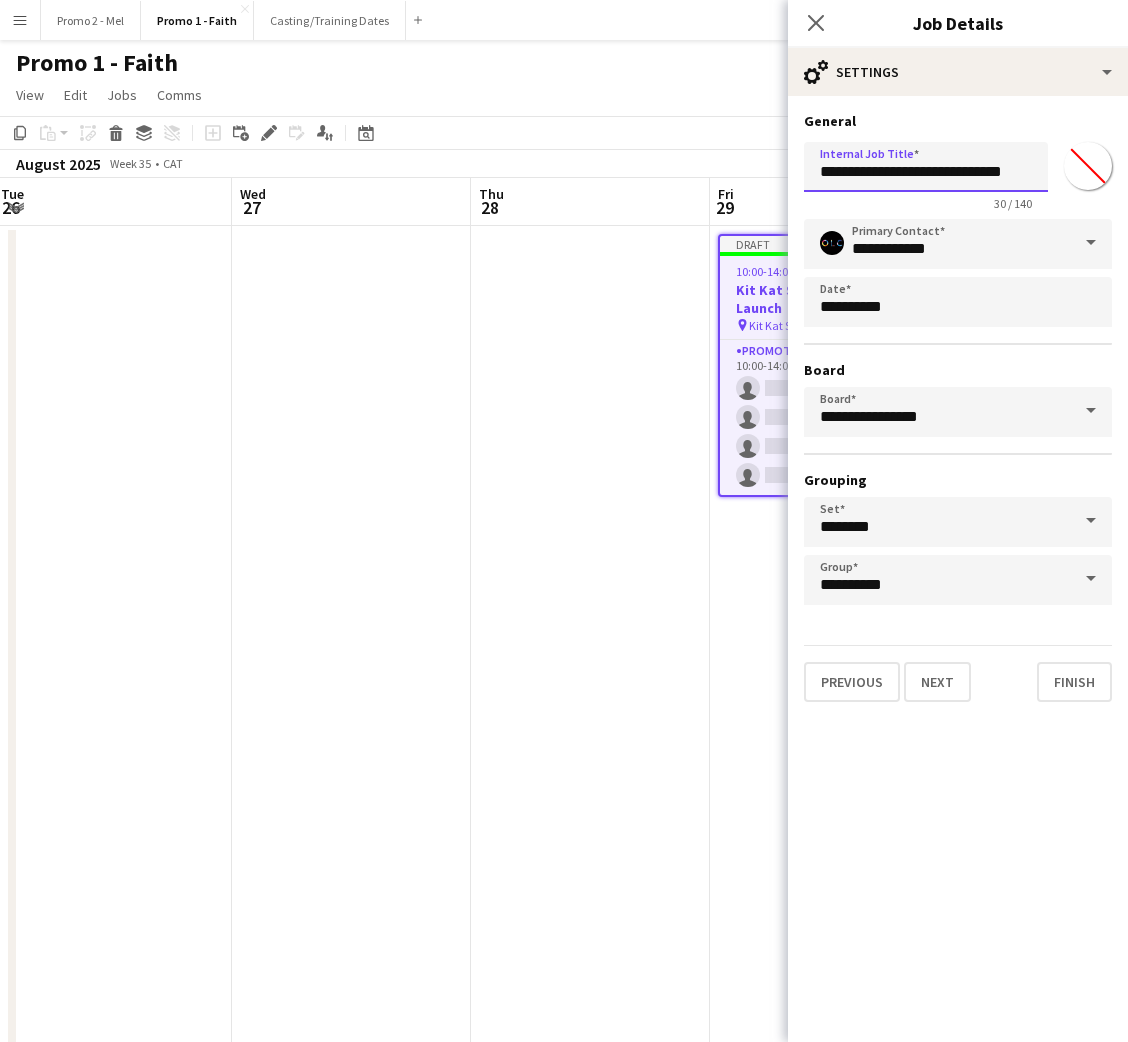 click on "**********" at bounding box center [926, 167] 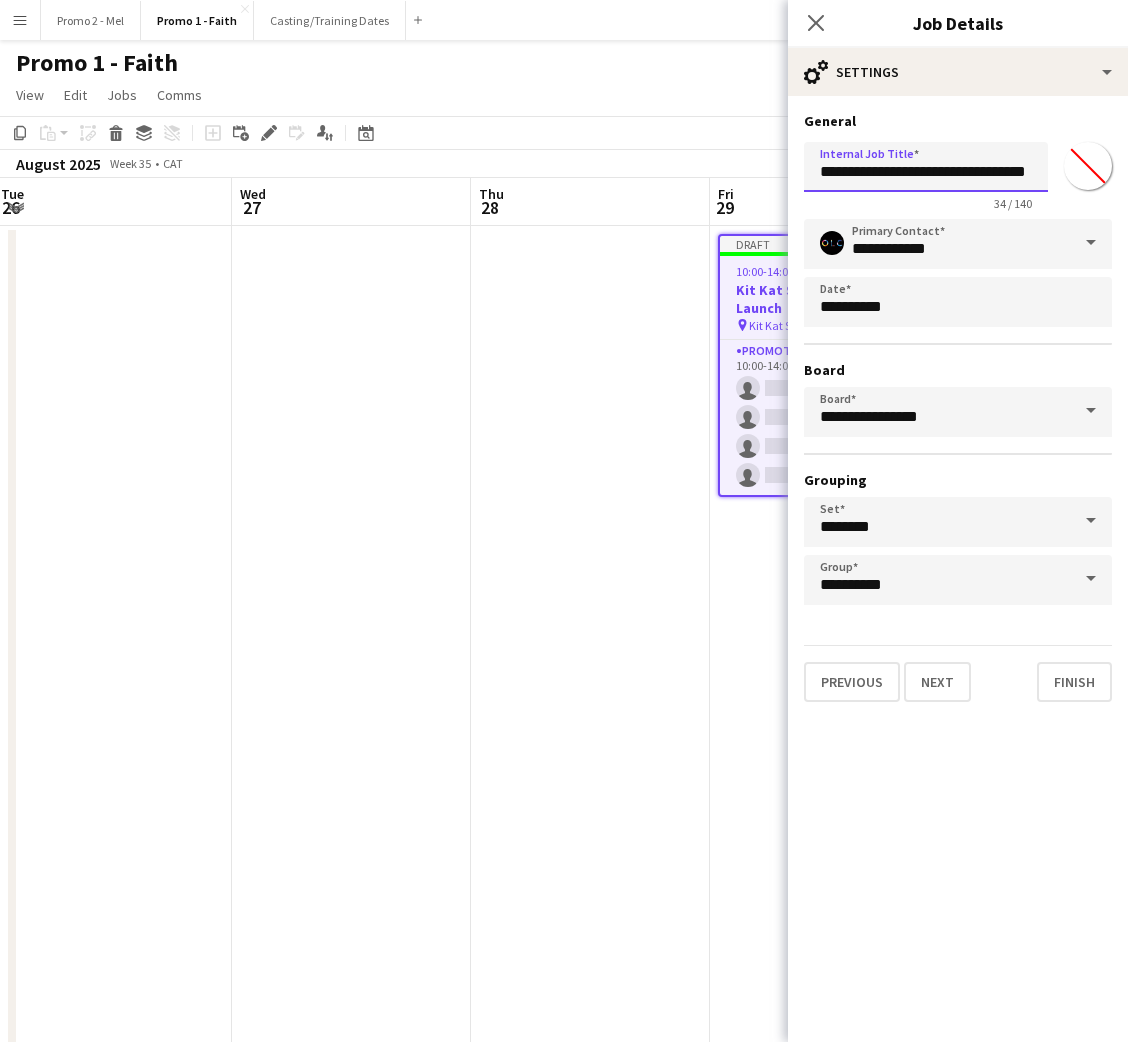 scroll, scrollTop: 0, scrollLeft: 10, axis: horizontal 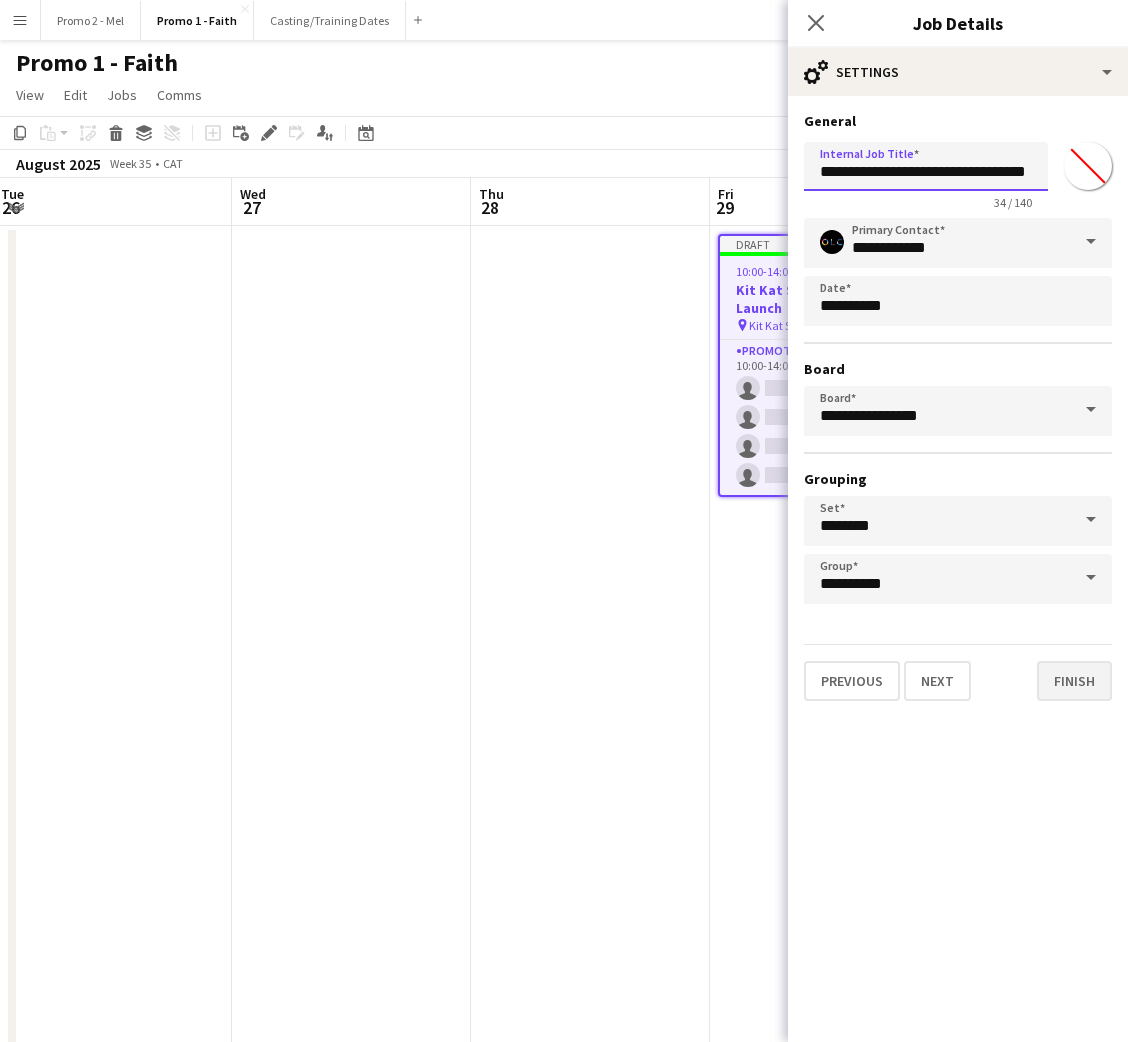 type on "**********" 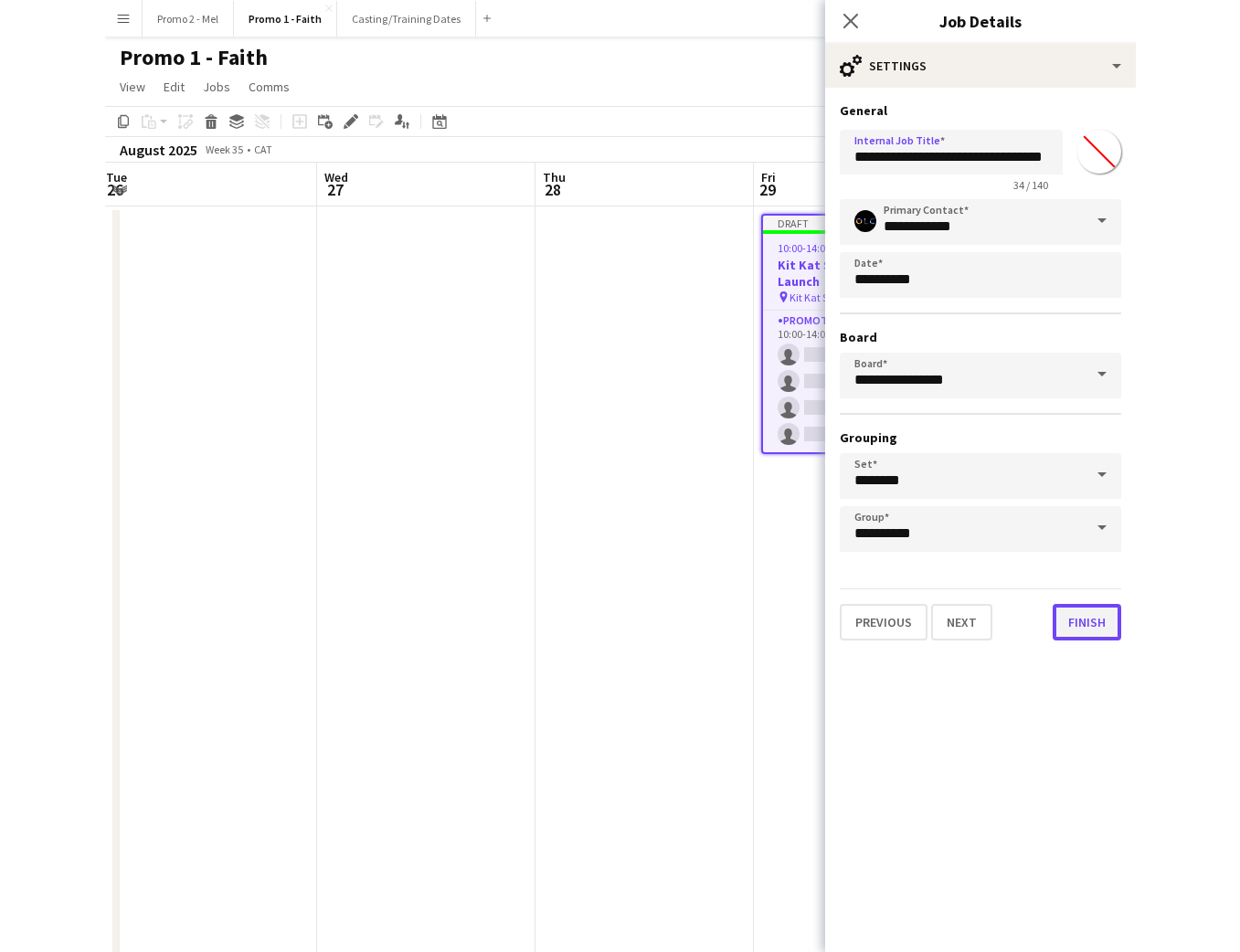 scroll, scrollTop: 0, scrollLeft: 0, axis: both 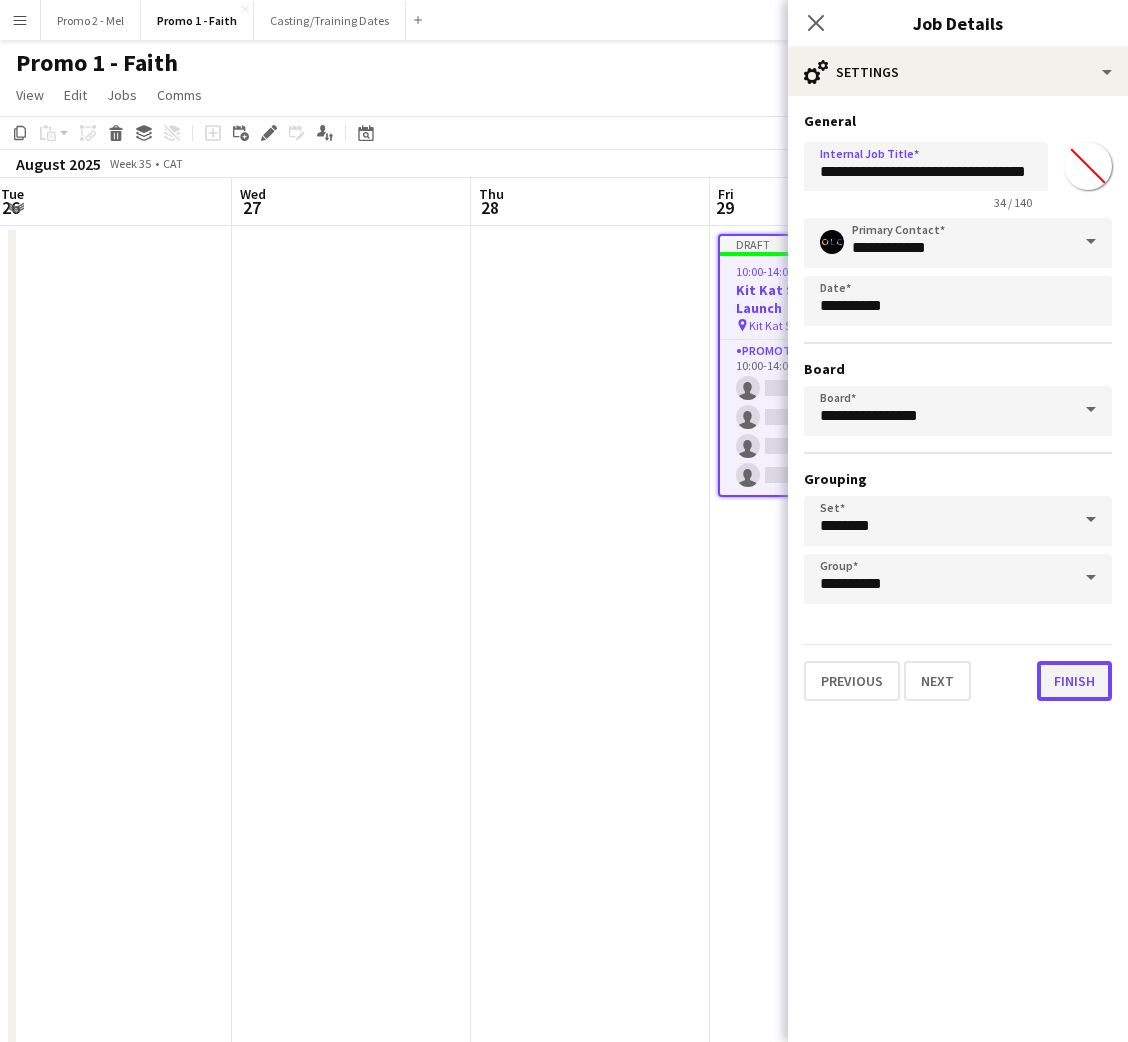 click on "Finish" at bounding box center [1074, 681] 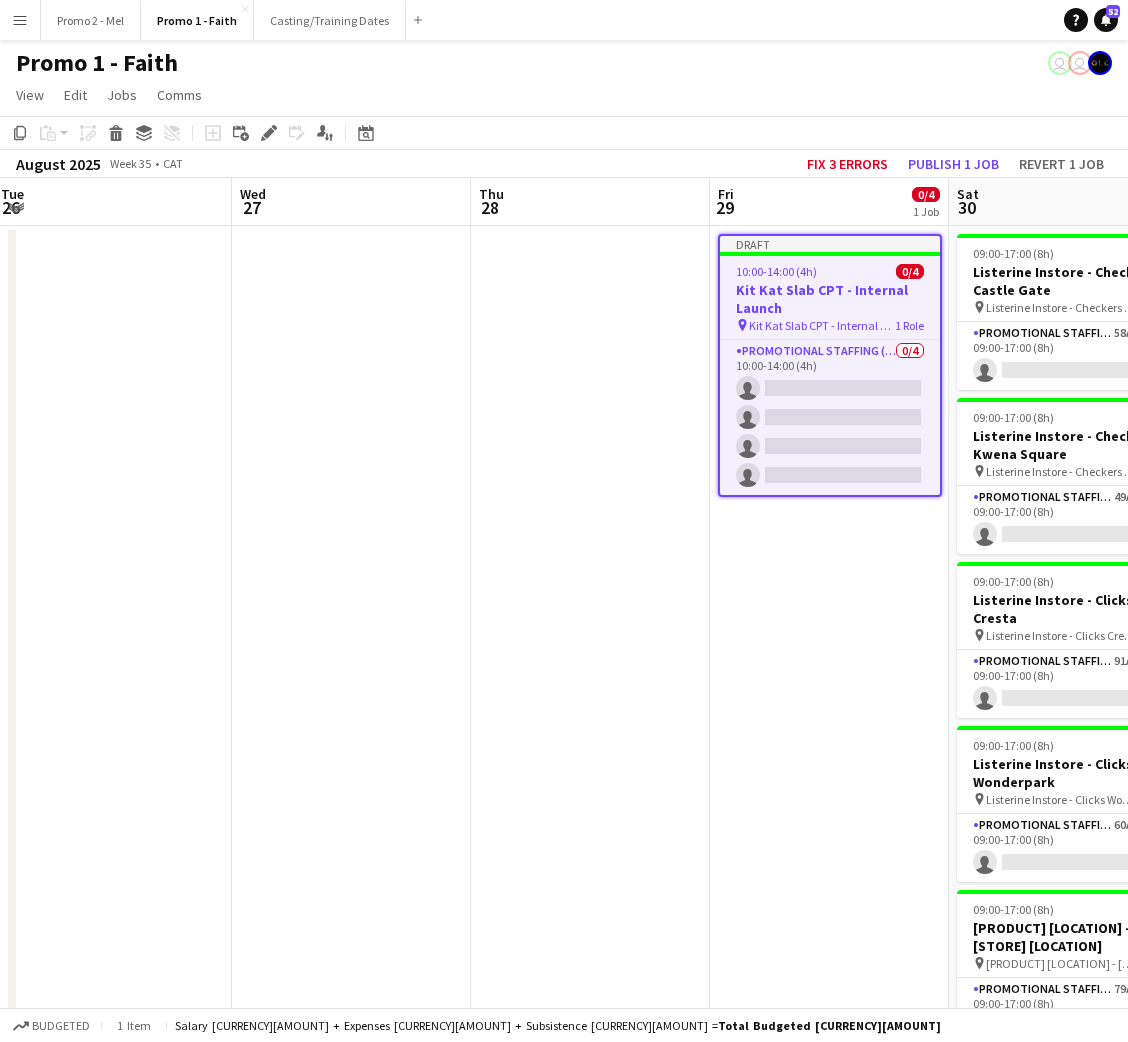 click at bounding box center [590, 13163] 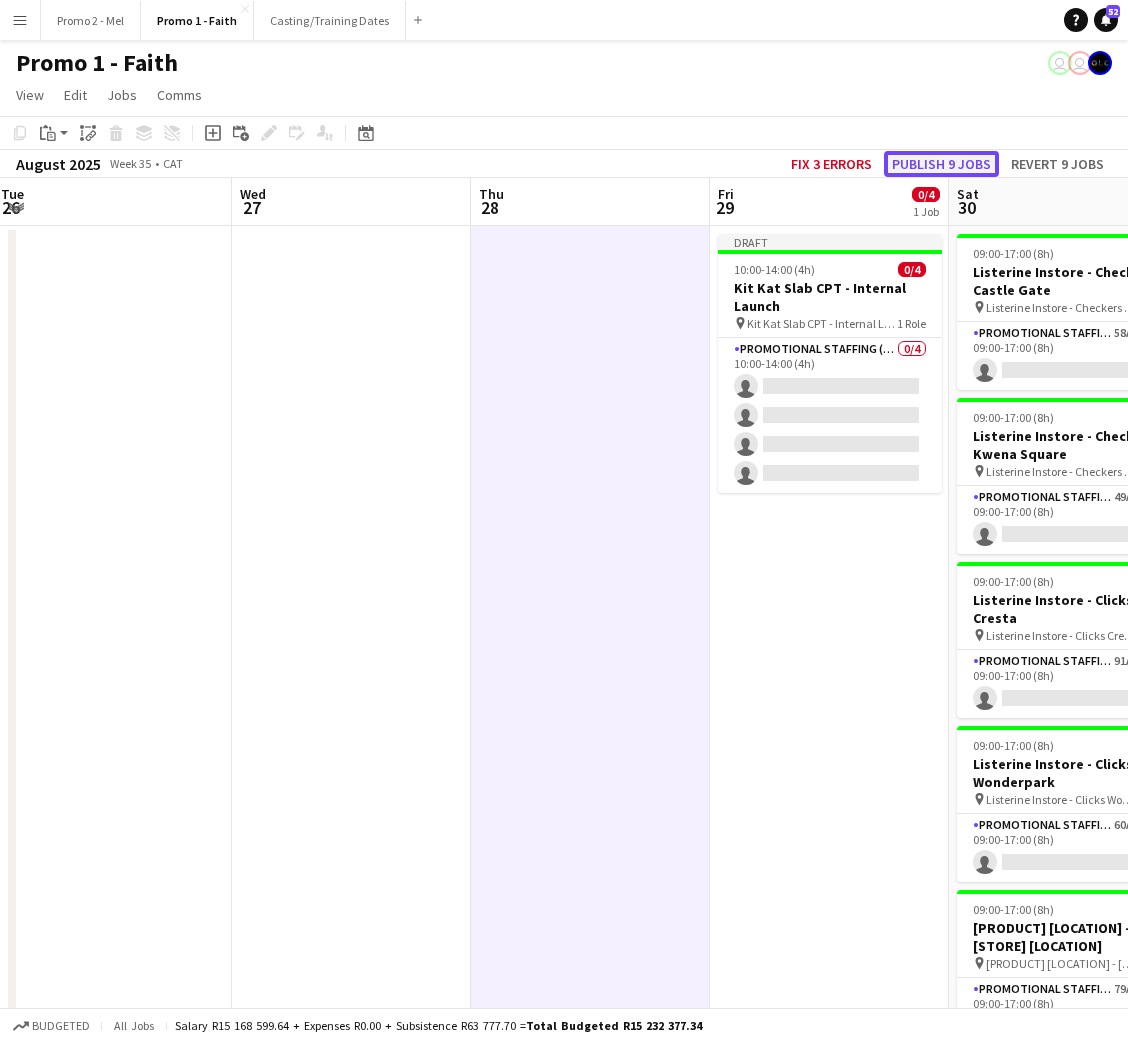click on "Publish 9 jobs" 